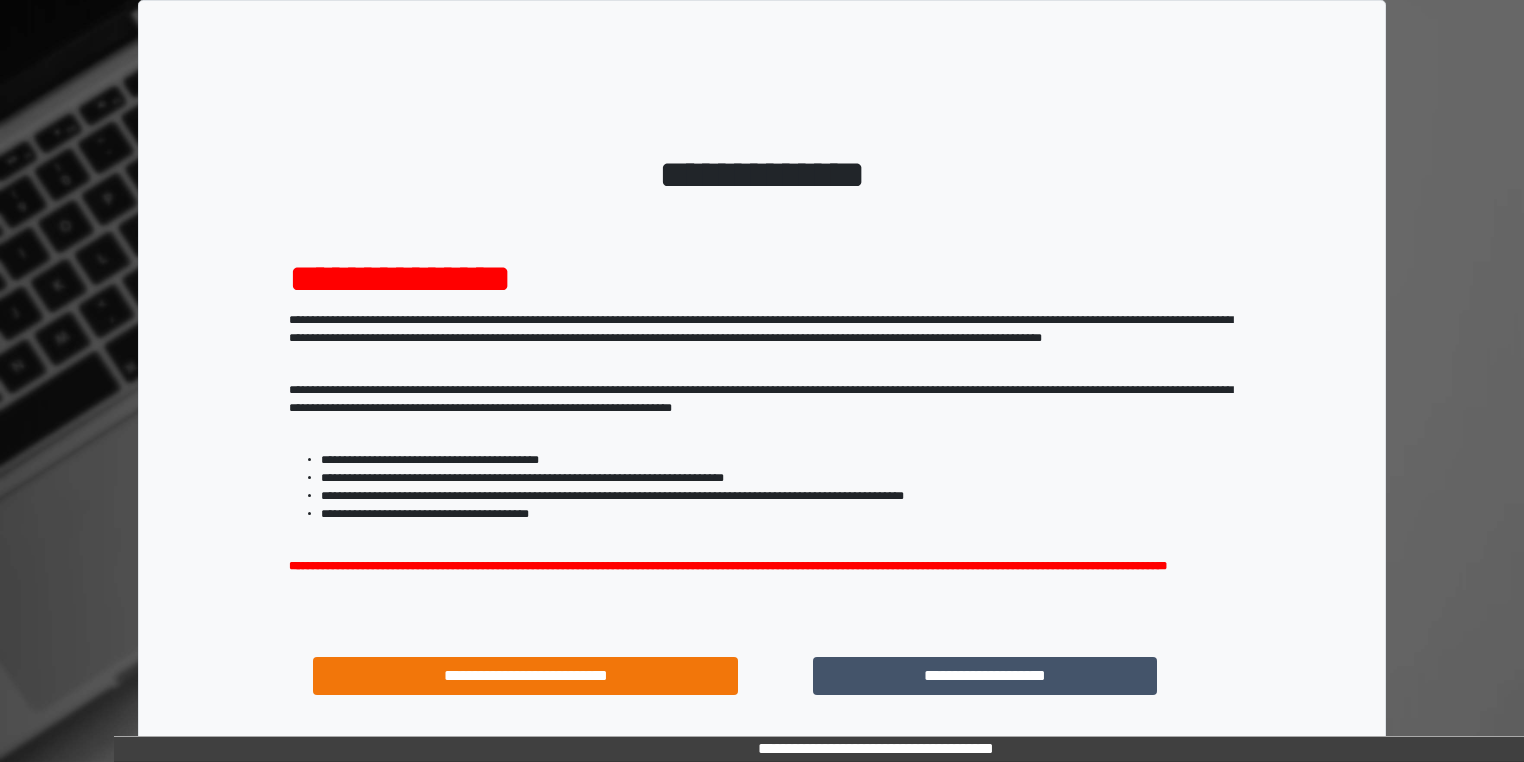 scroll, scrollTop: 0, scrollLeft: 0, axis: both 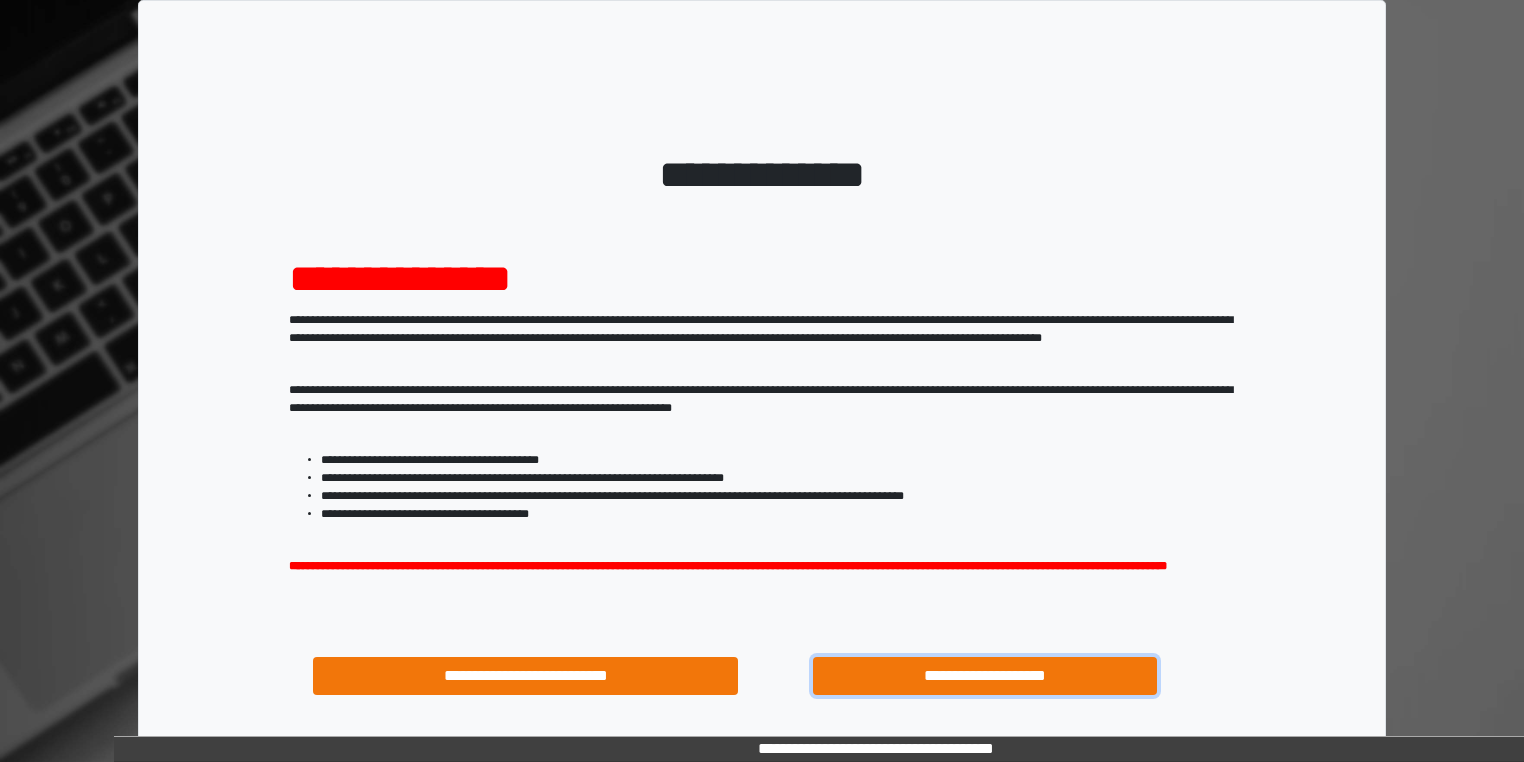 click on "**********" at bounding box center [985, 676] 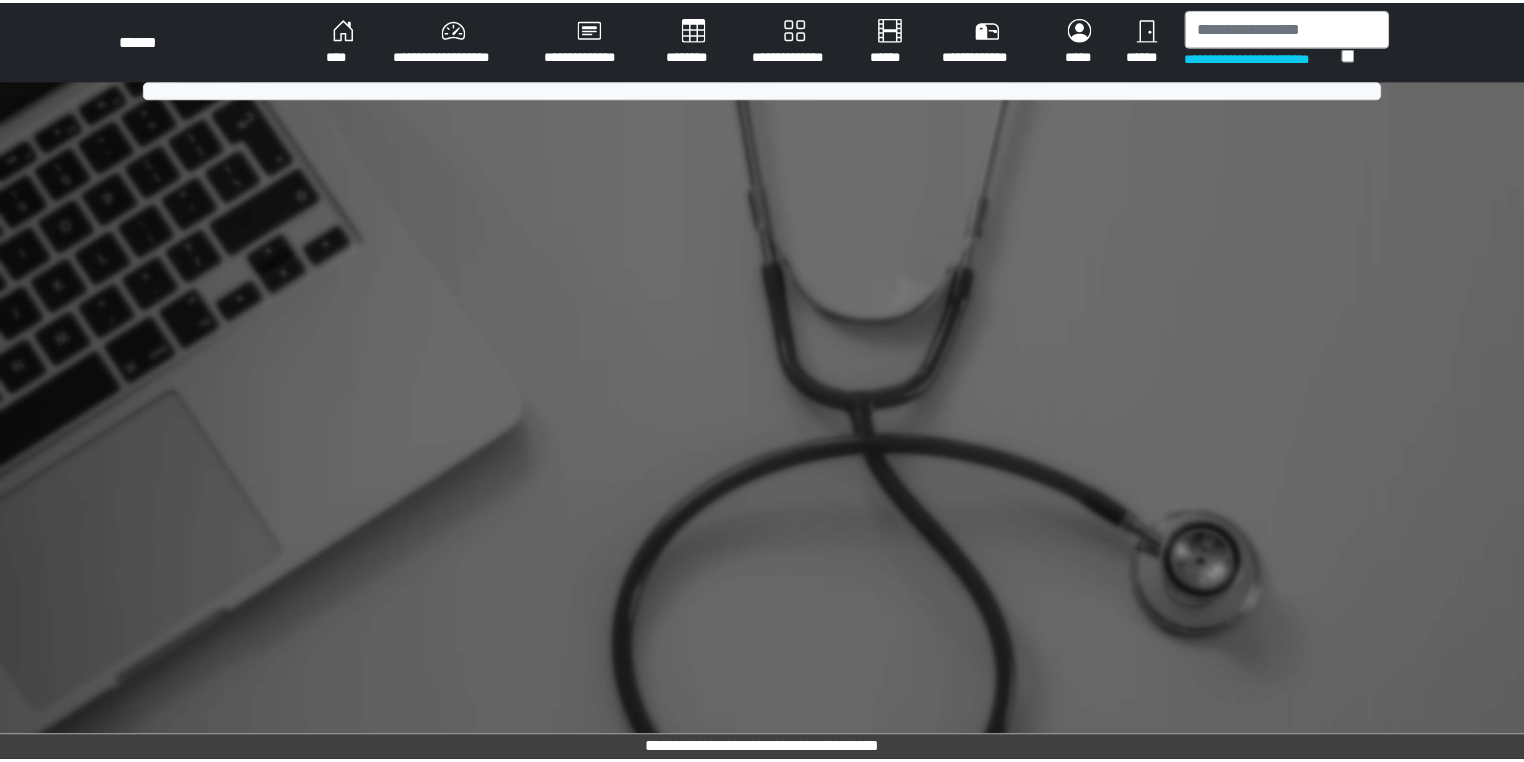 scroll, scrollTop: 0, scrollLeft: 0, axis: both 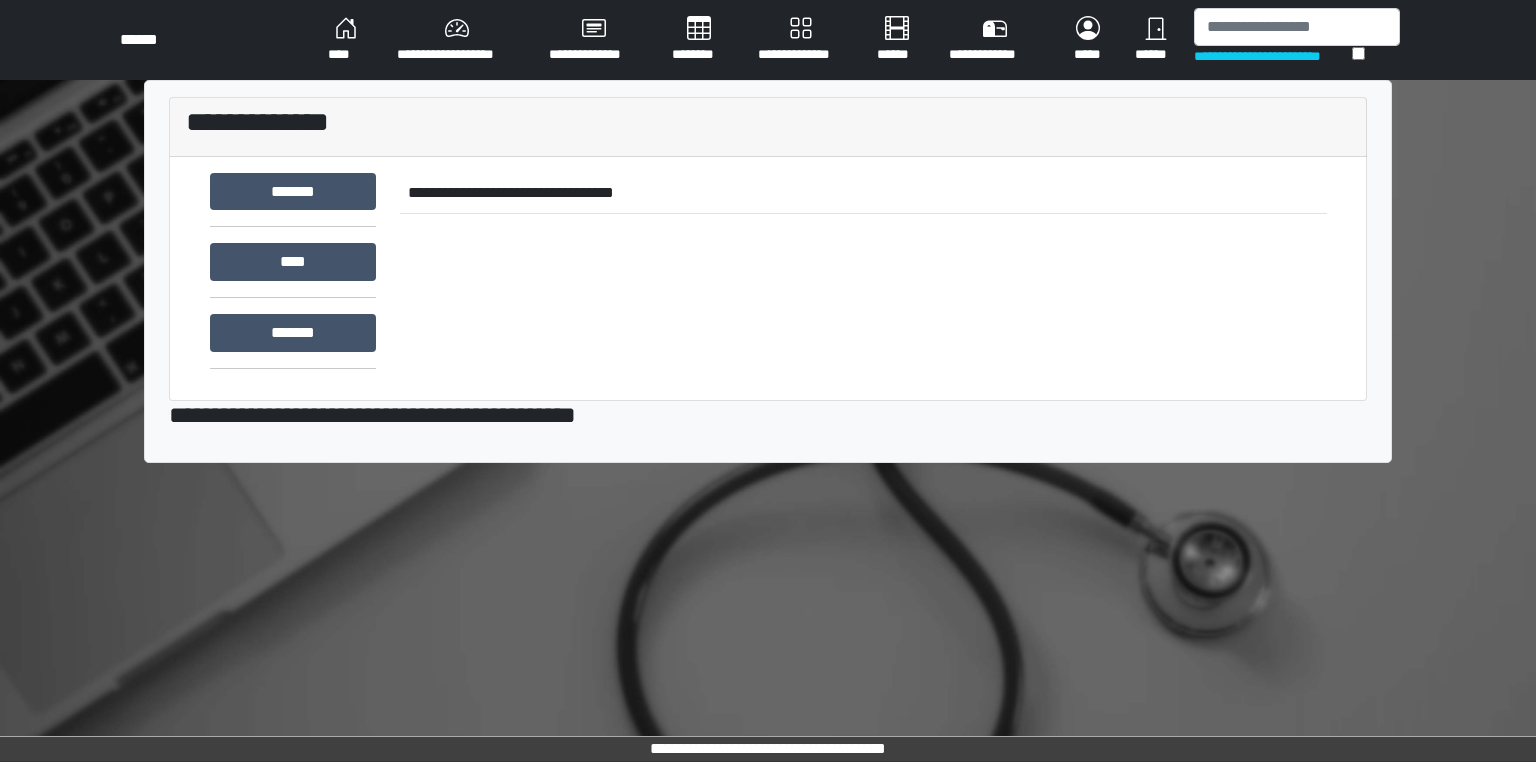 click on "**********" at bounding box center (457, 40) 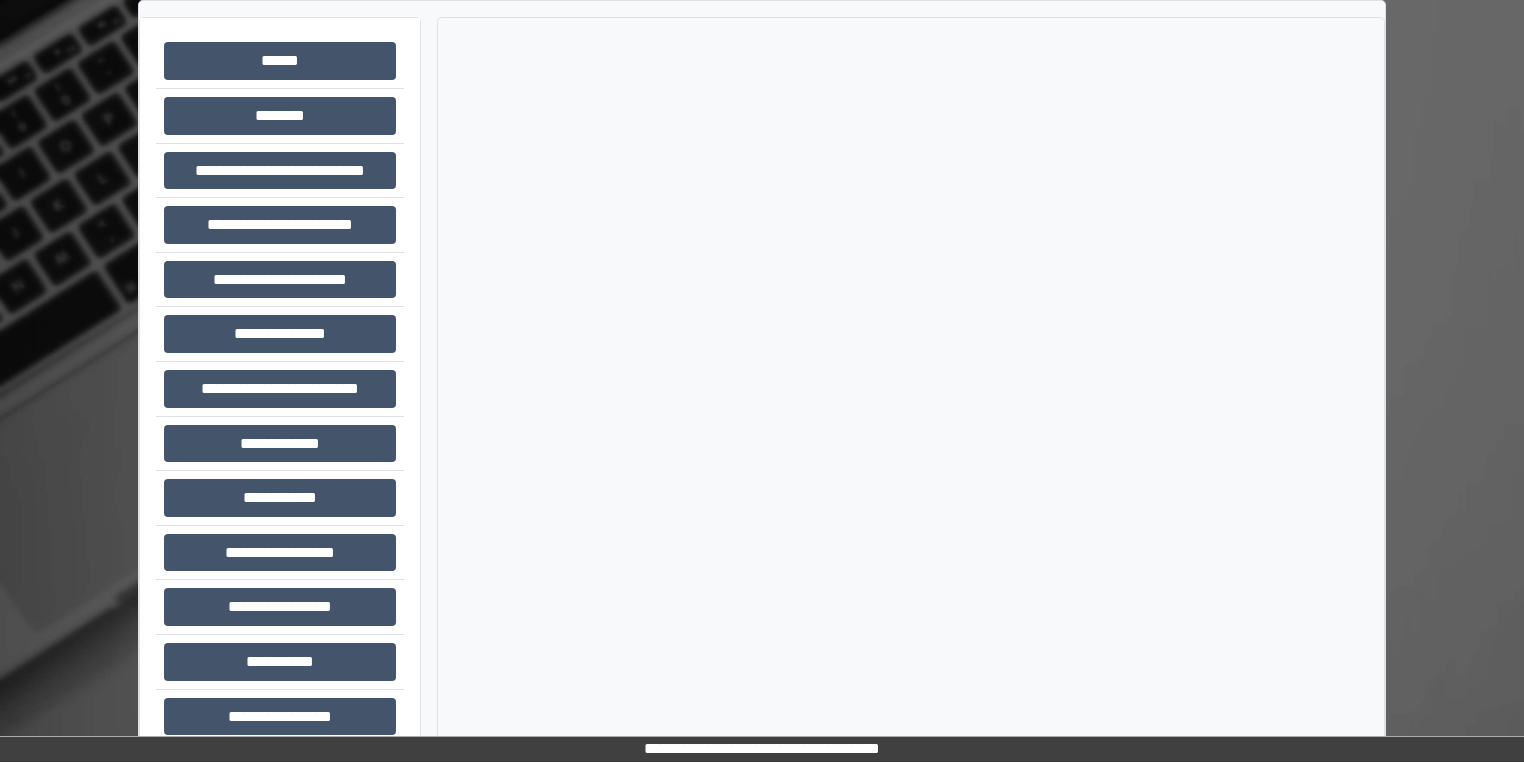 scroll, scrollTop: 108, scrollLeft: 0, axis: vertical 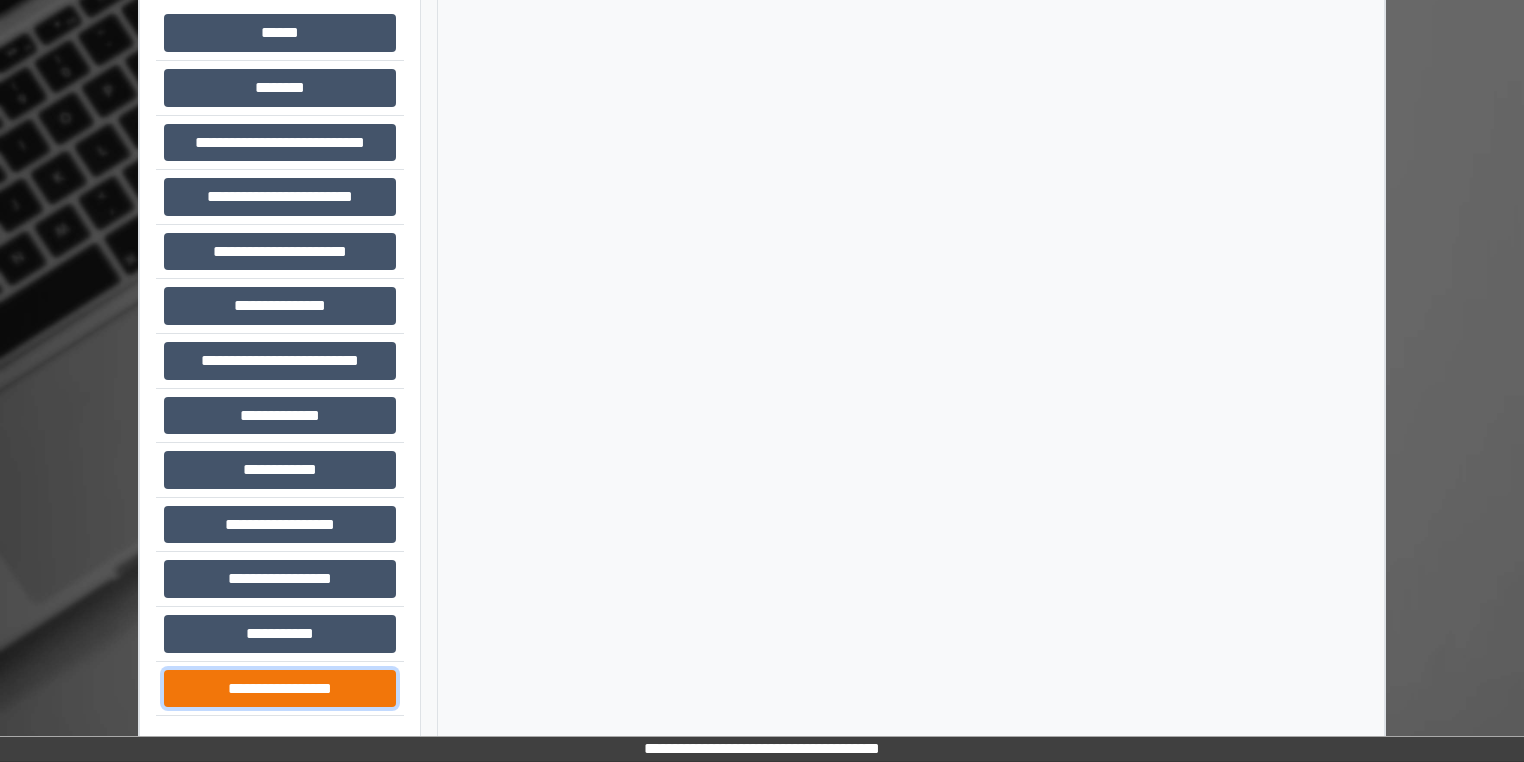 click on "**********" at bounding box center [280, 689] 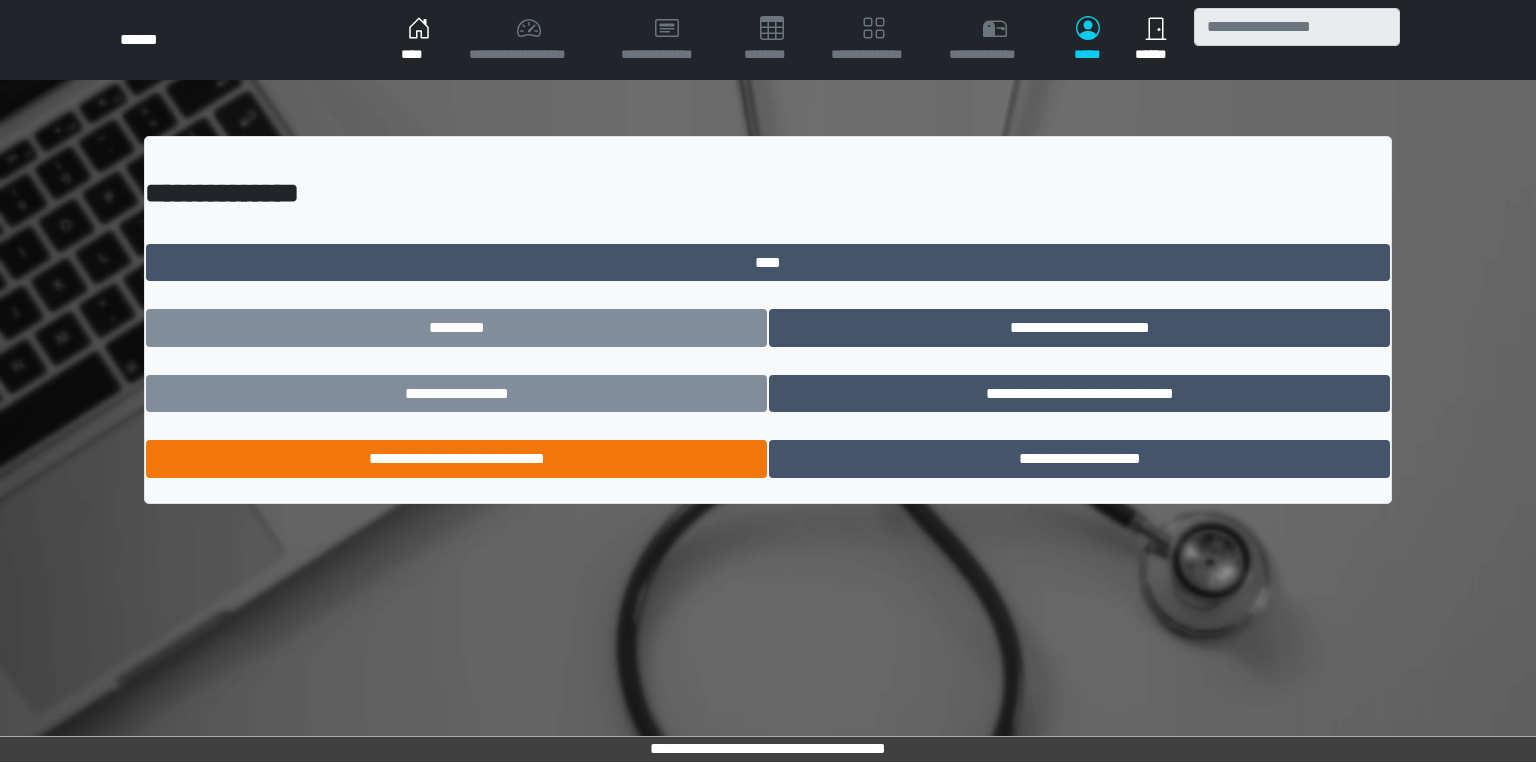 scroll, scrollTop: 0, scrollLeft: 0, axis: both 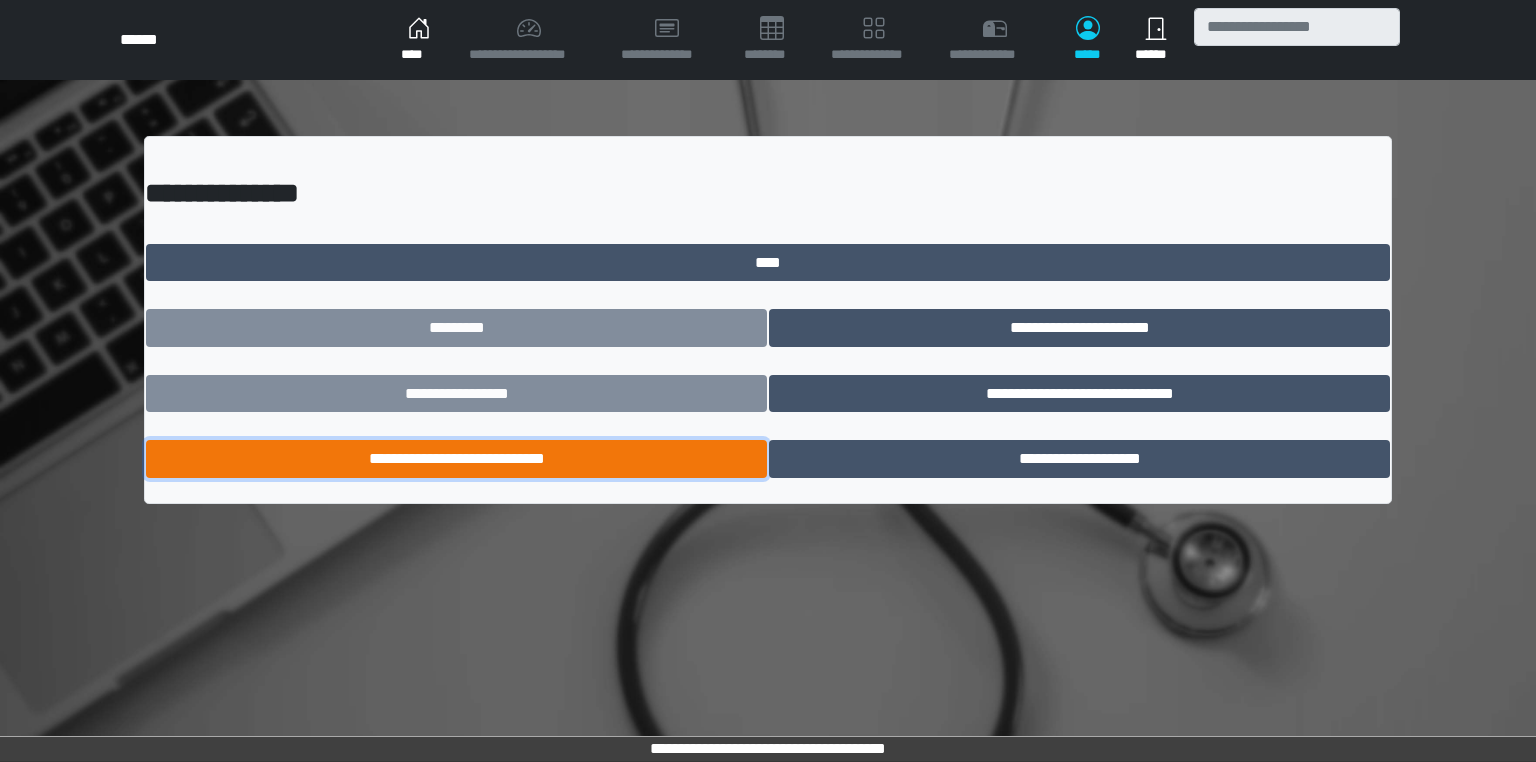 click on "**********" at bounding box center (456, 459) 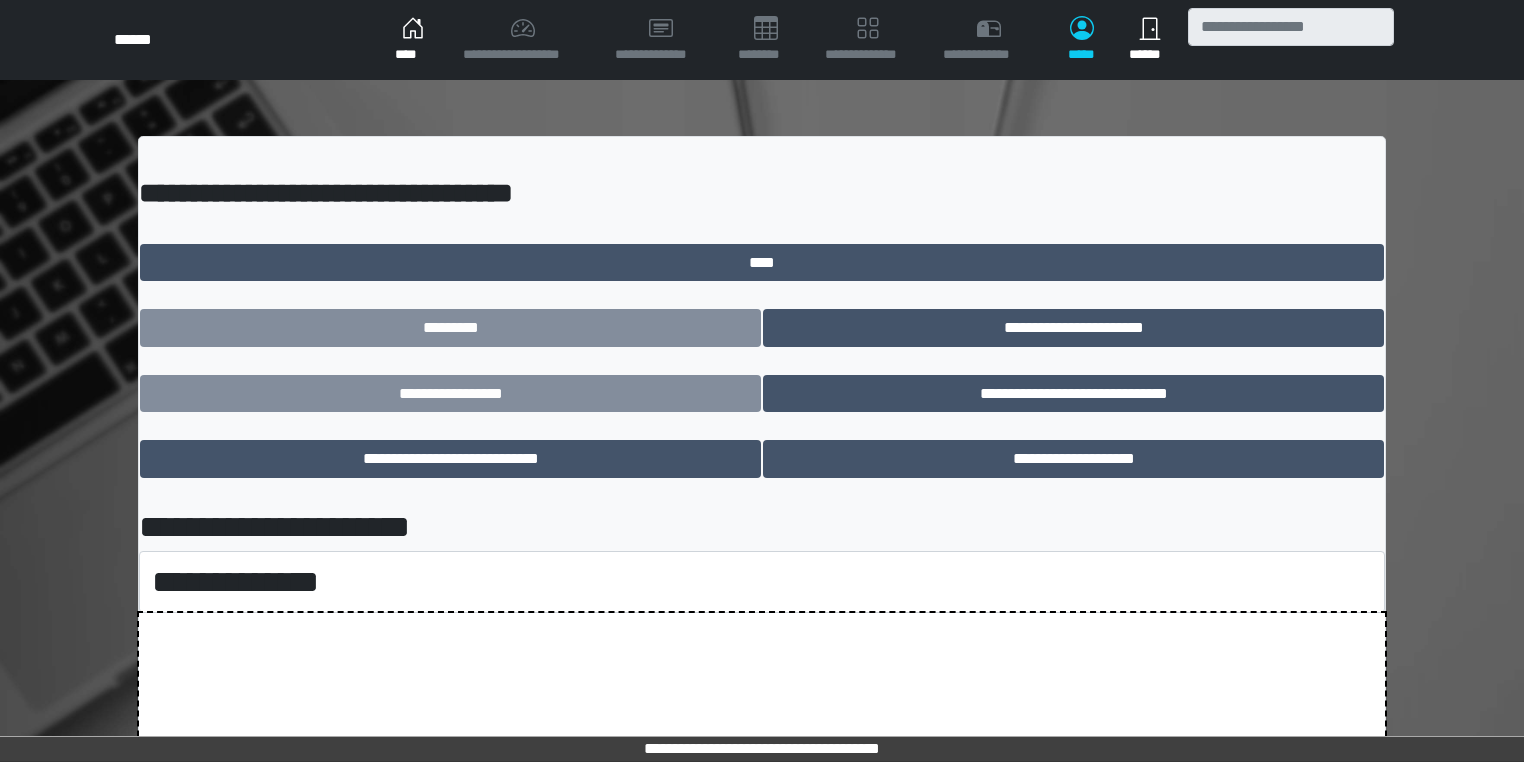 scroll, scrollTop: 0, scrollLeft: 0, axis: both 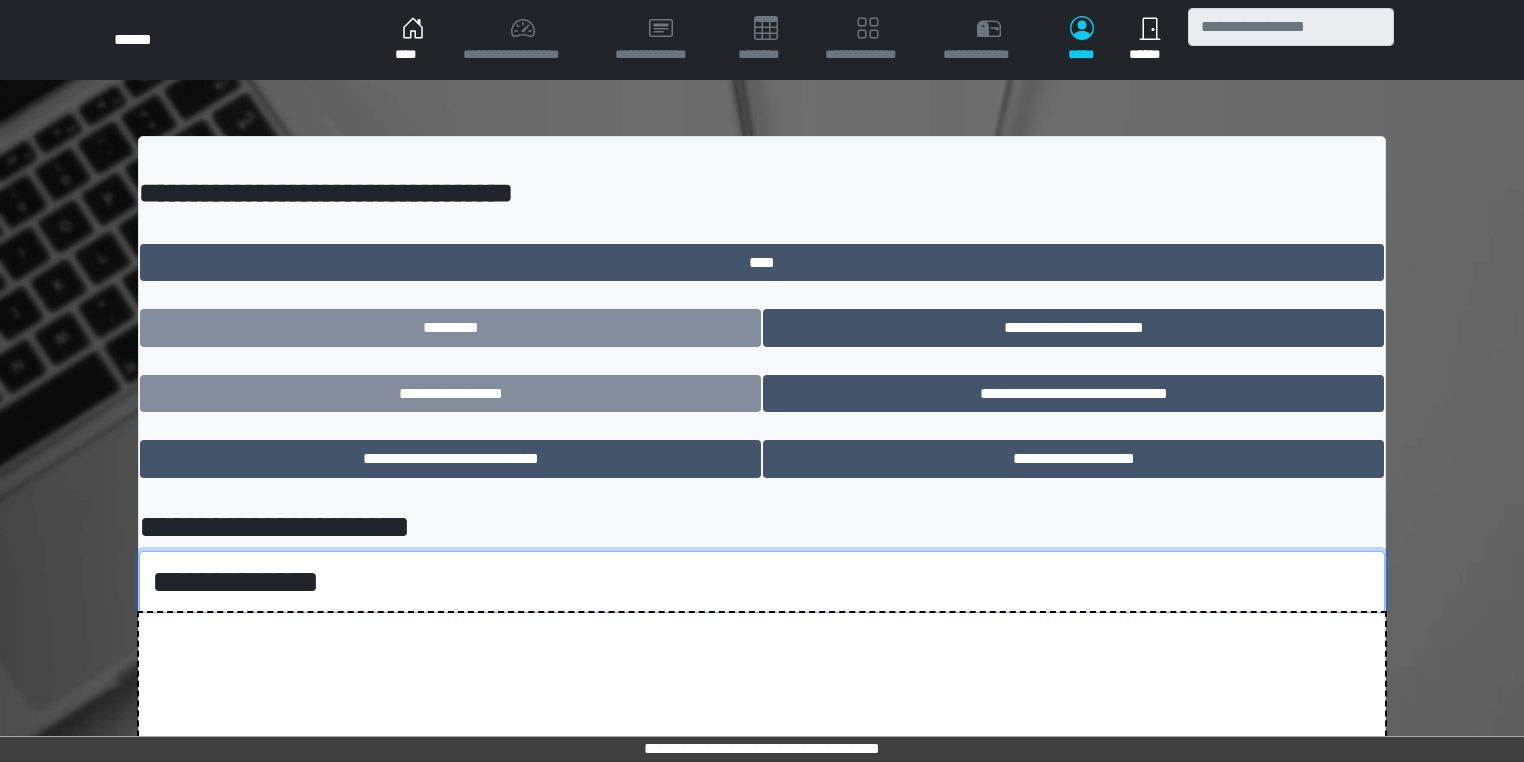 click on "**********" at bounding box center (762, 582) 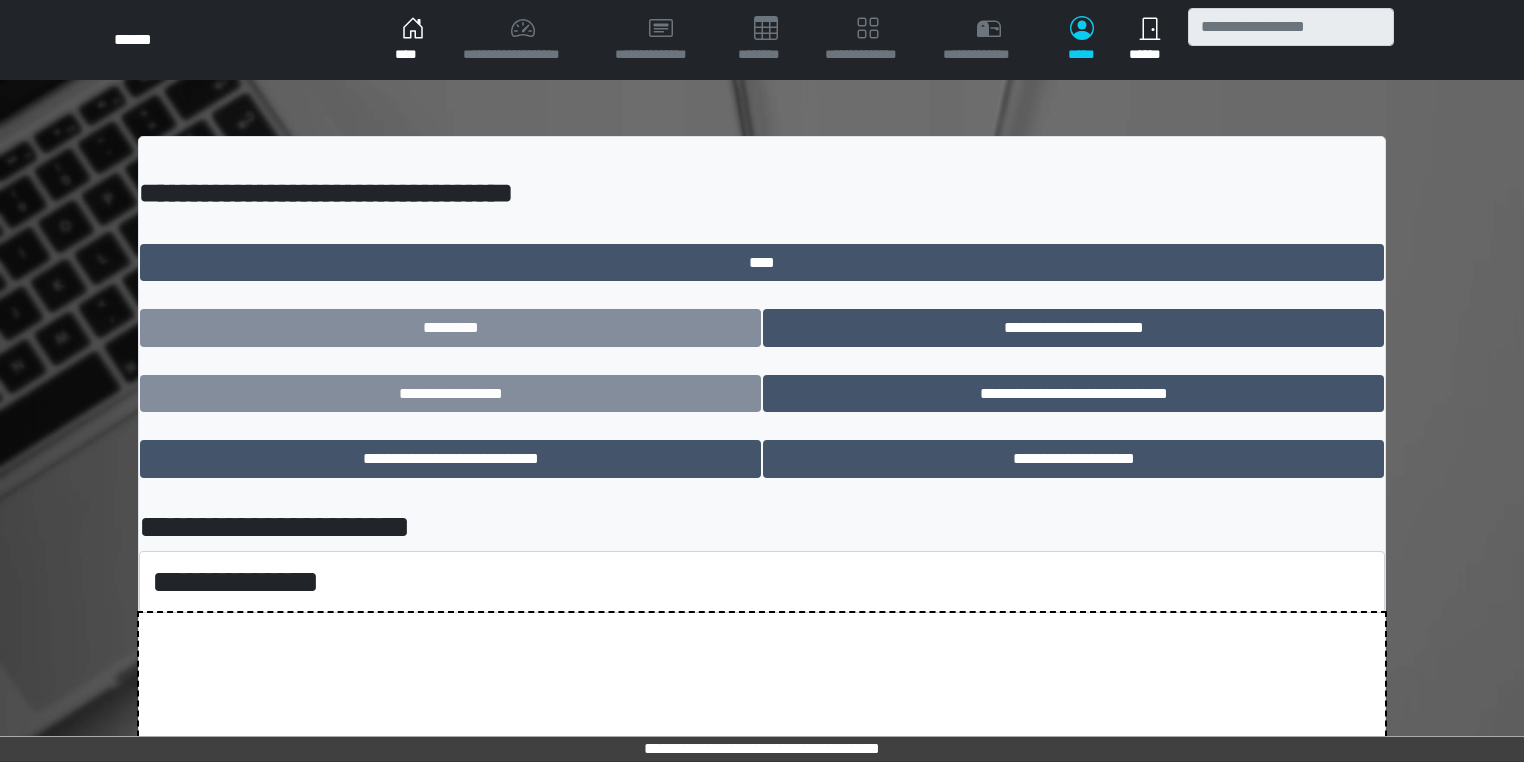 click on "**********" at bounding box center [762, 813] 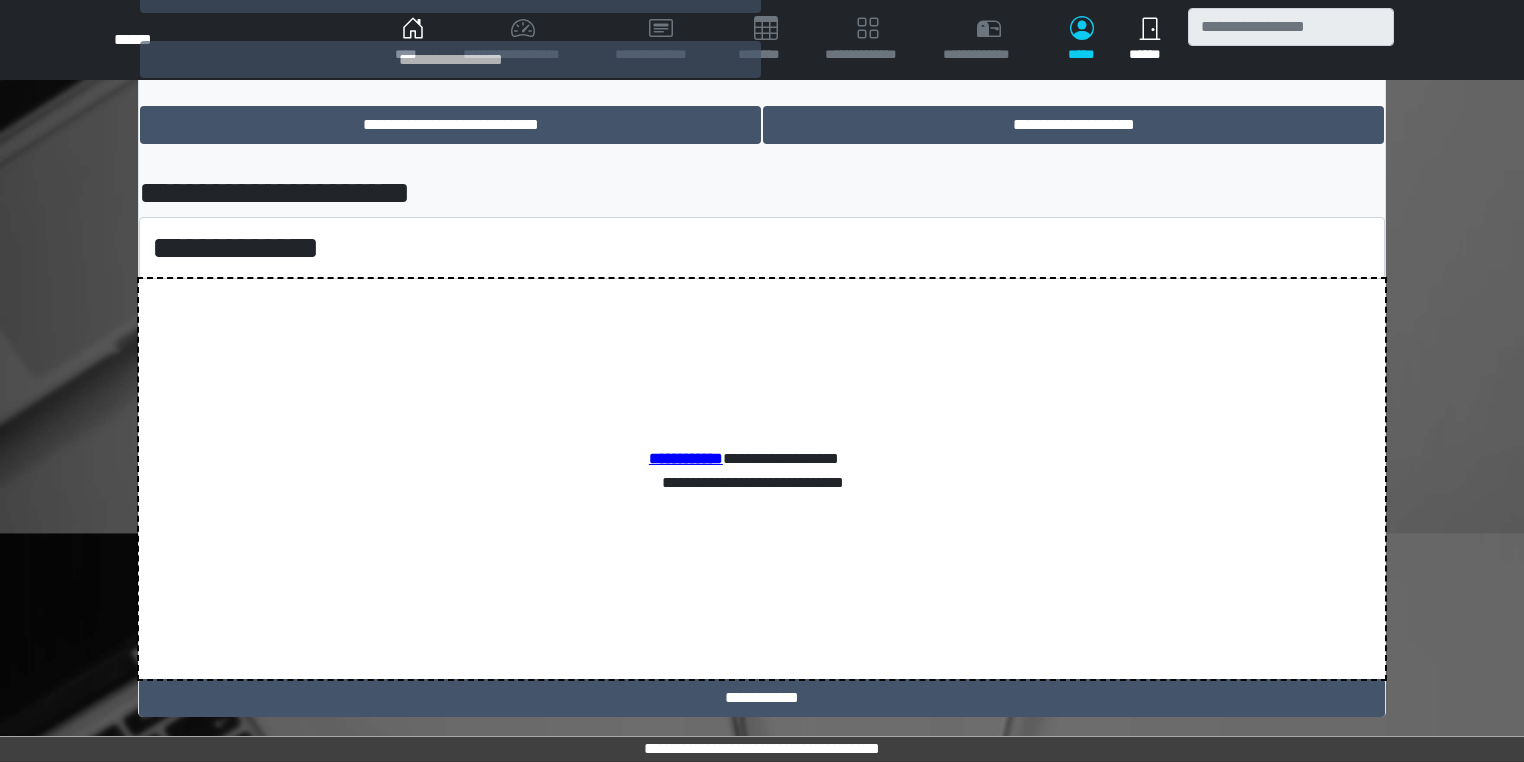 scroll, scrollTop: 343, scrollLeft: 0, axis: vertical 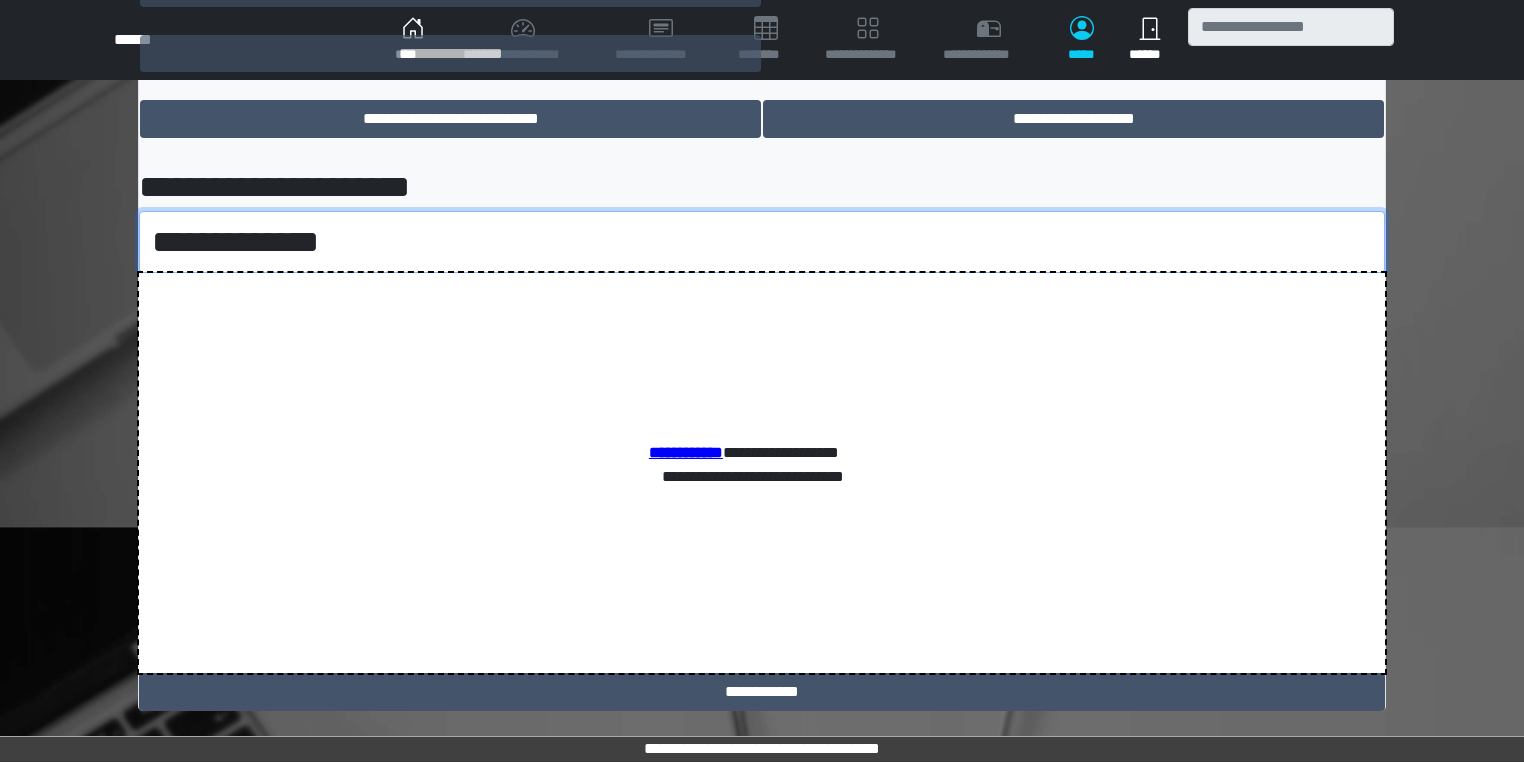 click on "**********" at bounding box center (762, 242) 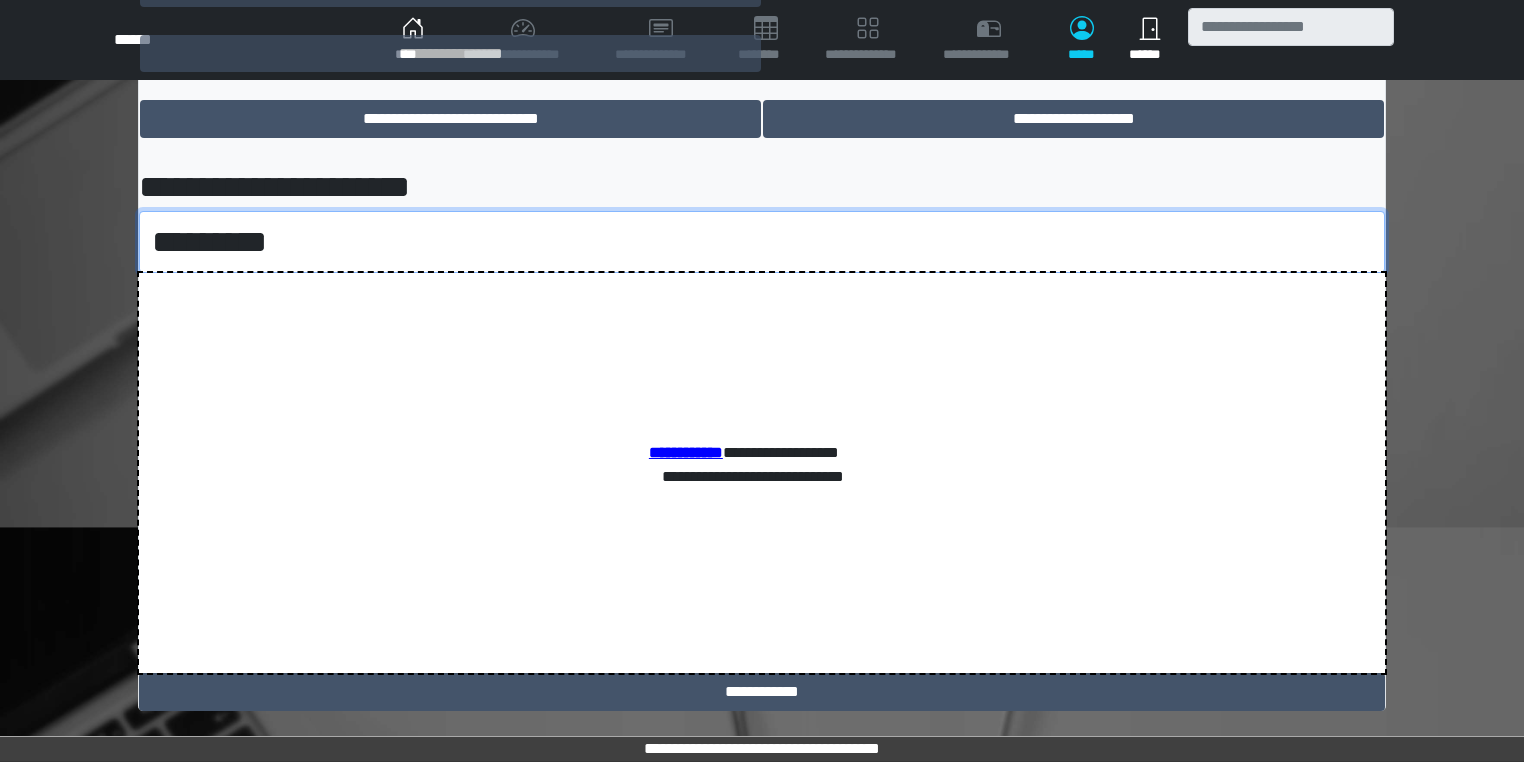 click on "**********" at bounding box center [762, 242] 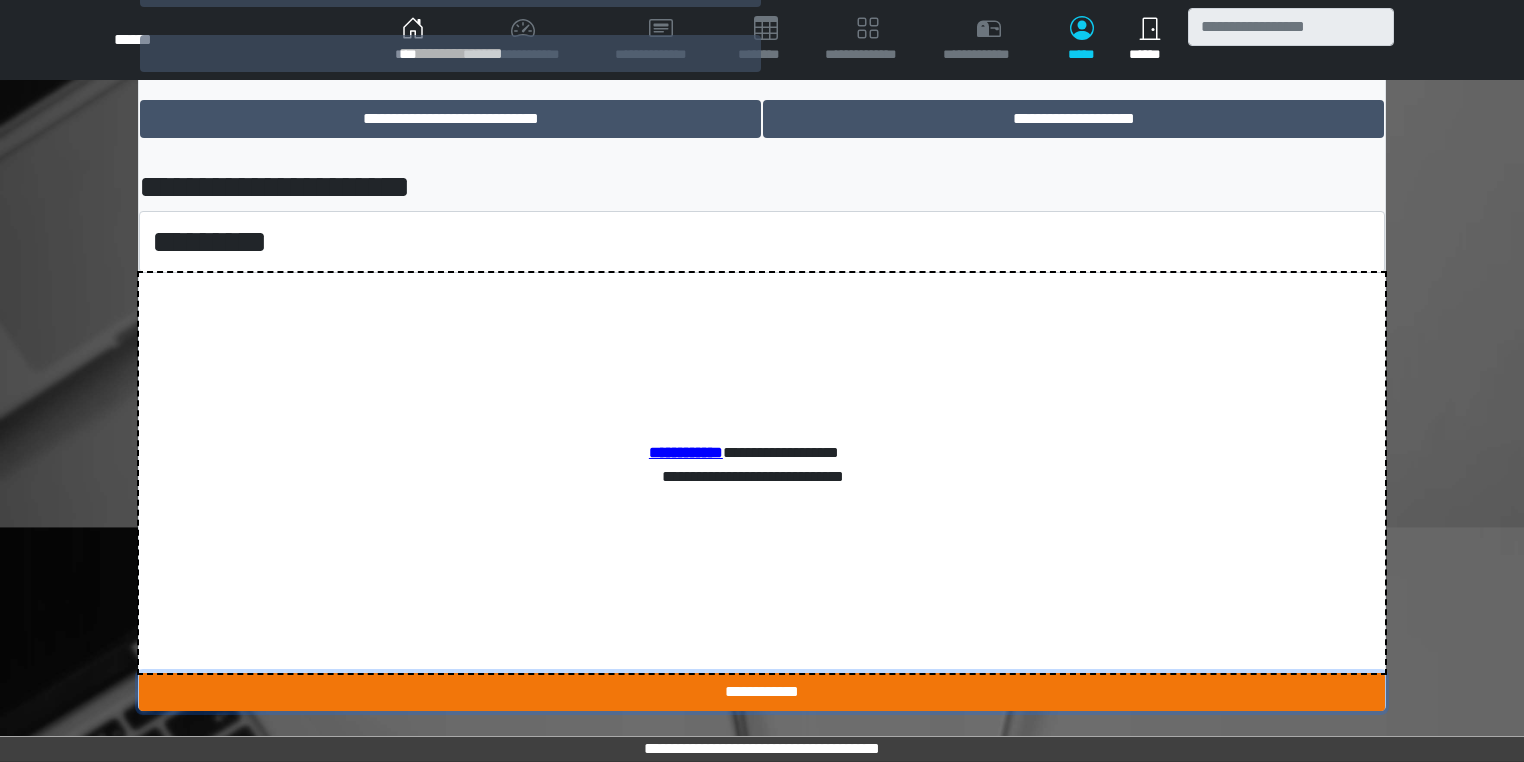 click on "**********" at bounding box center (762, 692) 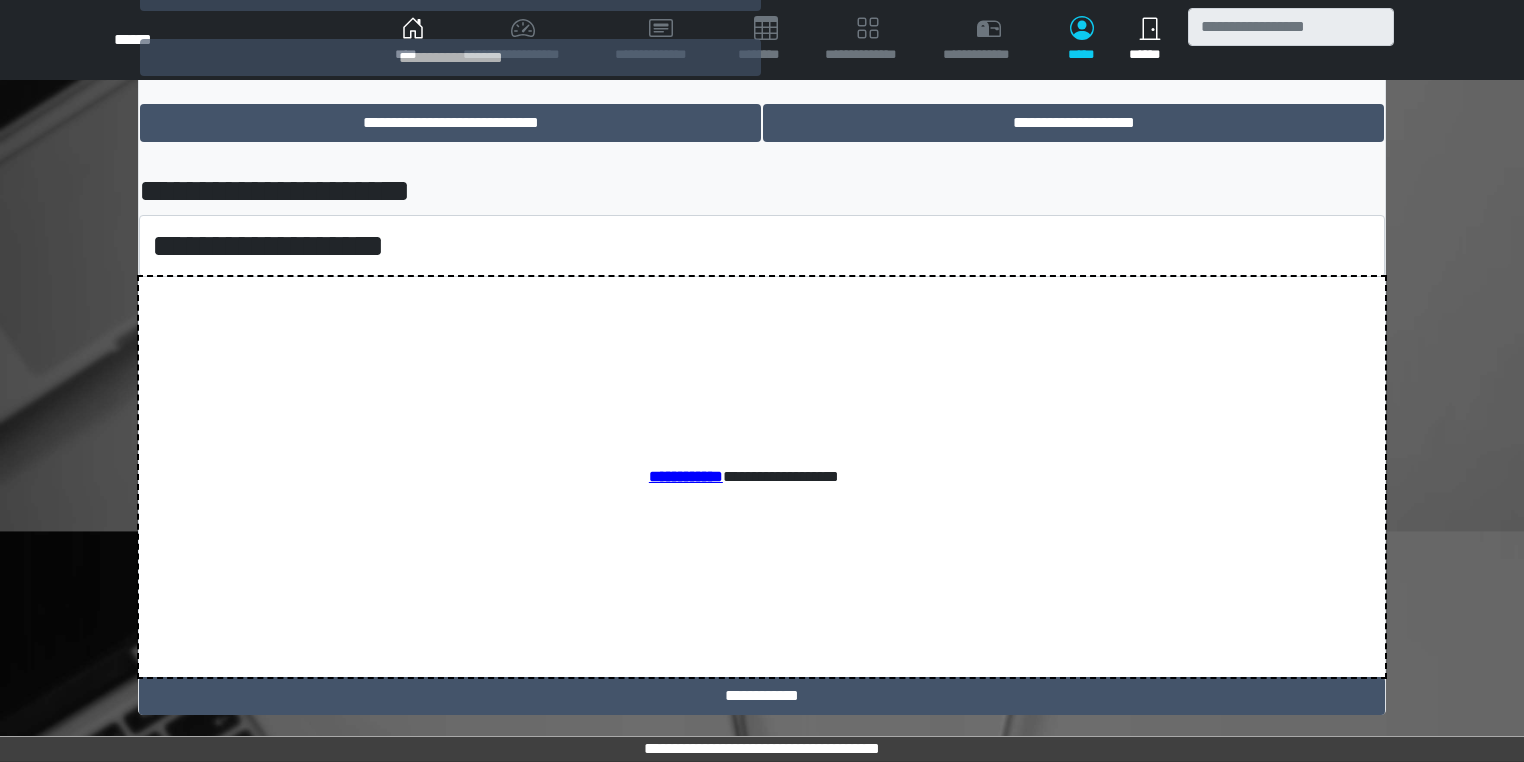 scroll, scrollTop: 343, scrollLeft: 0, axis: vertical 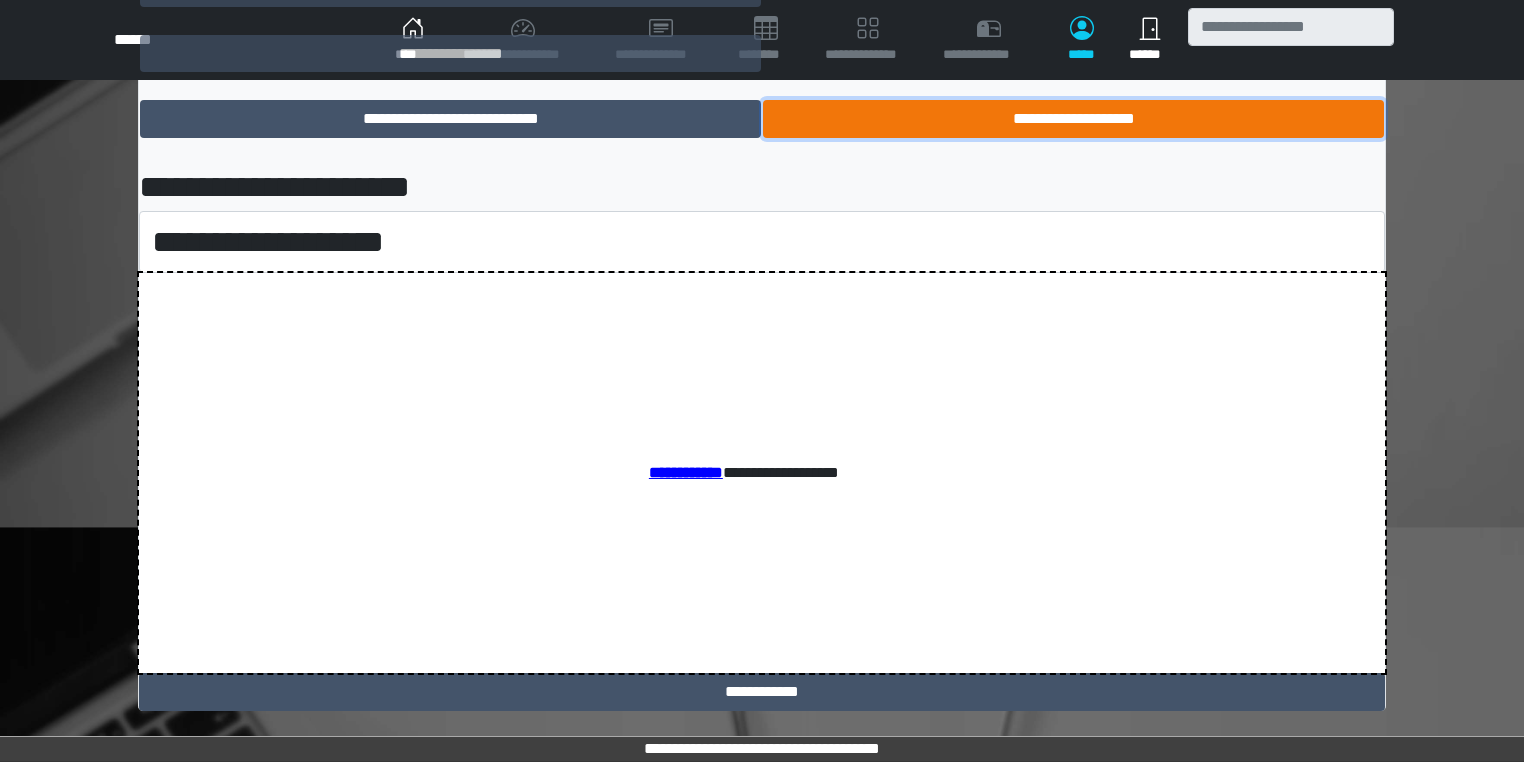 click on "**********" at bounding box center [1073, 119] 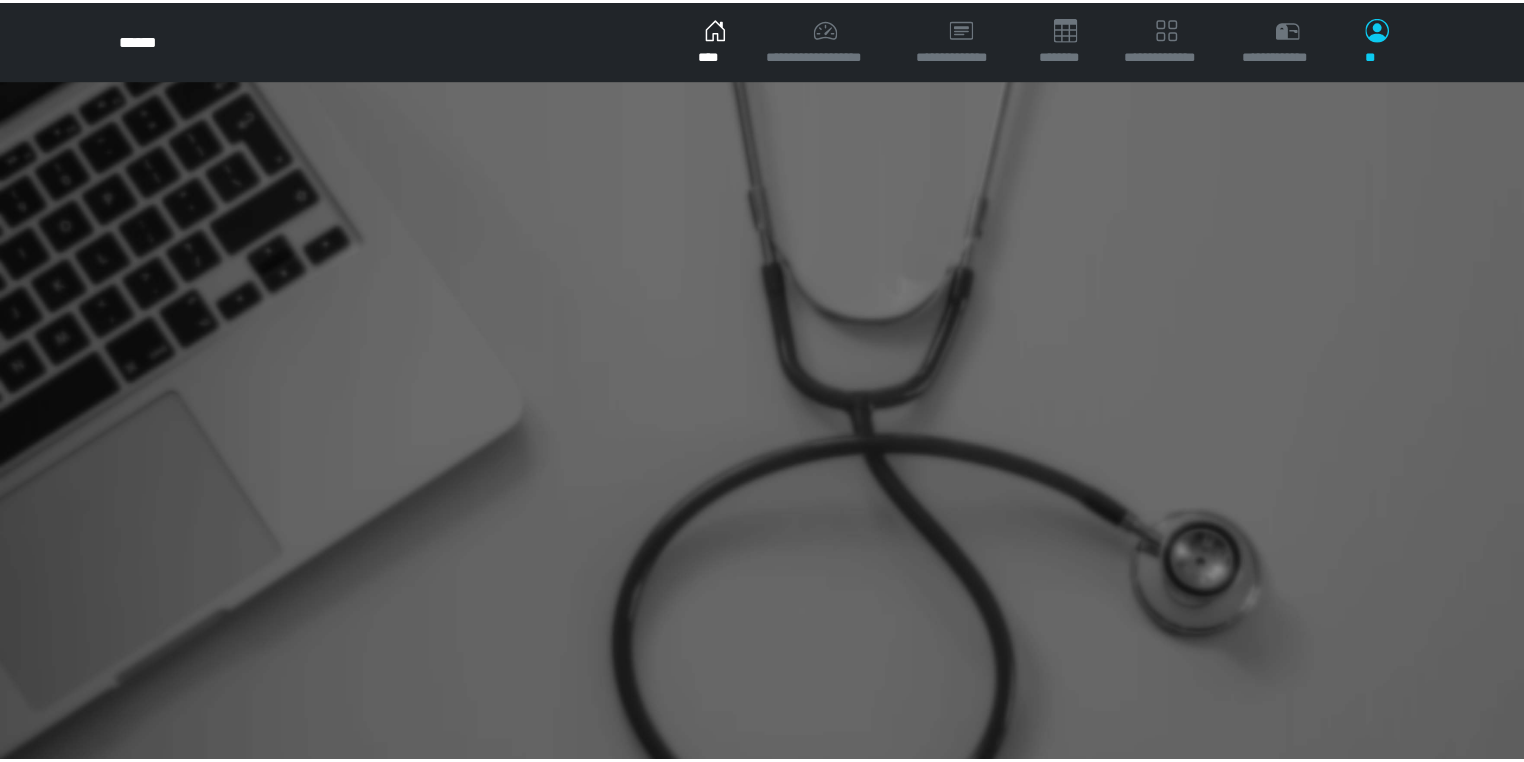 scroll, scrollTop: 0, scrollLeft: 0, axis: both 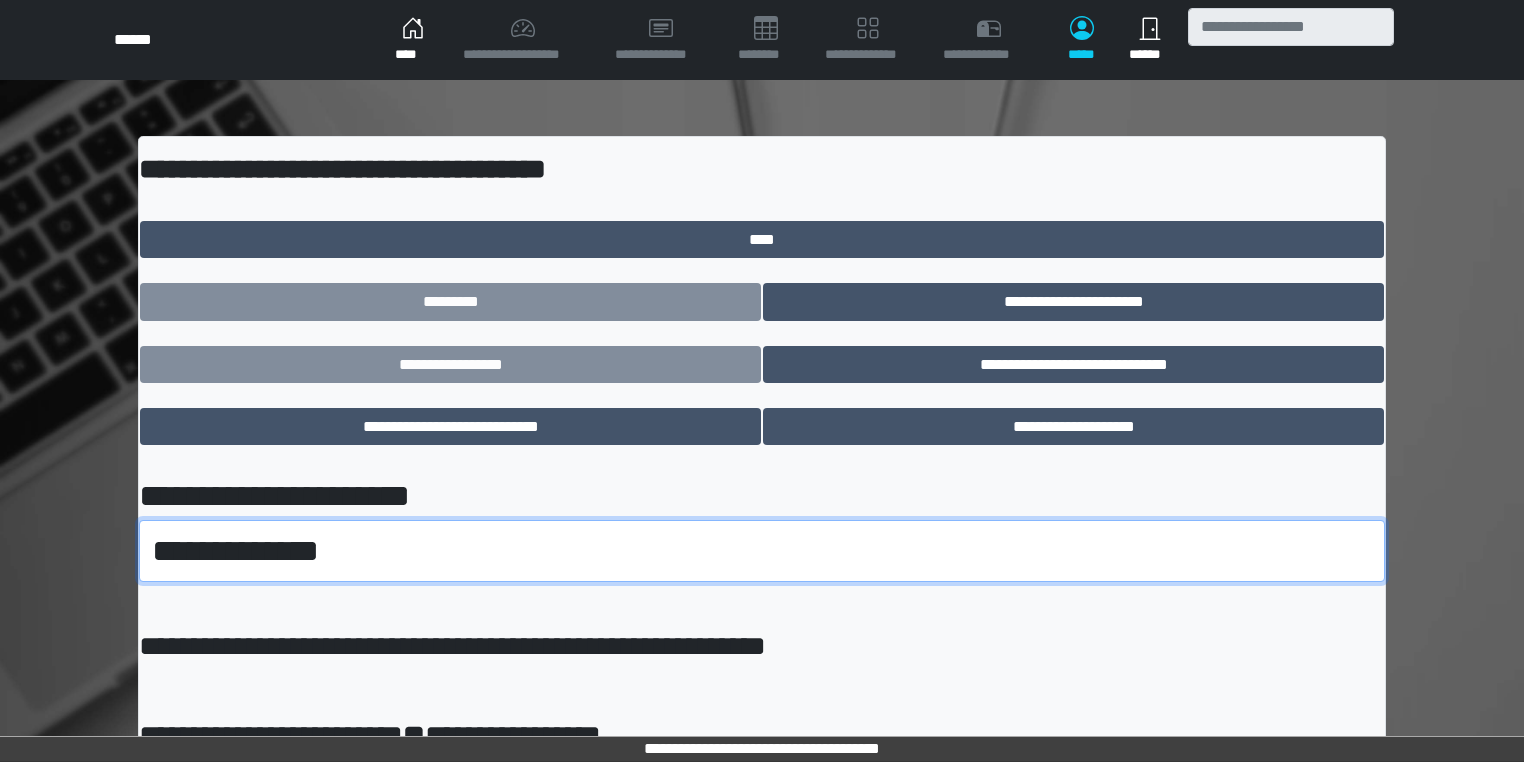 drag, startPoint x: 396, startPoint y: 524, endPoint x: 397, endPoint y: 535, distance: 11.045361 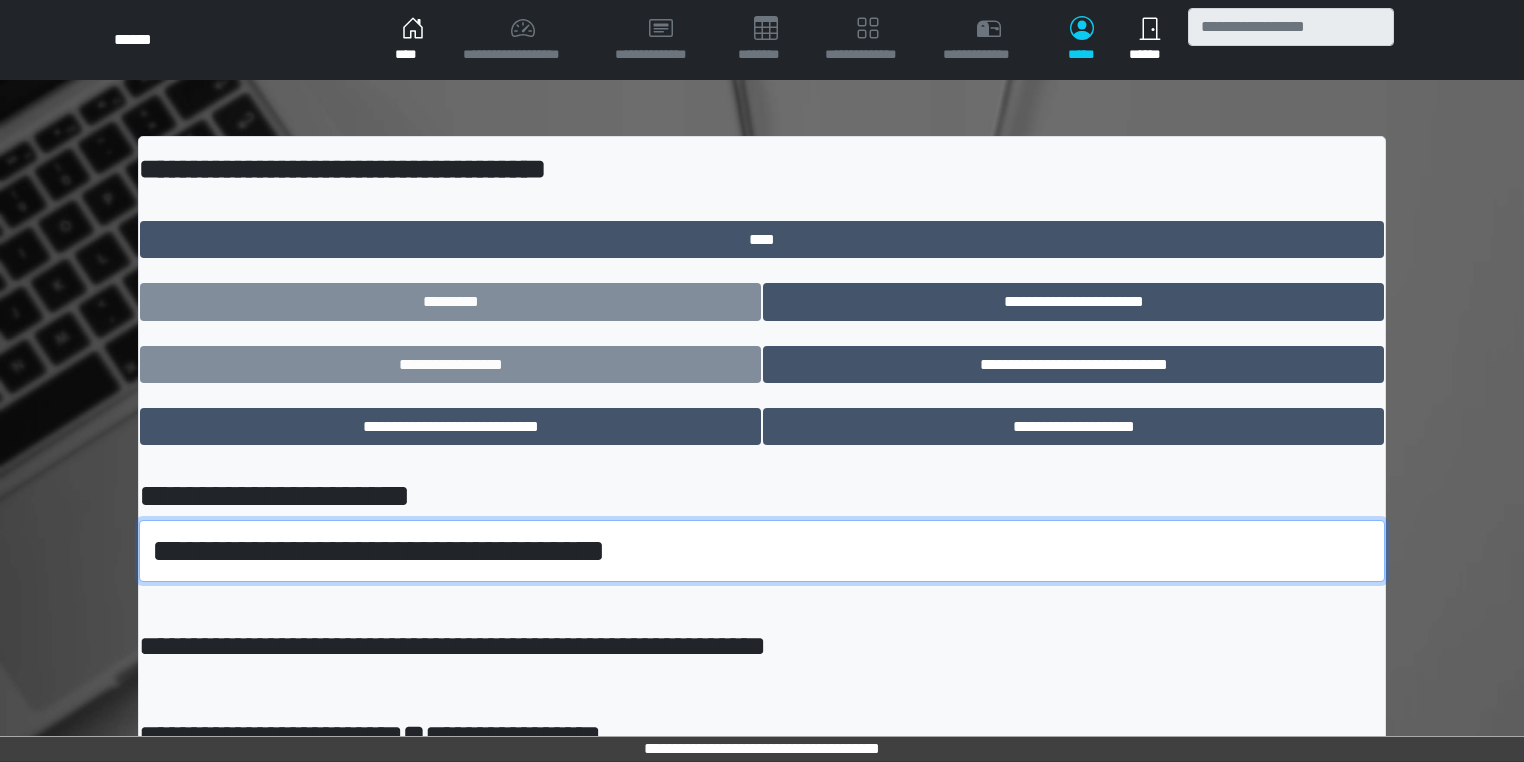 click on "**********" at bounding box center [762, 551] 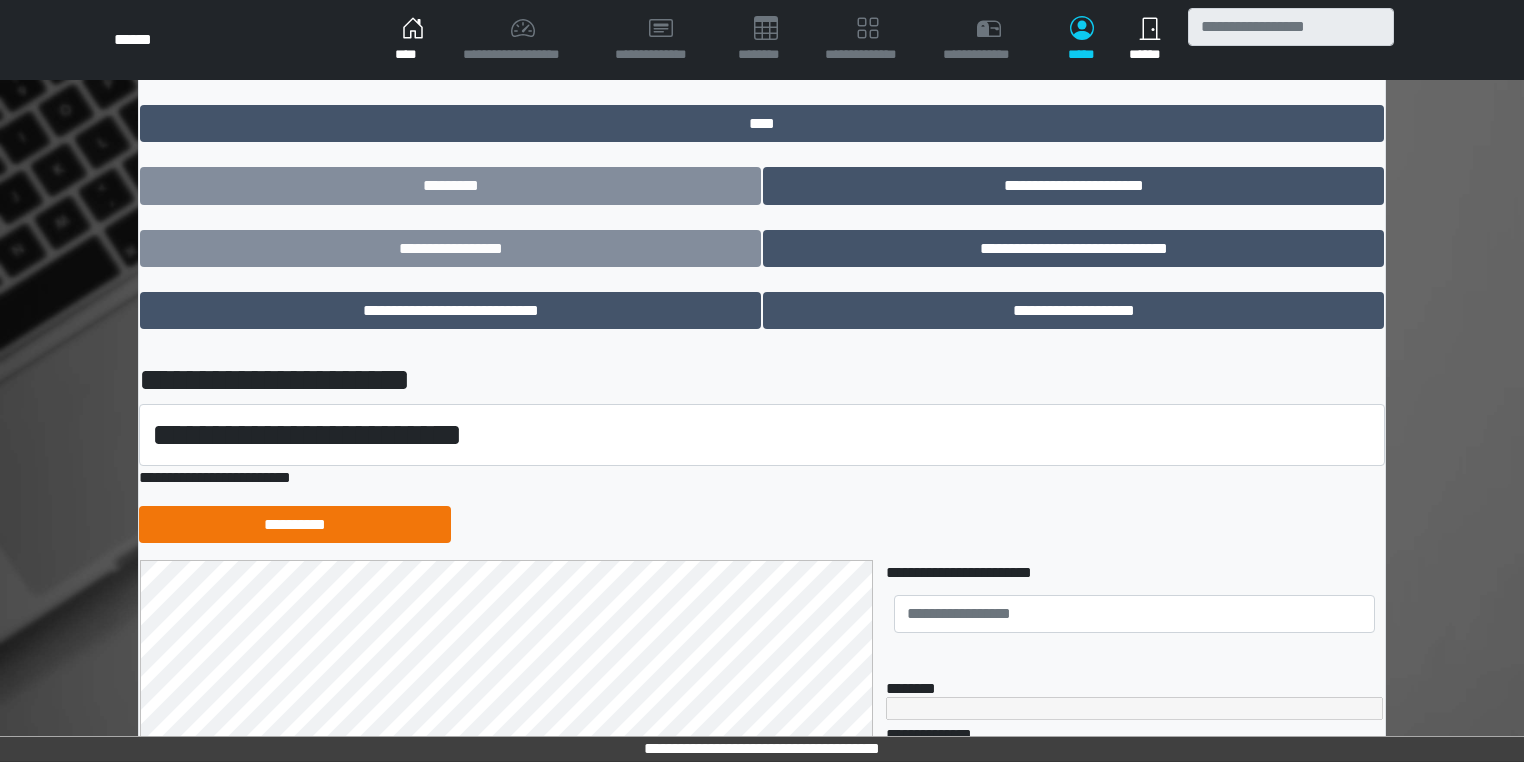 scroll, scrollTop: 160, scrollLeft: 0, axis: vertical 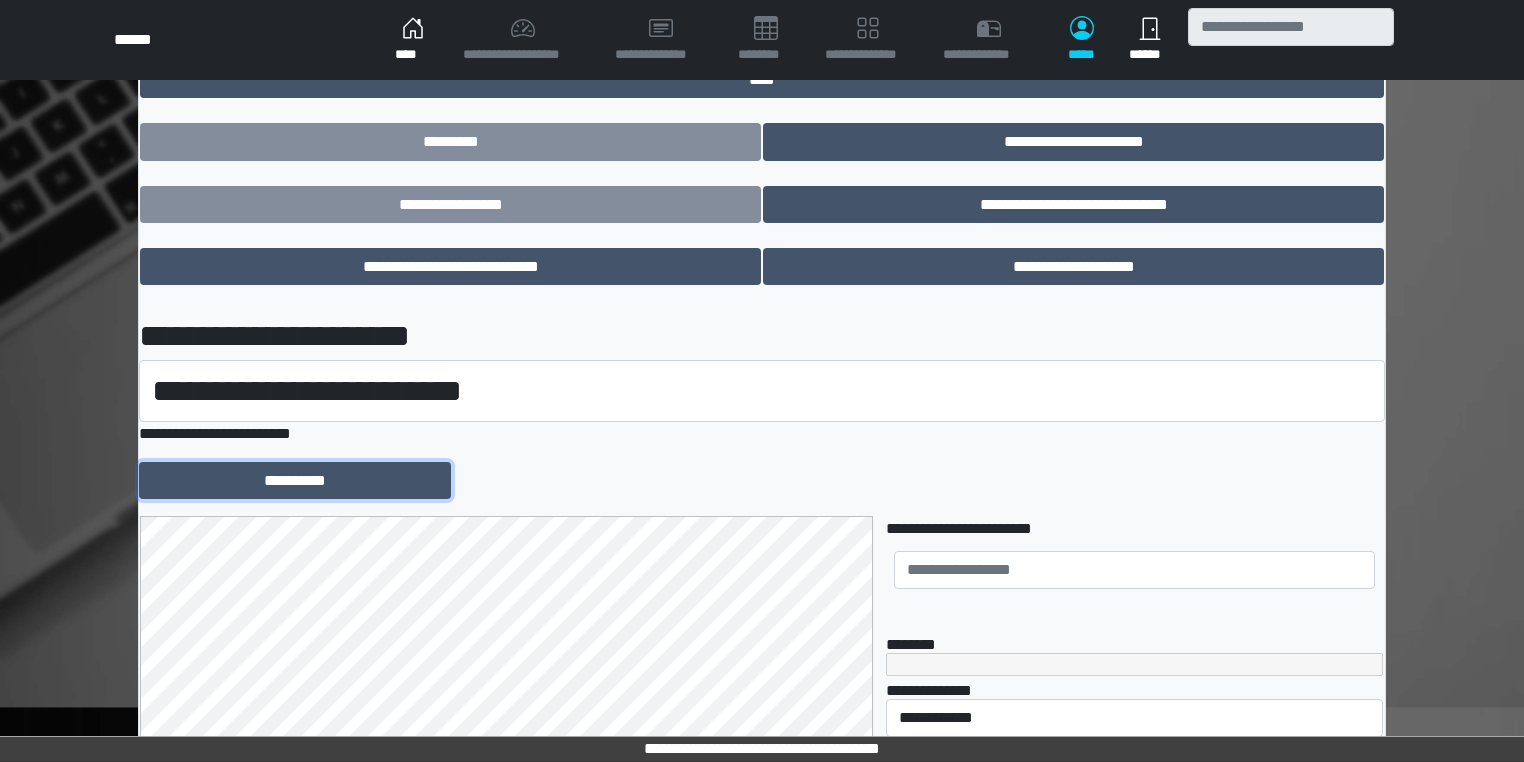 click on "**********" at bounding box center (295, 481) 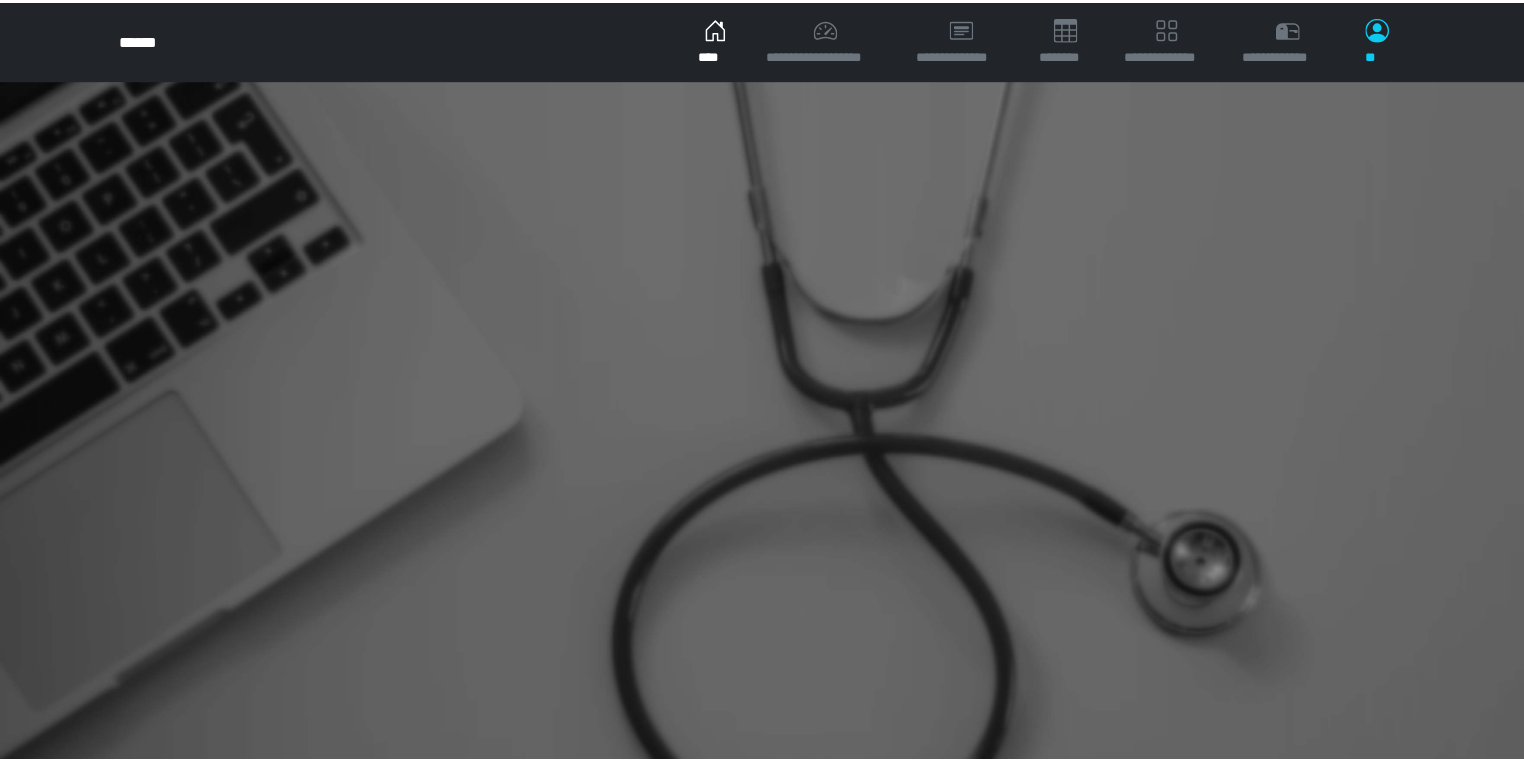 scroll, scrollTop: 0, scrollLeft: 0, axis: both 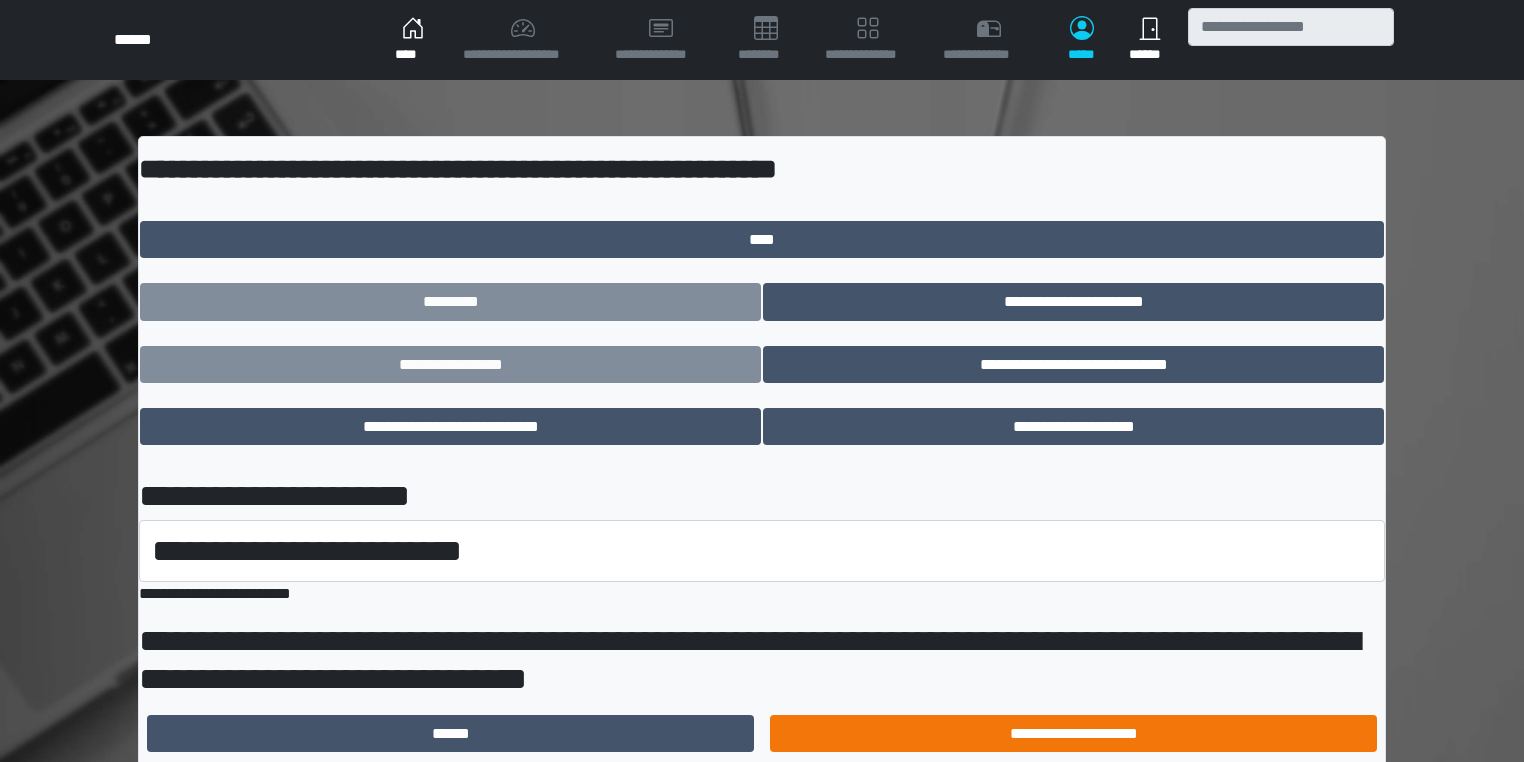 click on "**********" at bounding box center [1073, 742] 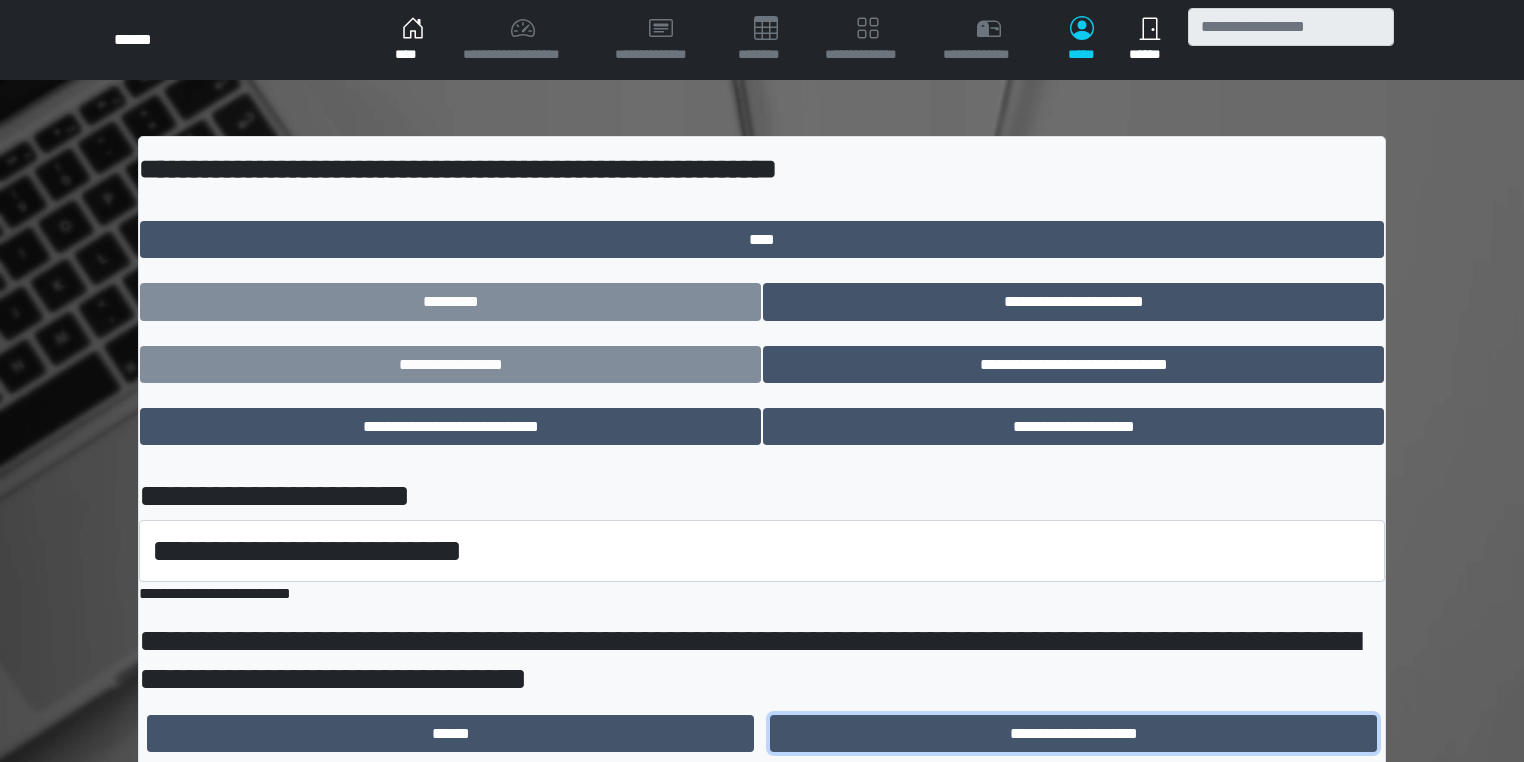click on "**********" at bounding box center [1073, 734] 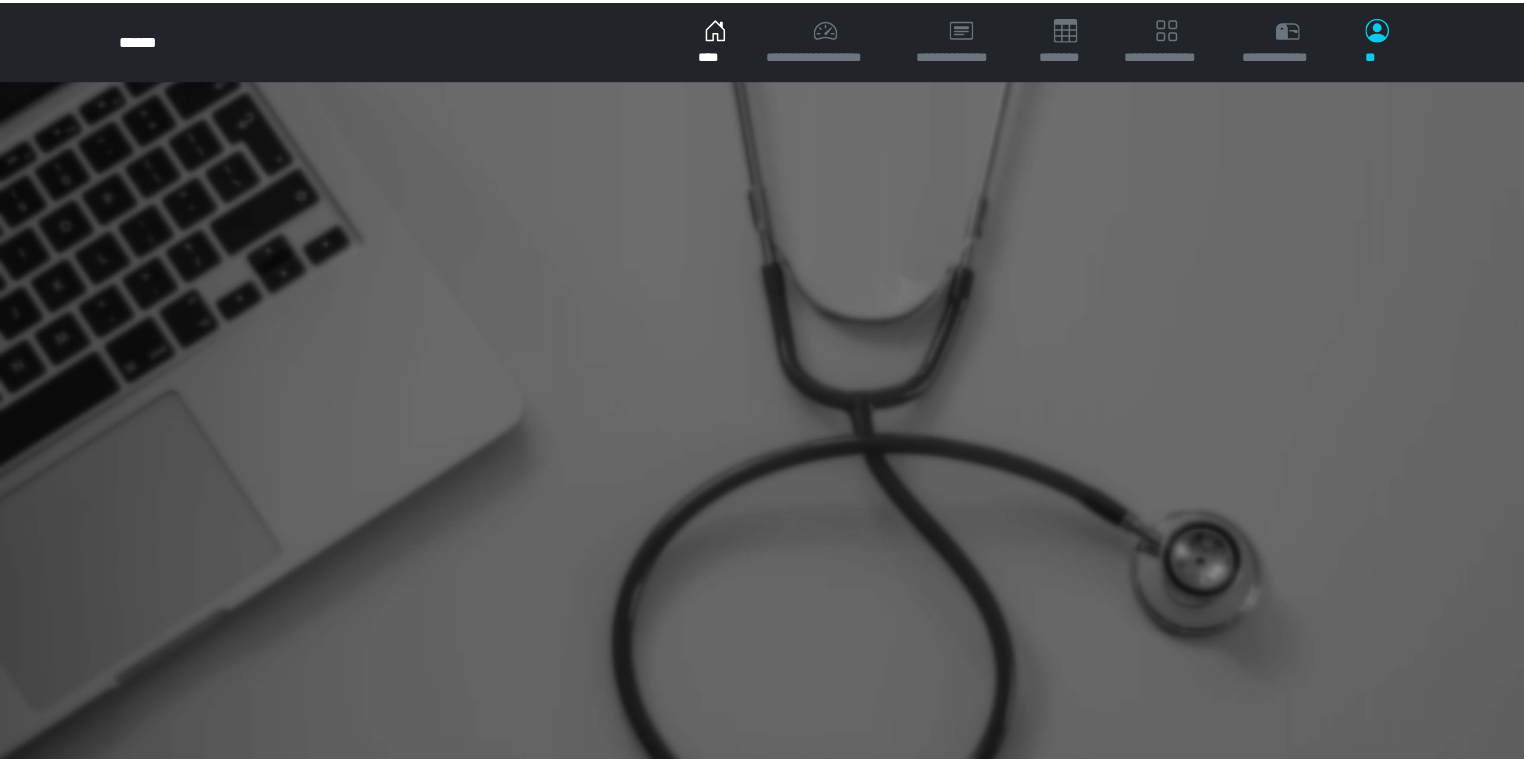 scroll, scrollTop: 0, scrollLeft: 0, axis: both 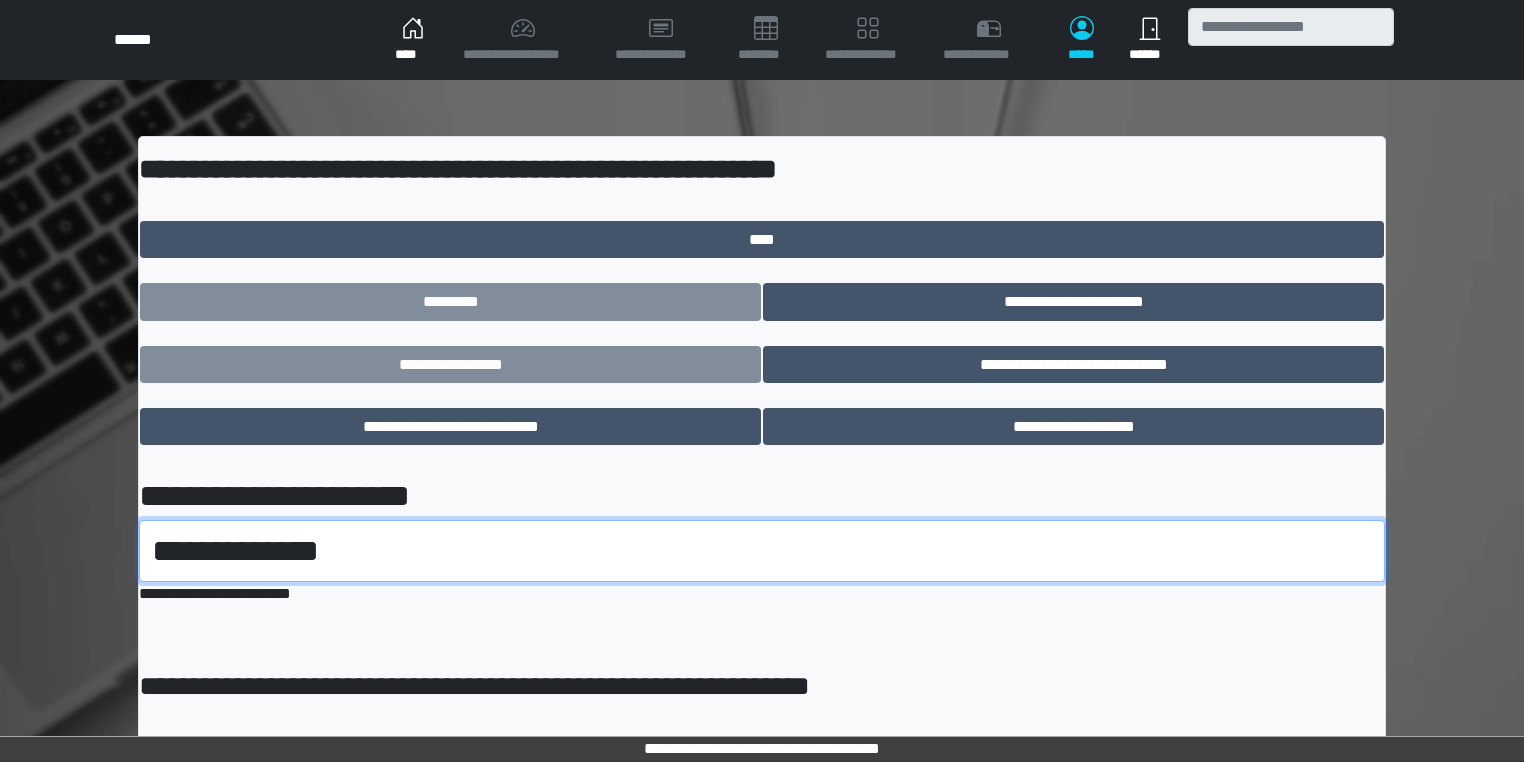 click on "**********" at bounding box center (762, 551) 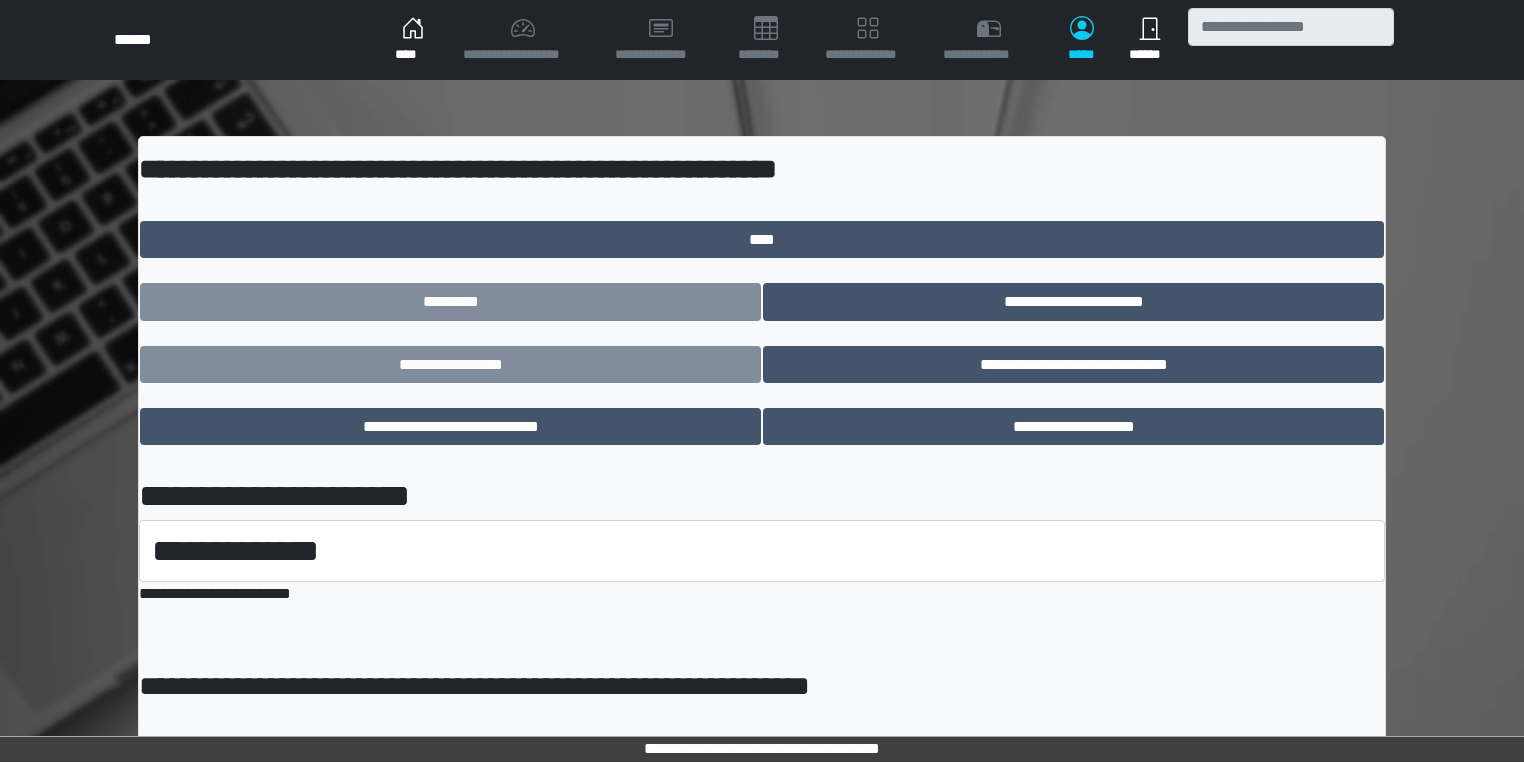 drag, startPoint x: 380, startPoint y: 606, endPoint x: 392, endPoint y: 473, distance: 133.54025 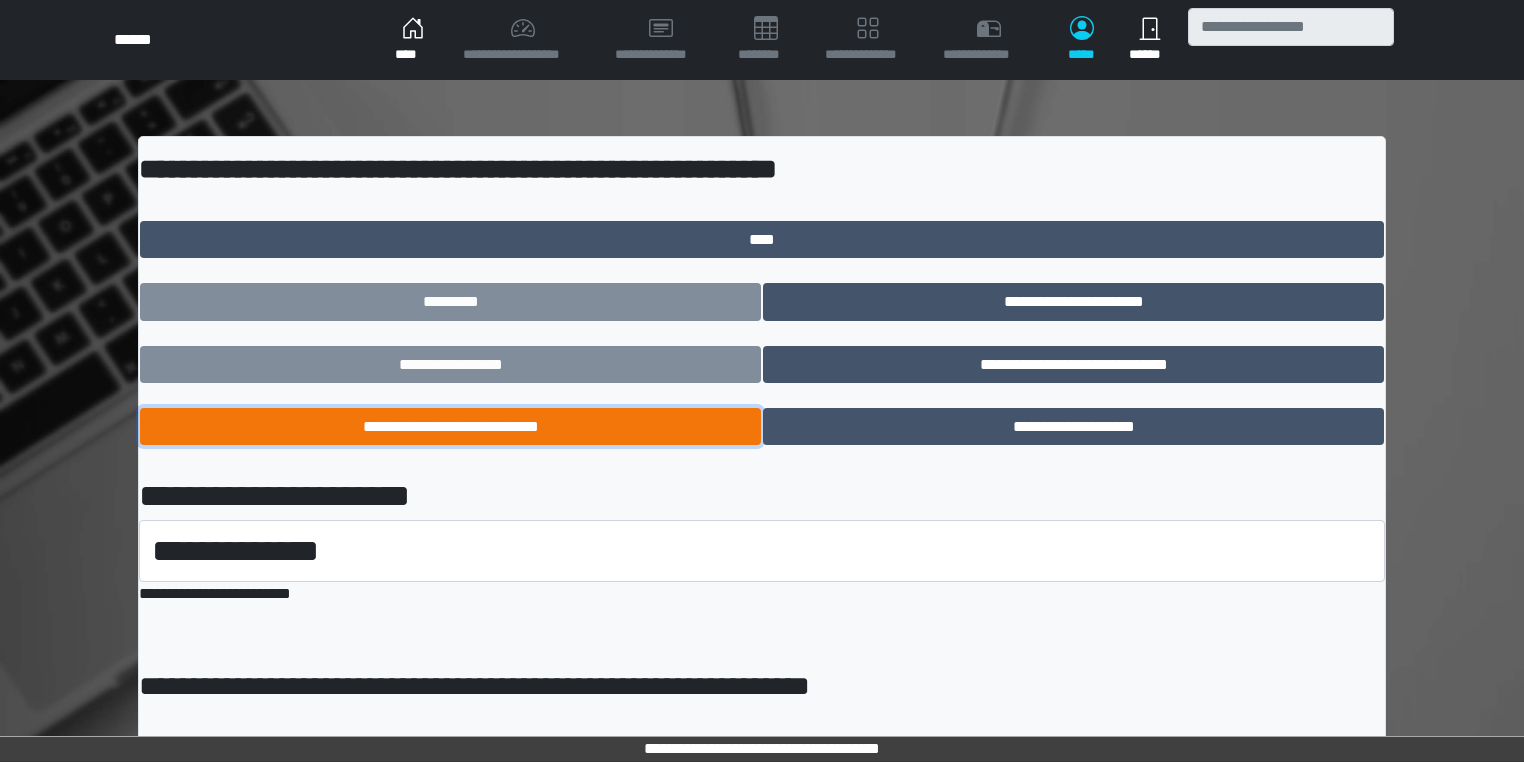 click on "**********" at bounding box center [450, 427] 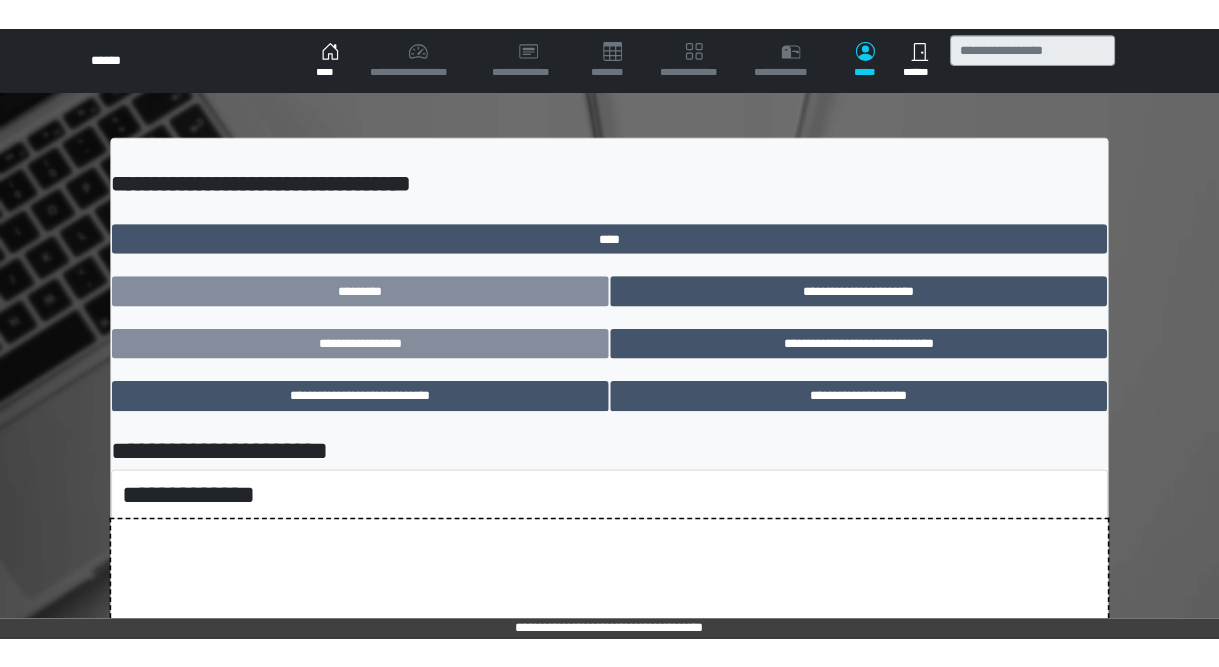 scroll, scrollTop: 0, scrollLeft: 0, axis: both 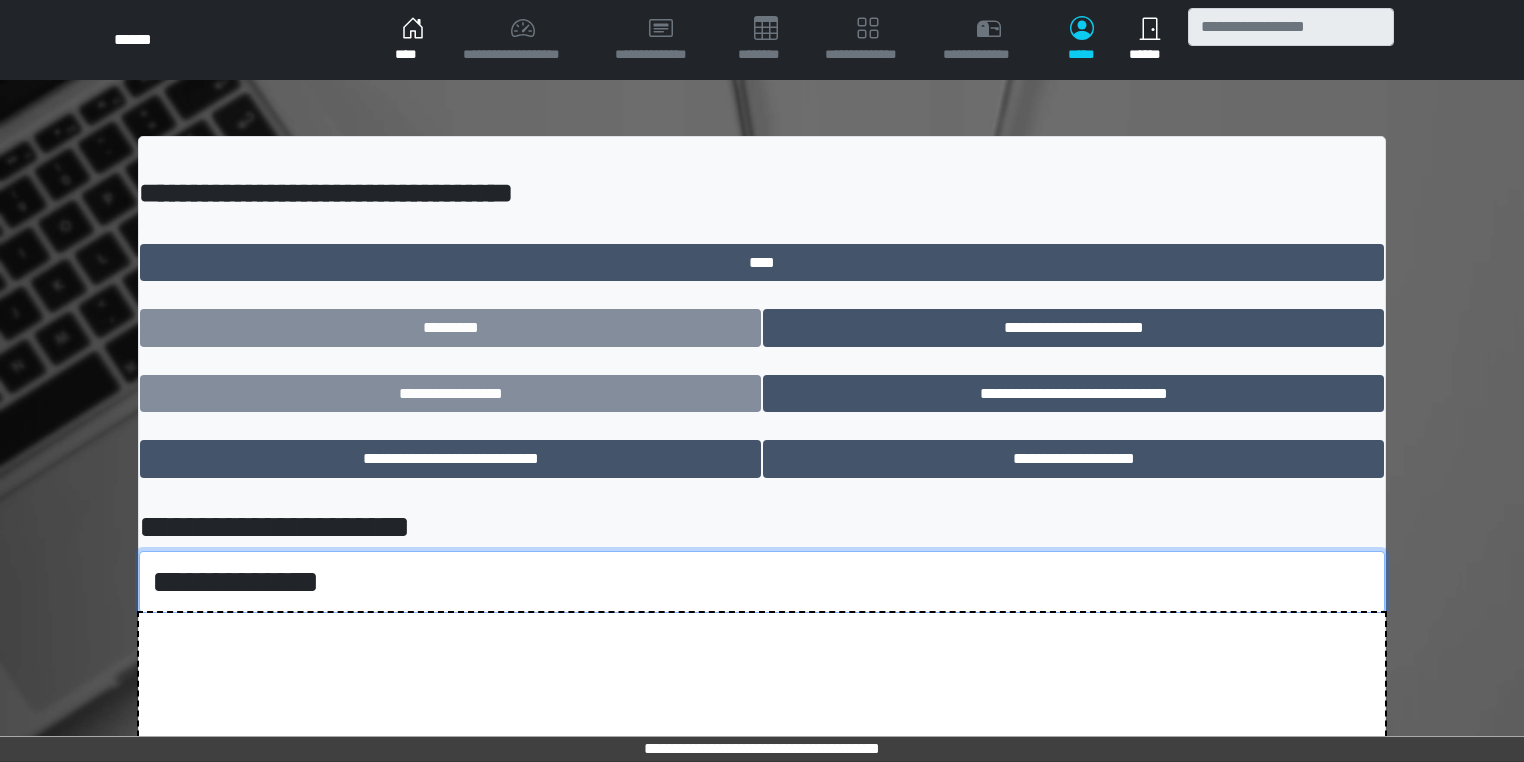 click on "**********" at bounding box center [762, 582] 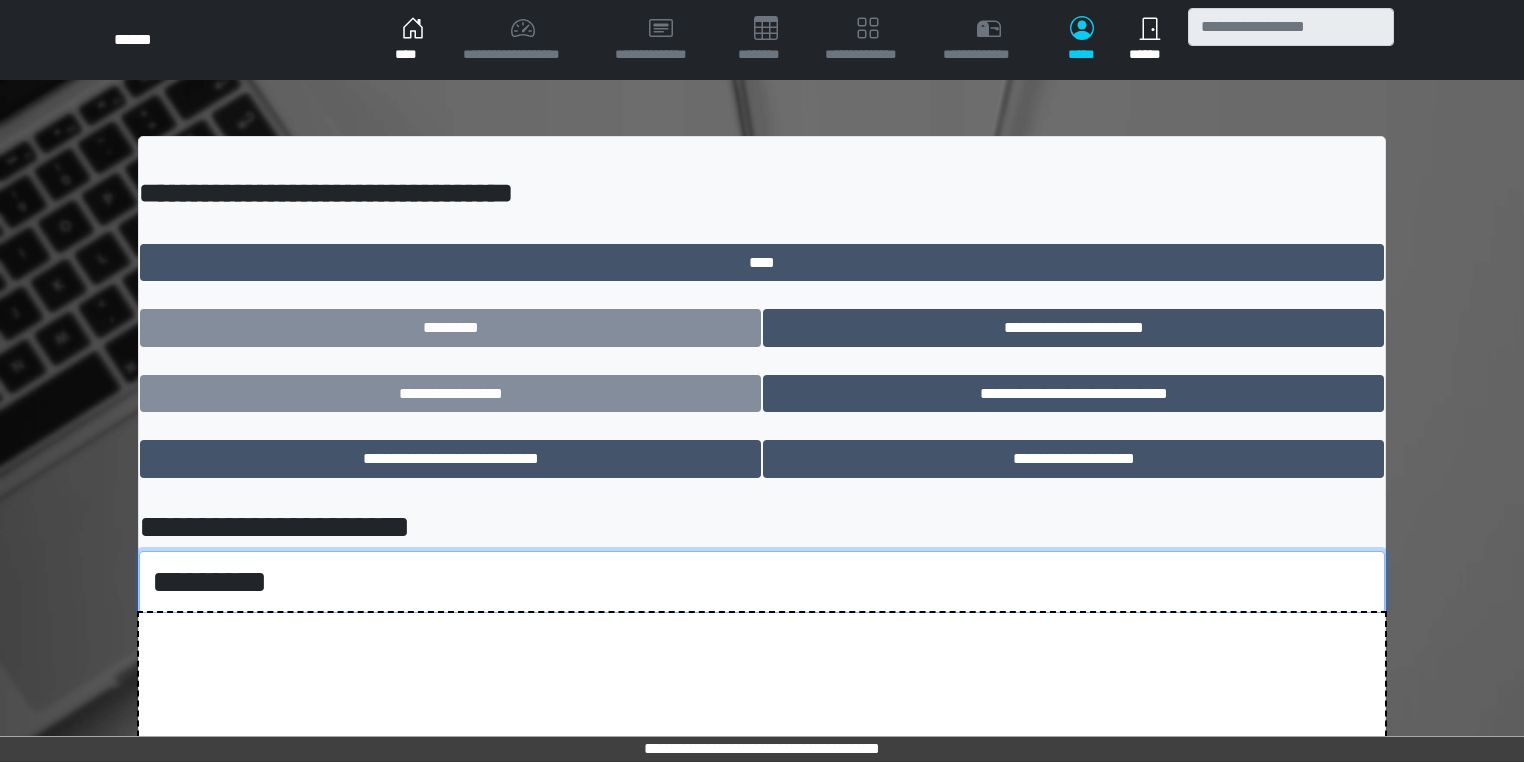 click on "**********" at bounding box center [762, 582] 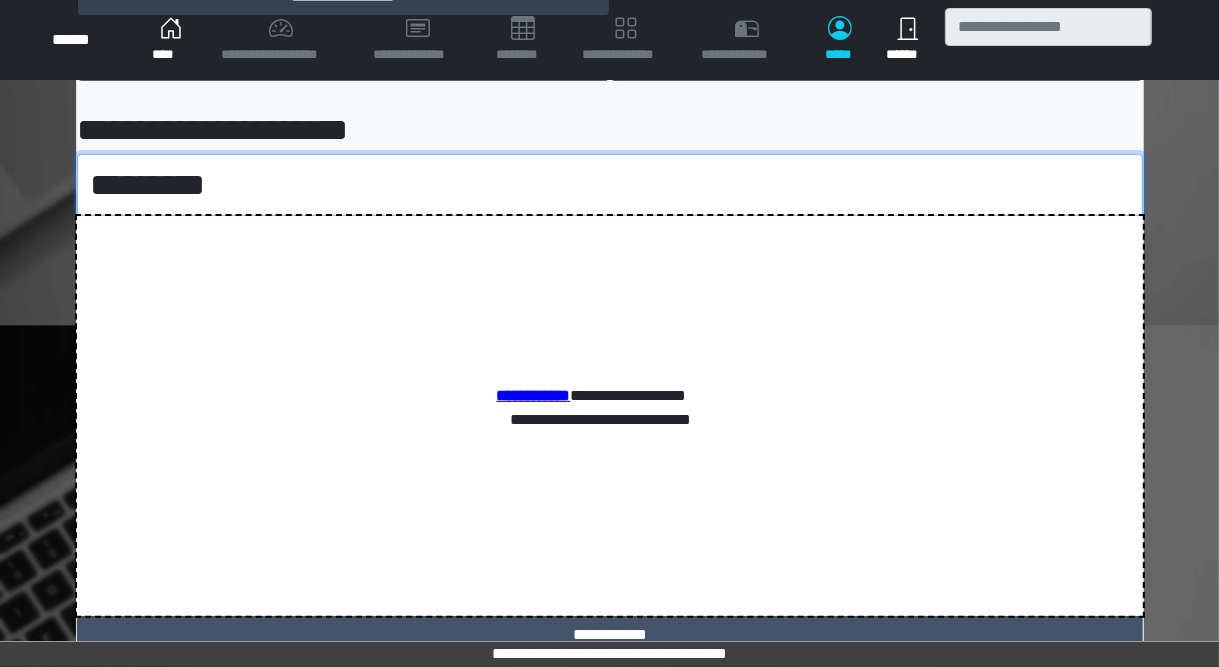scroll, scrollTop: 400, scrollLeft: 0, axis: vertical 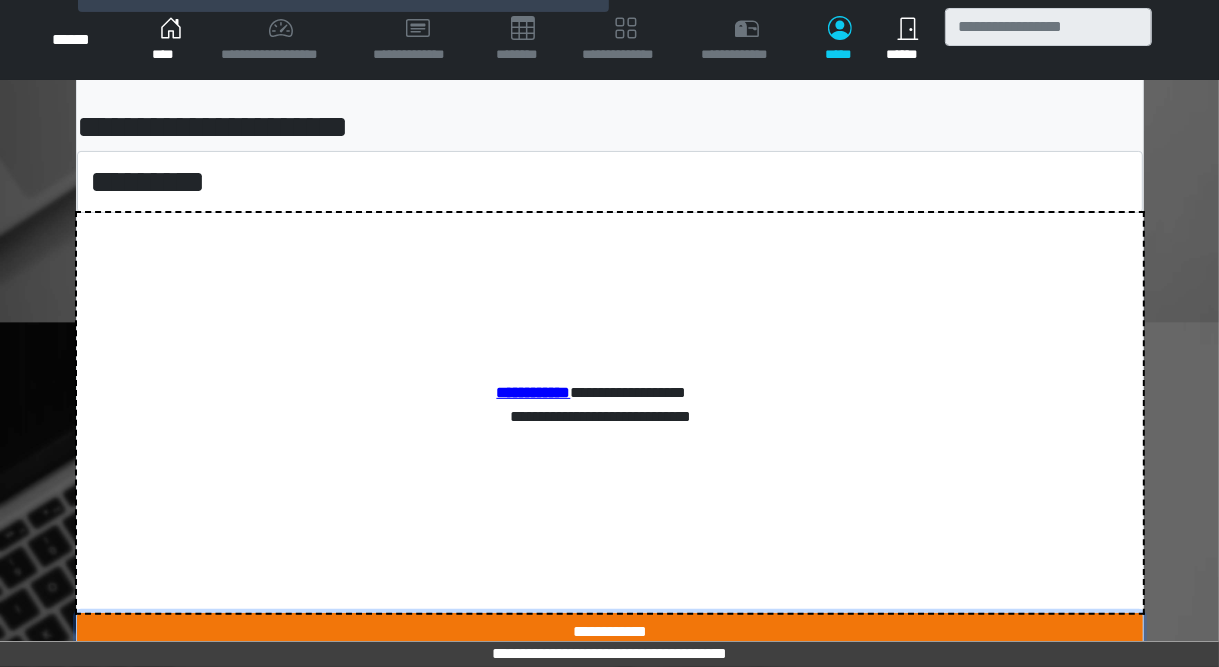 click on "**********" at bounding box center [610, 632] 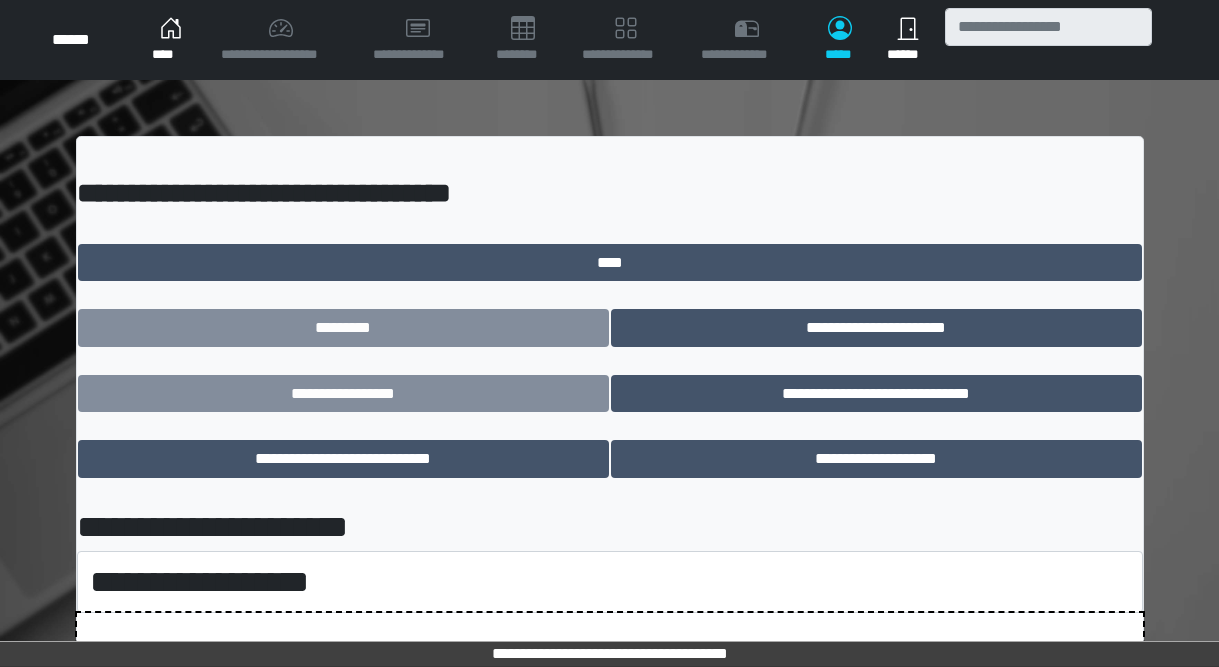 scroll, scrollTop: 0, scrollLeft: 0, axis: both 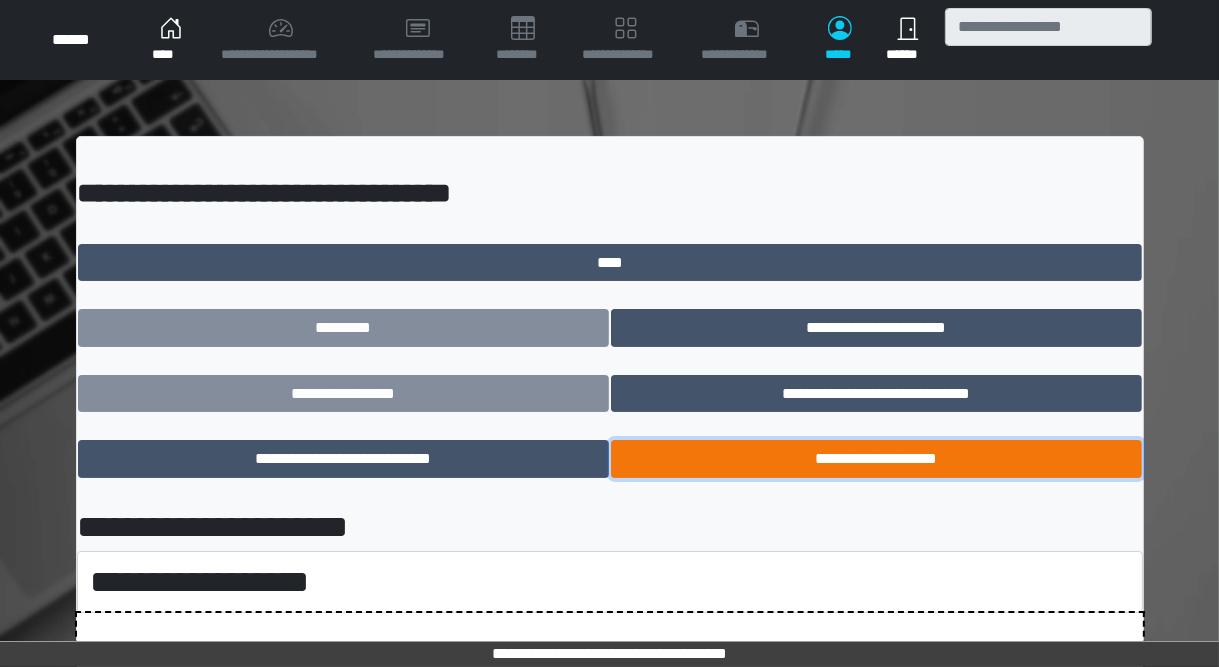 click on "**********" at bounding box center (876, 459) 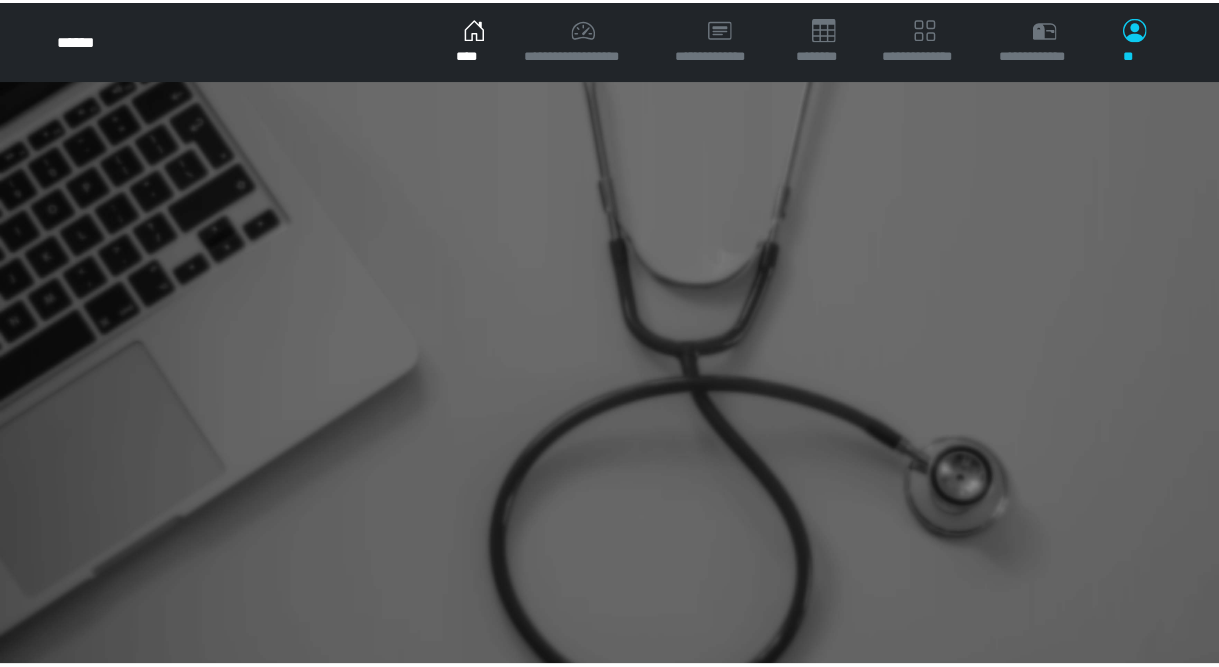 scroll, scrollTop: 0, scrollLeft: 0, axis: both 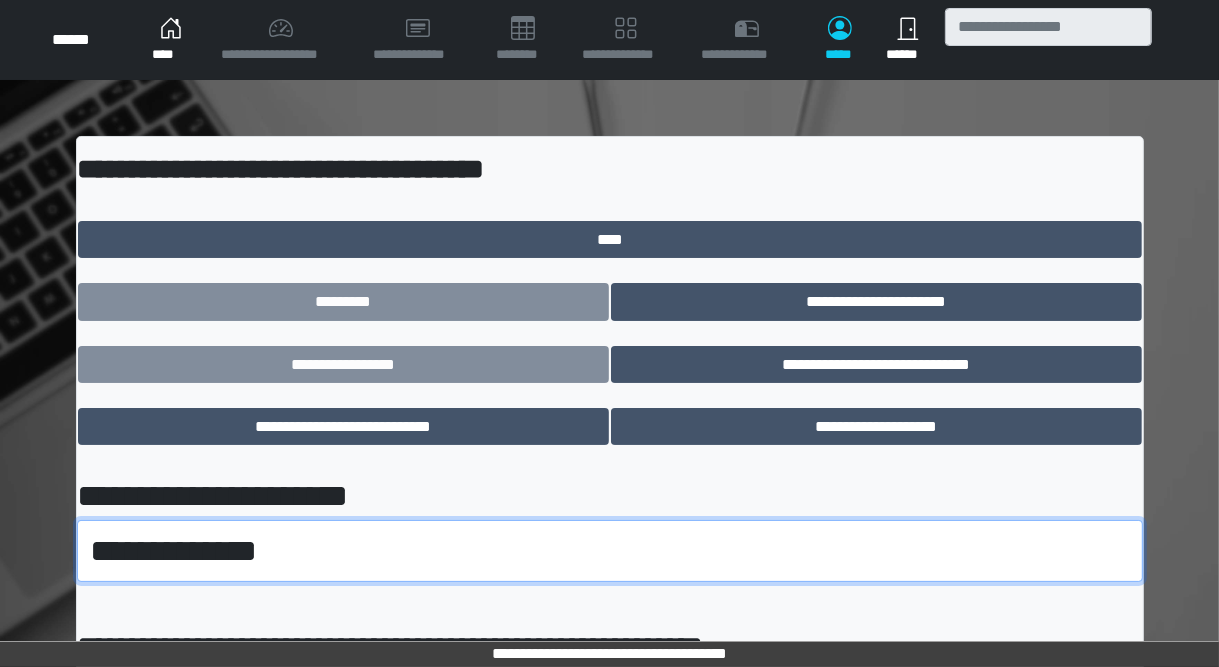 click on "**********" at bounding box center [610, 551] 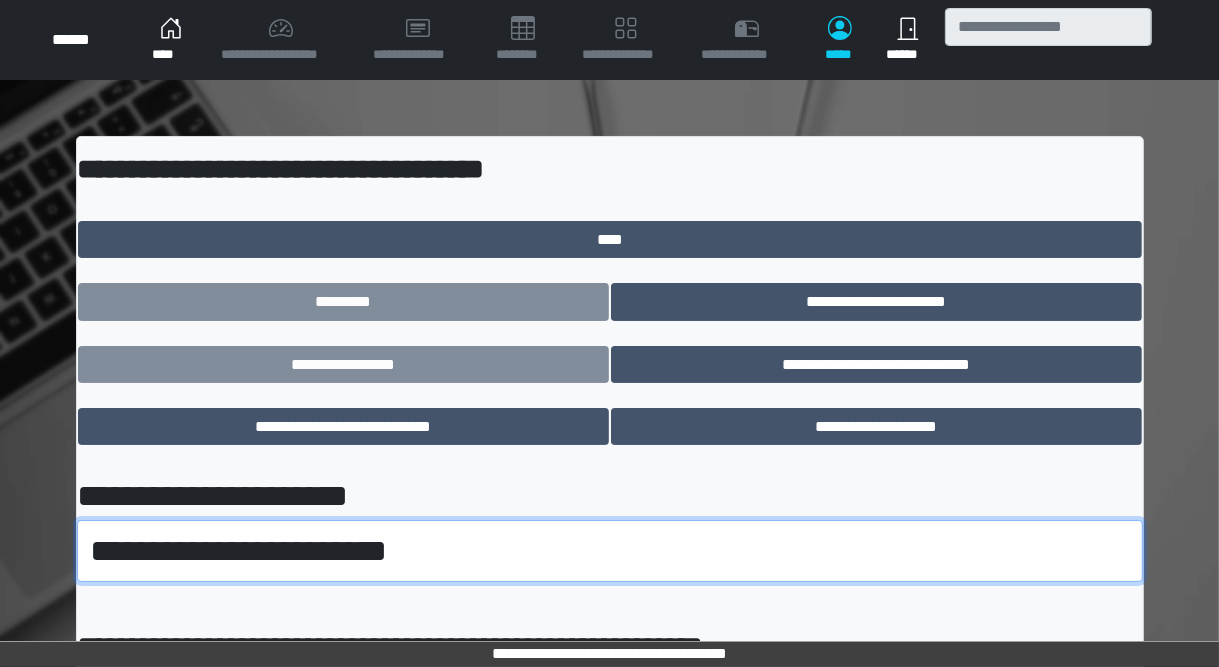 click on "**********" at bounding box center (610, 551) 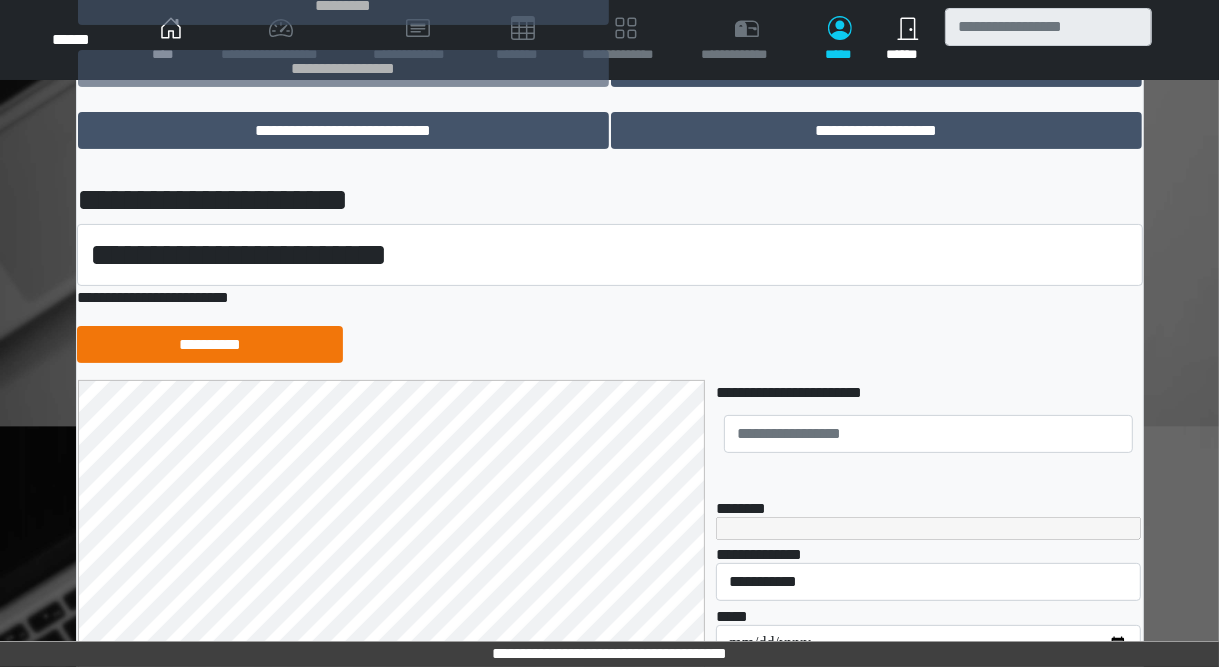 scroll, scrollTop: 320, scrollLeft: 0, axis: vertical 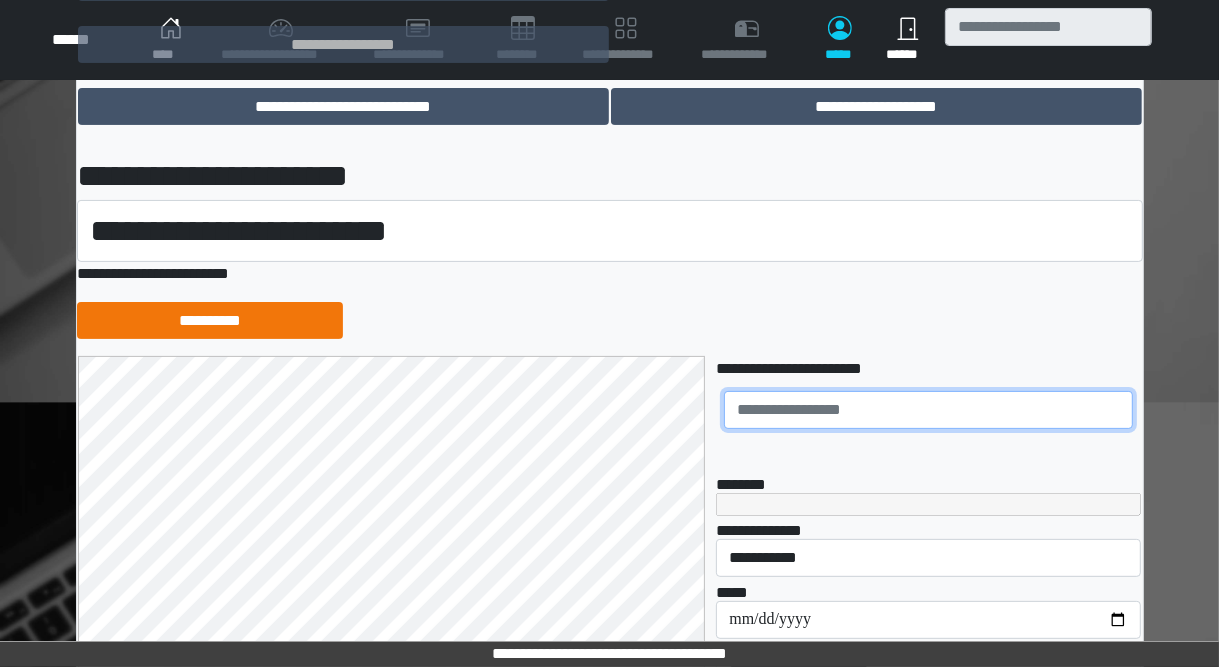 click at bounding box center (928, 410) 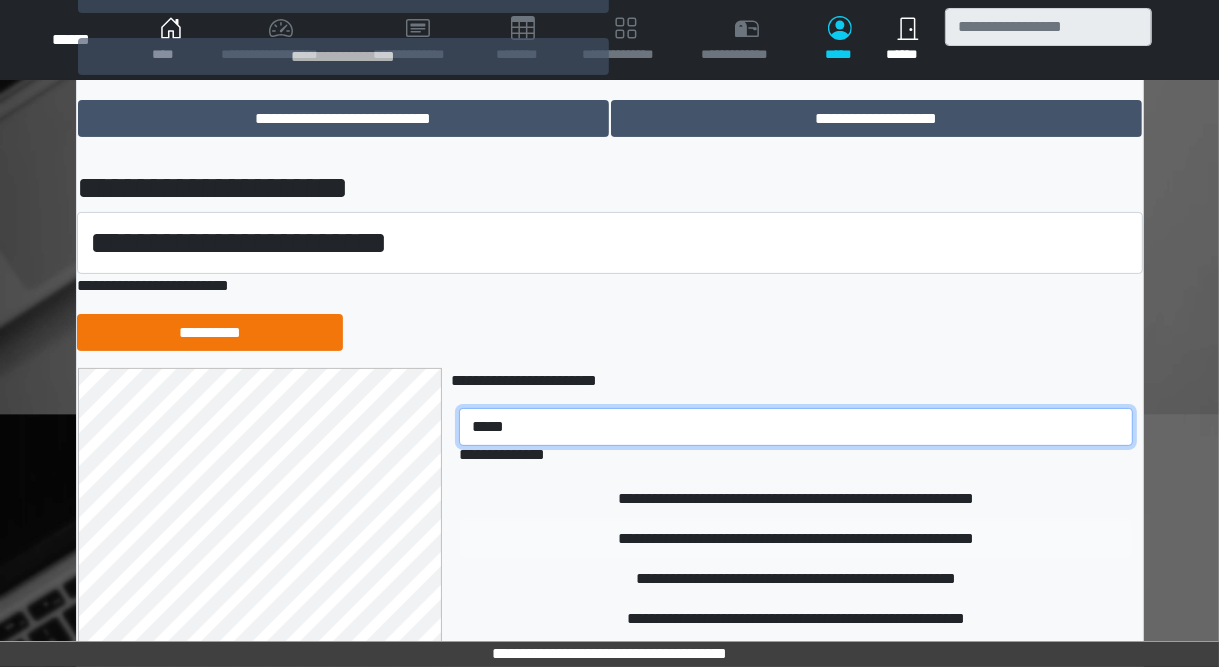 scroll, scrollTop: 286, scrollLeft: 0, axis: vertical 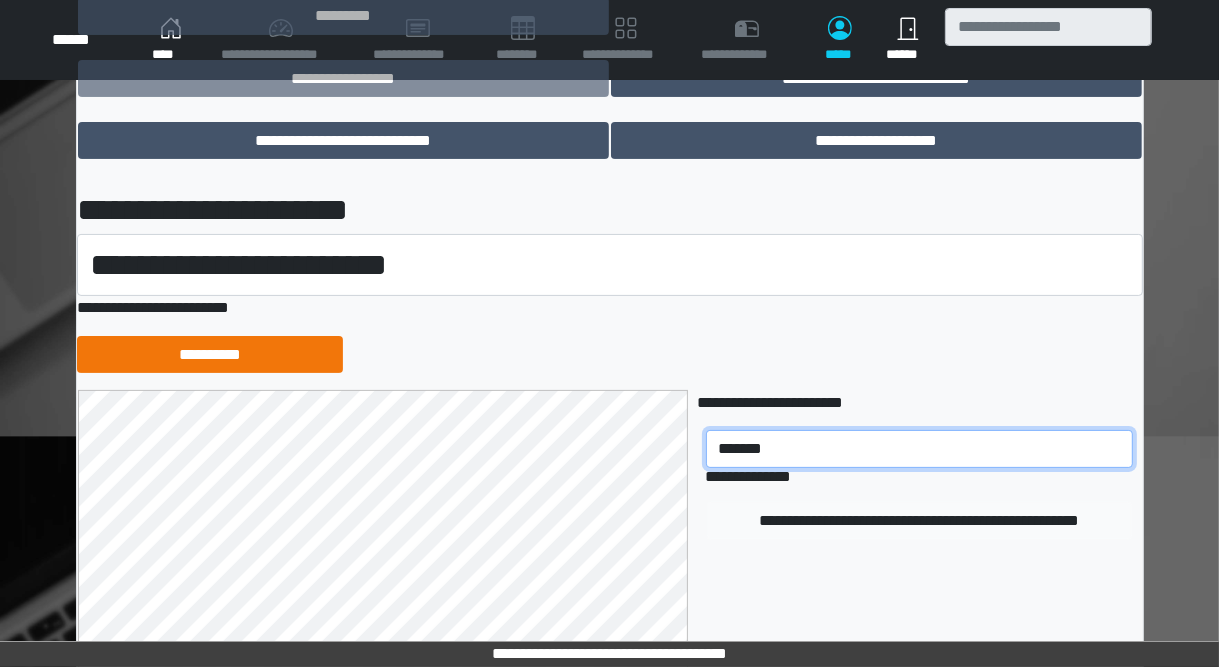 type on "*******" 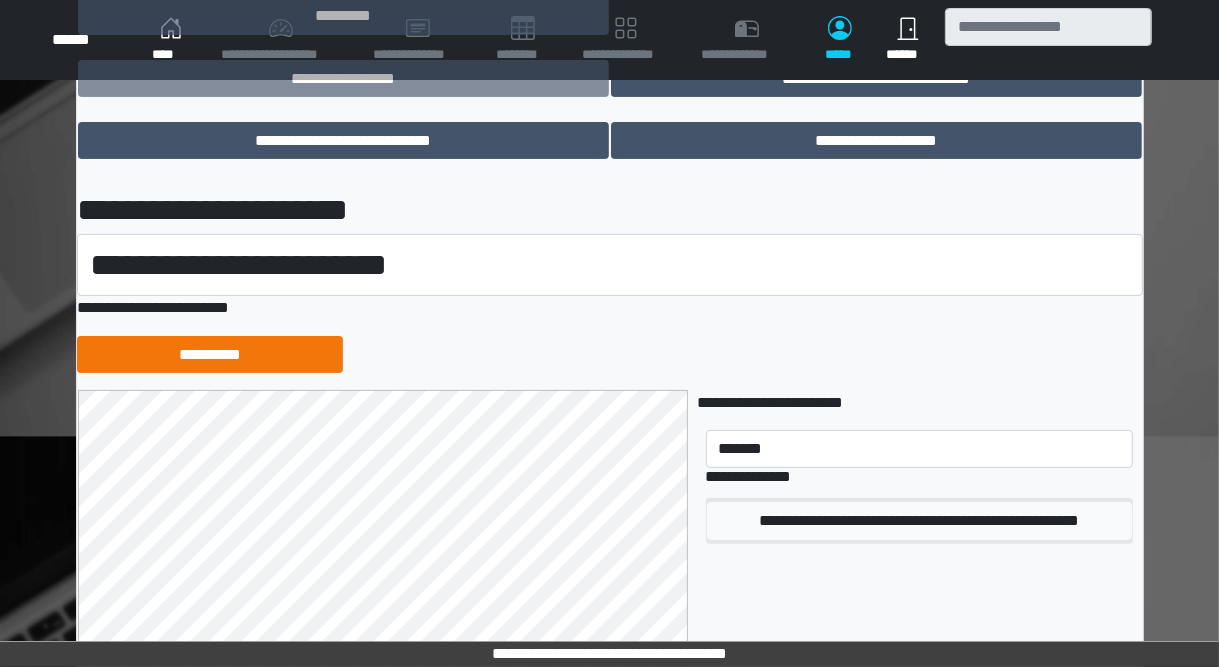 click on "**********" at bounding box center [919, 521] 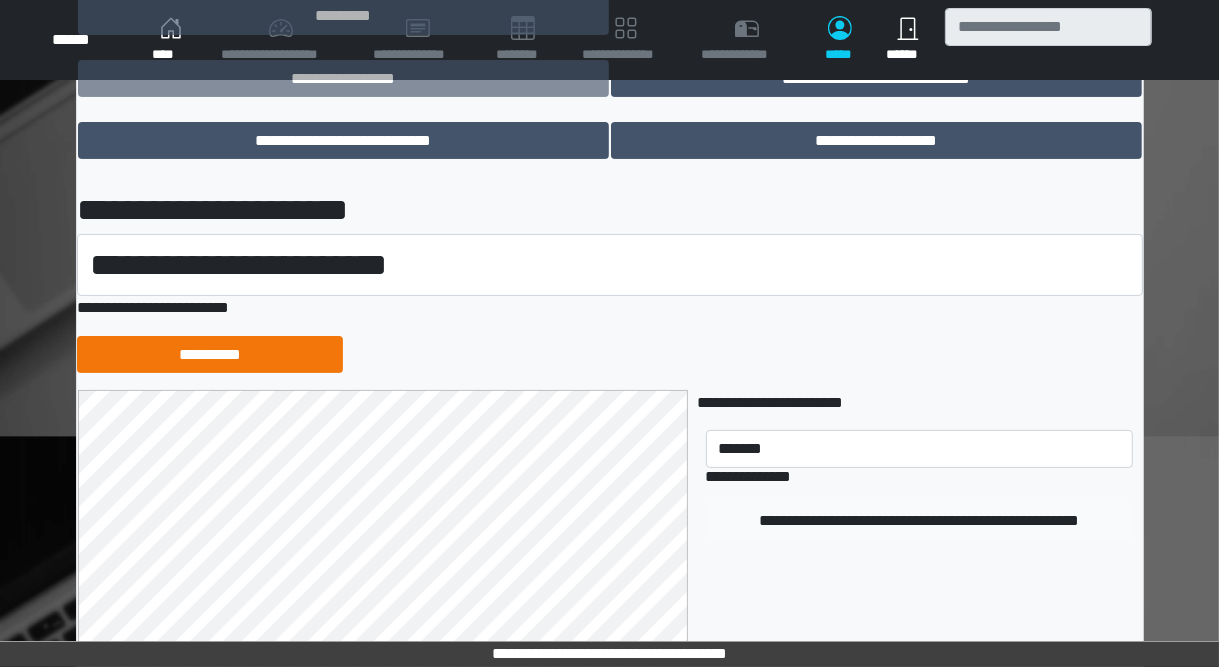 type 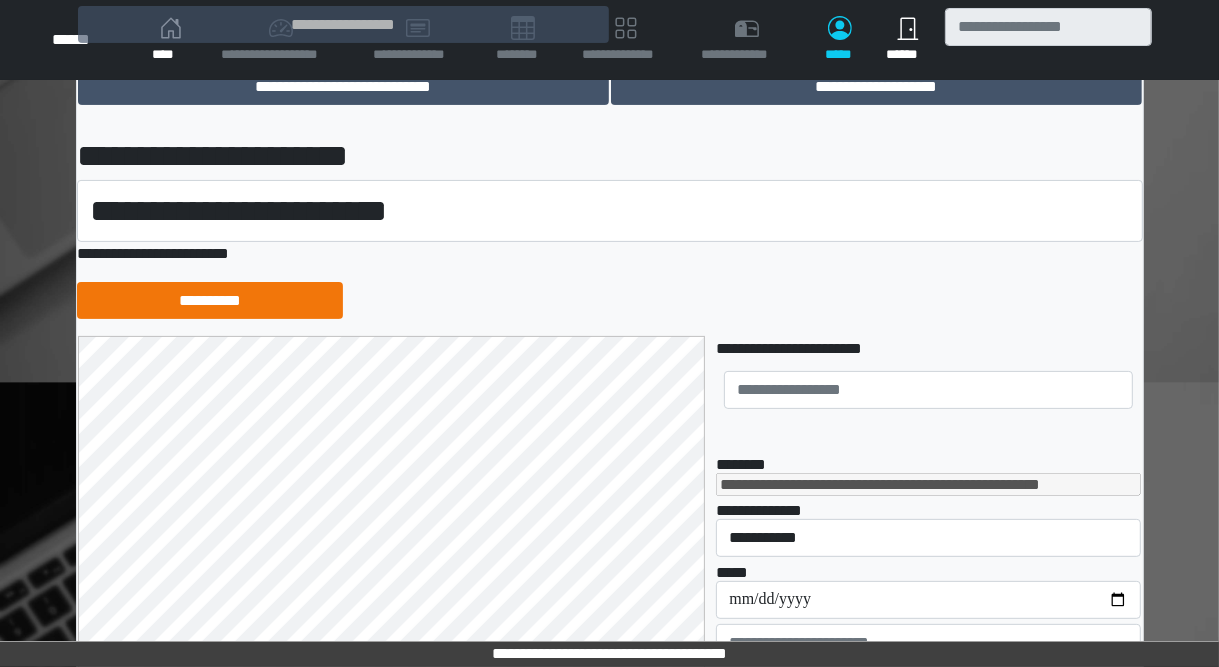 scroll, scrollTop: 446, scrollLeft: 0, axis: vertical 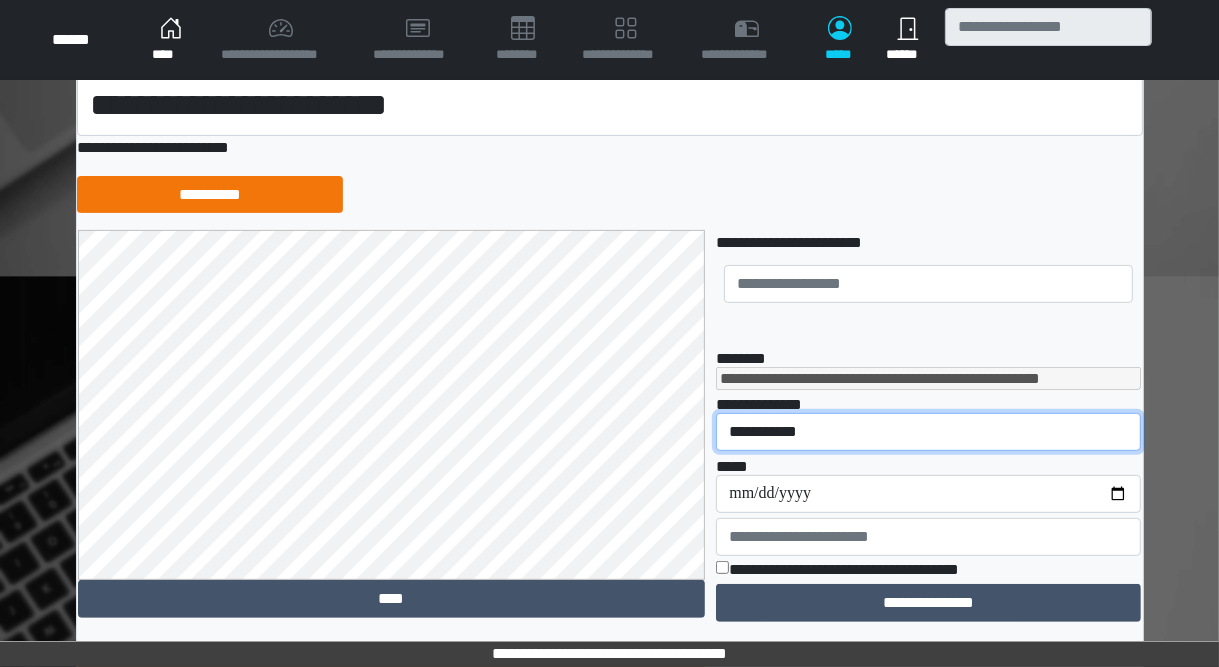 click on "**********" at bounding box center [928, 432] 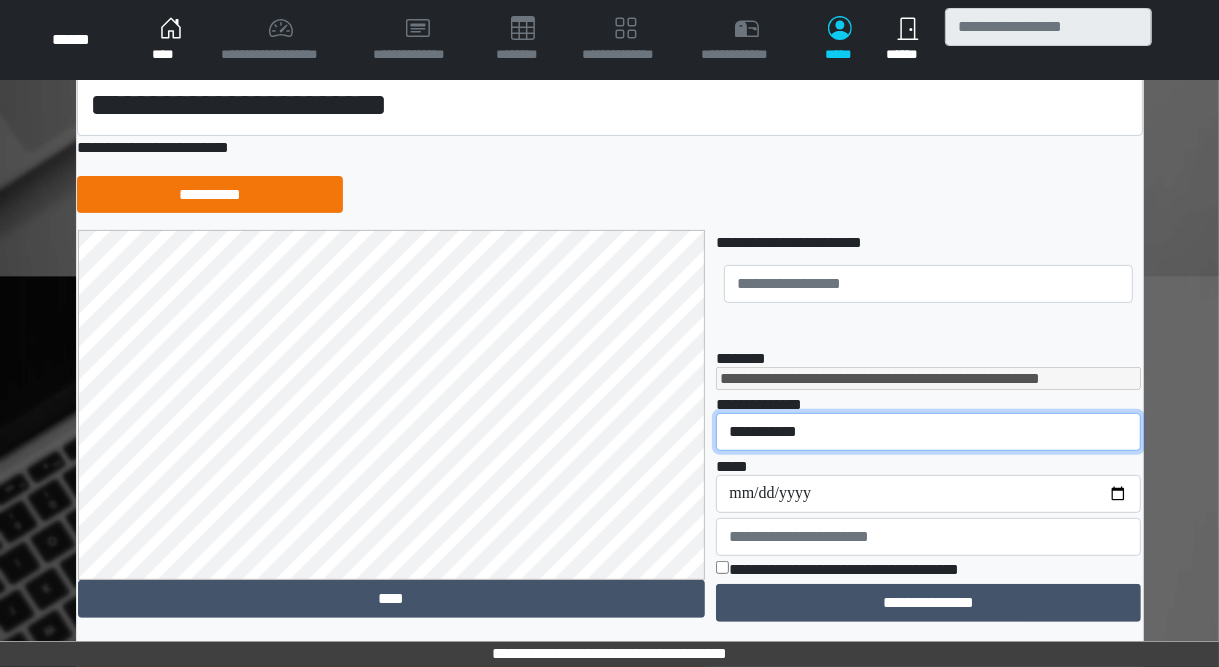 select on "**" 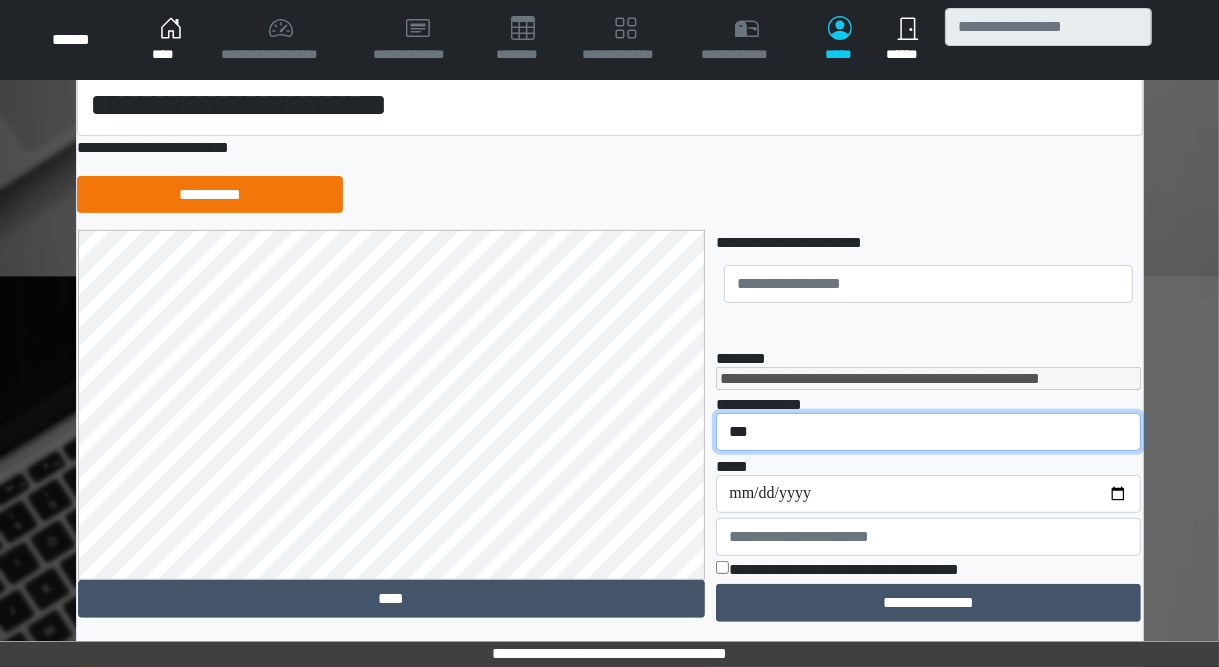 click on "**********" at bounding box center (928, 432) 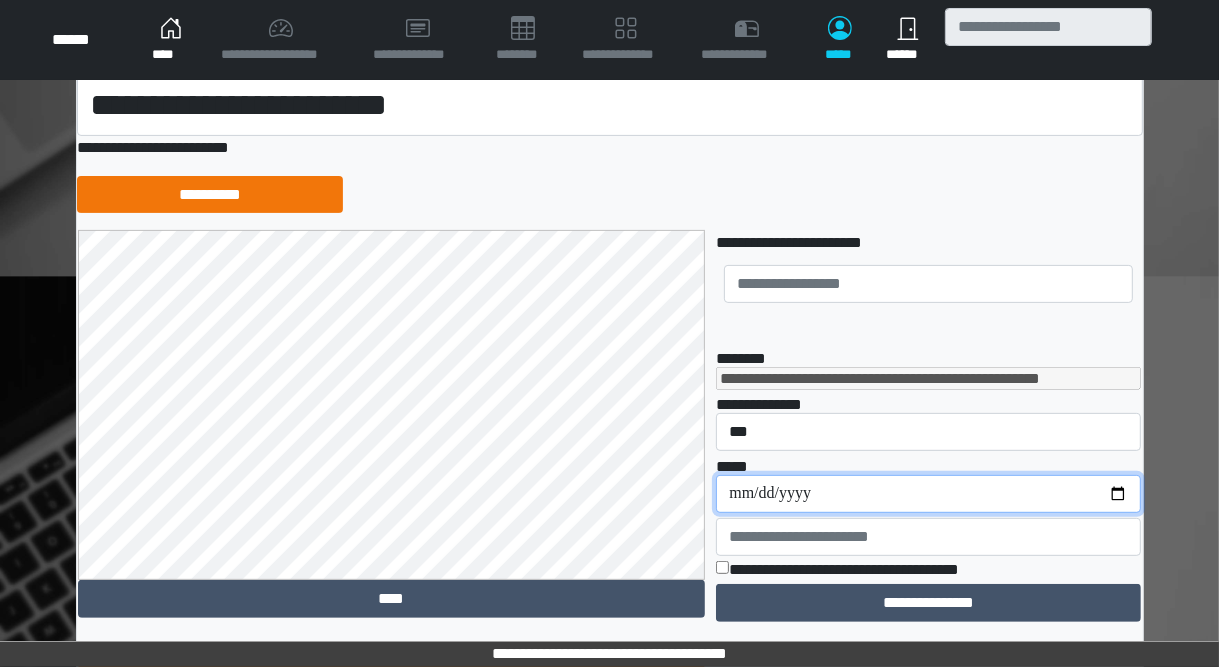click on "**********" at bounding box center [928, 494] 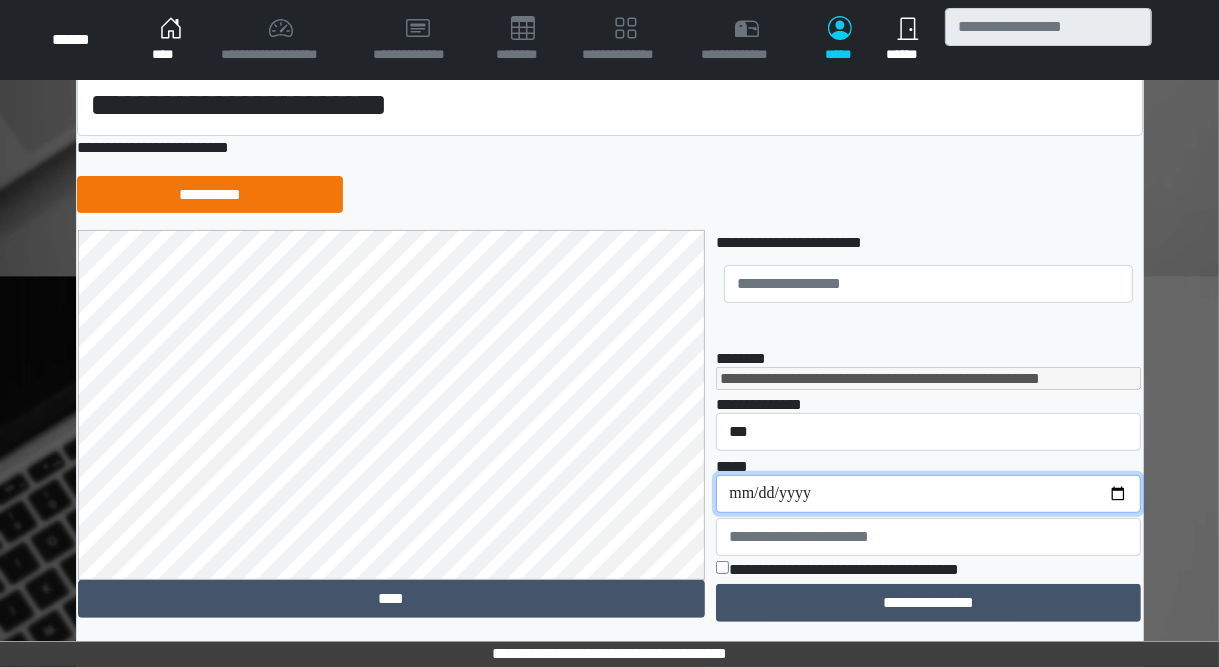 type on "**********" 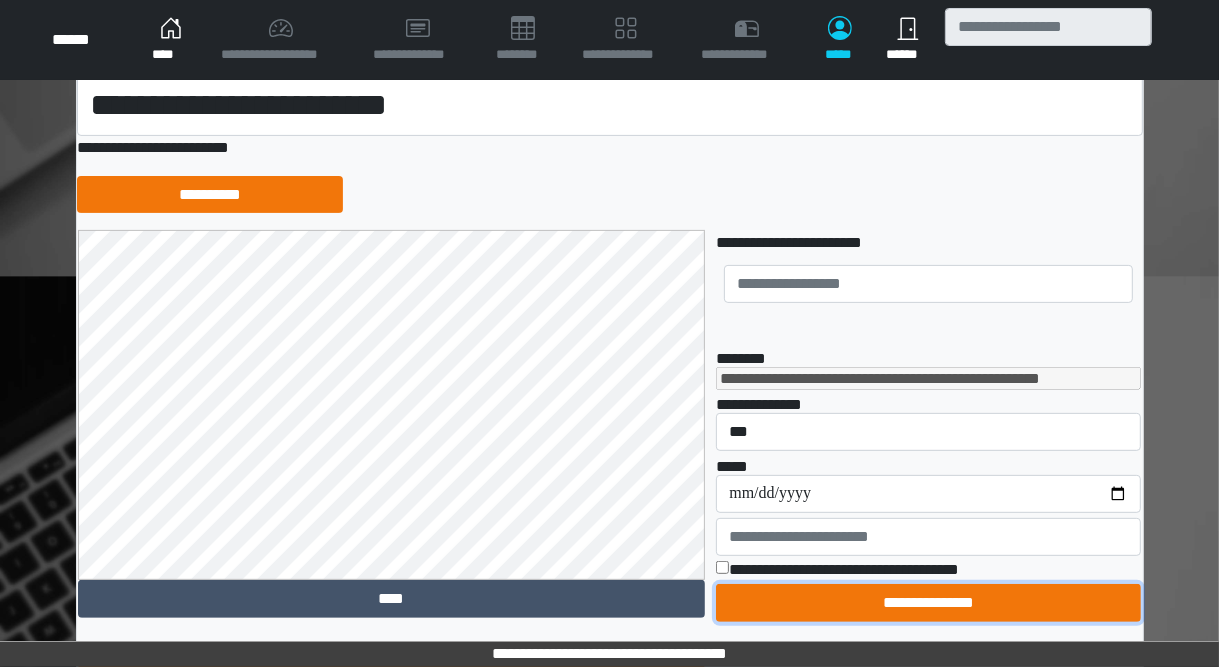 click on "**********" at bounding box center (928, 603) 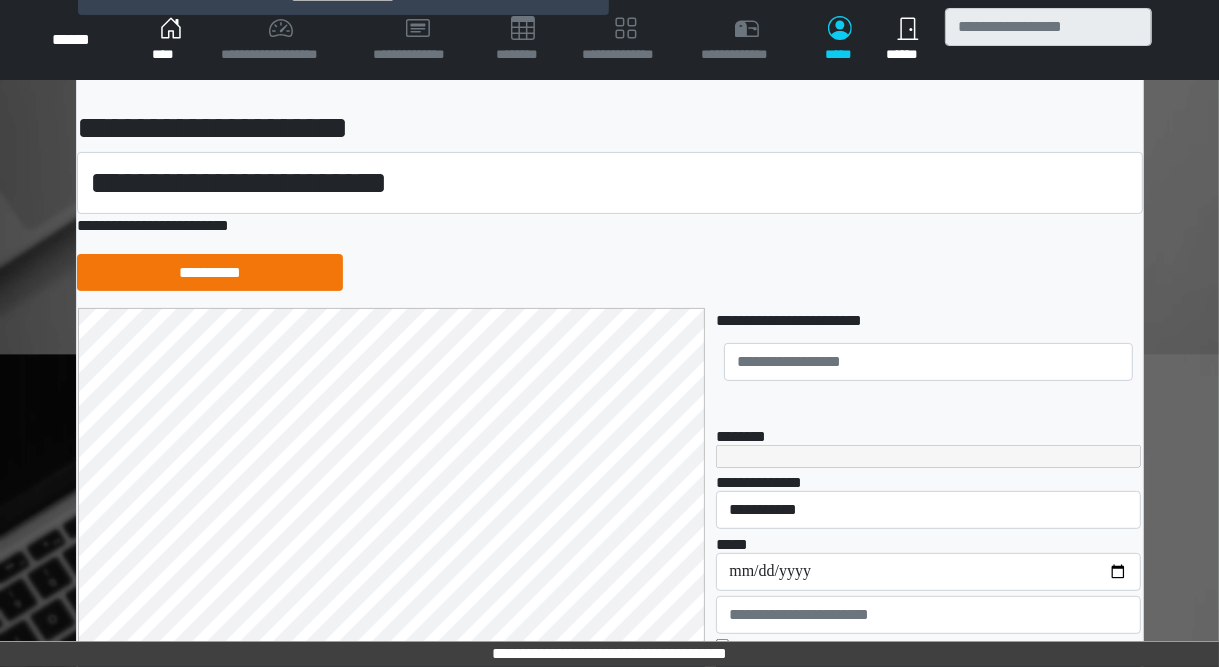 scroll, scrollTop: 400, scrollLeft: 0, axis: vertical 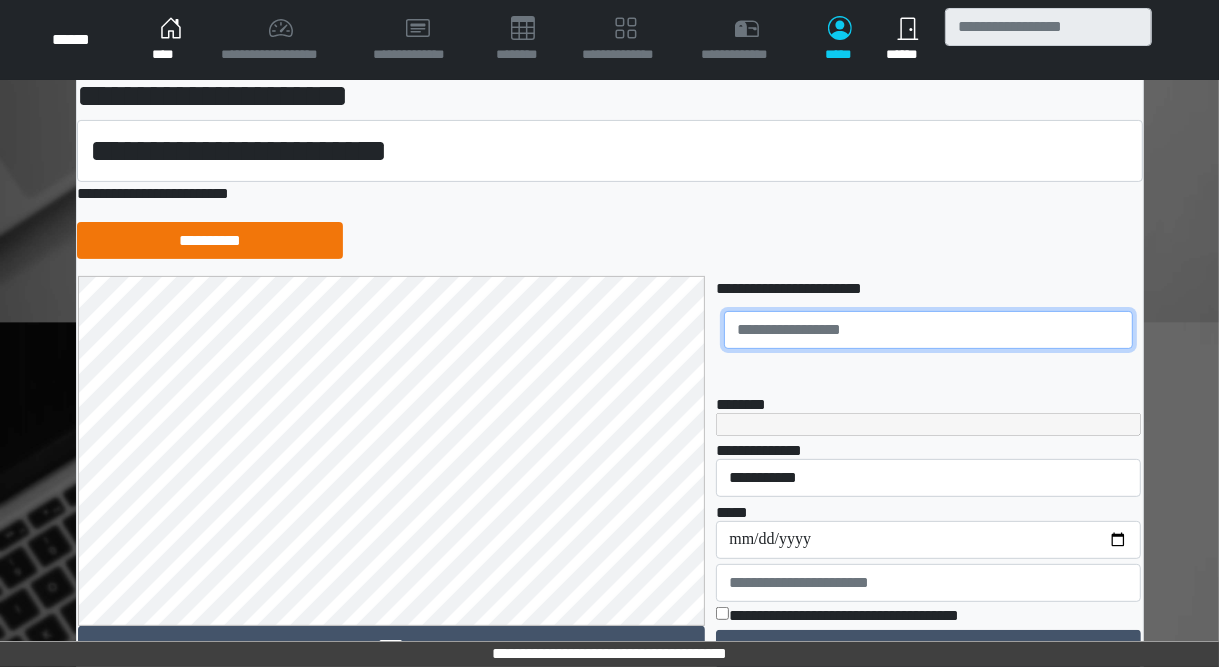 click at bounding box center [928, 330] 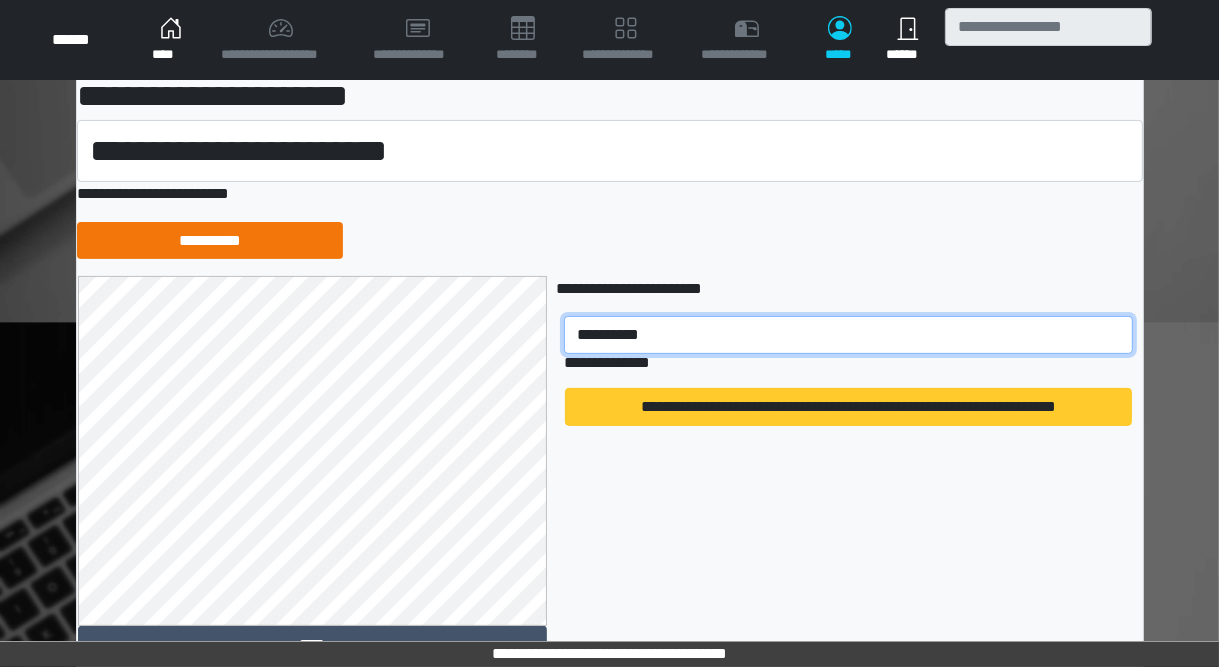type on "**********" 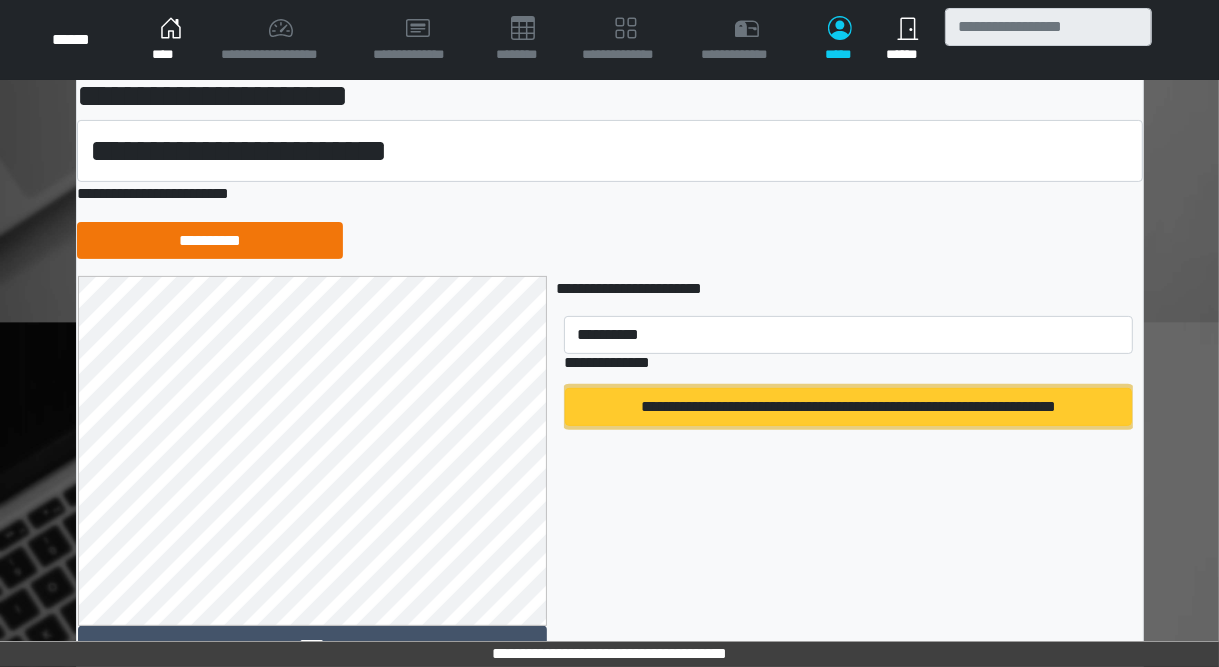 click on "**********" at bounding box center (848, 407) 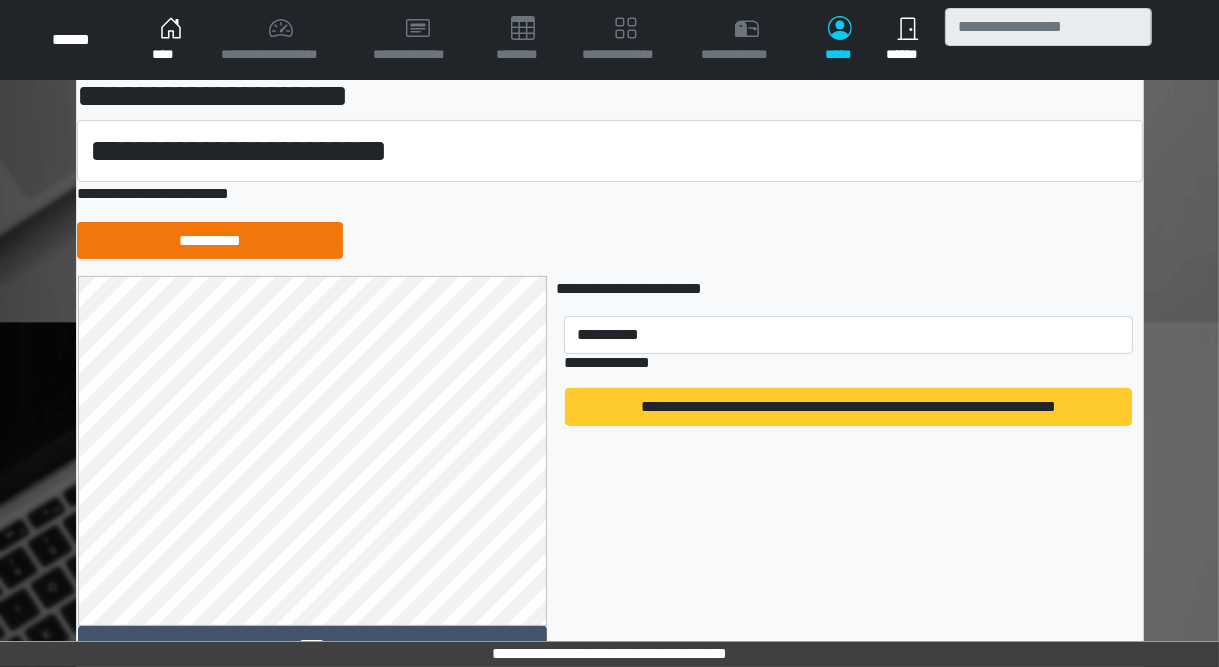 type 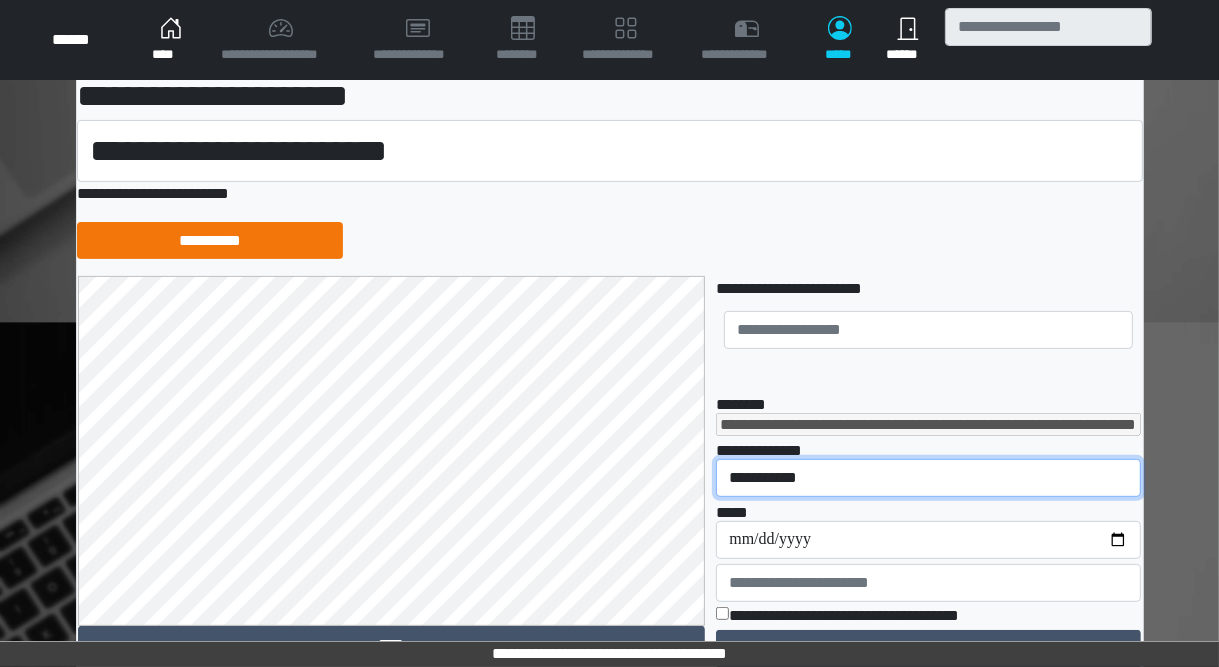 click on "**********" at bounding box center [928, 478] 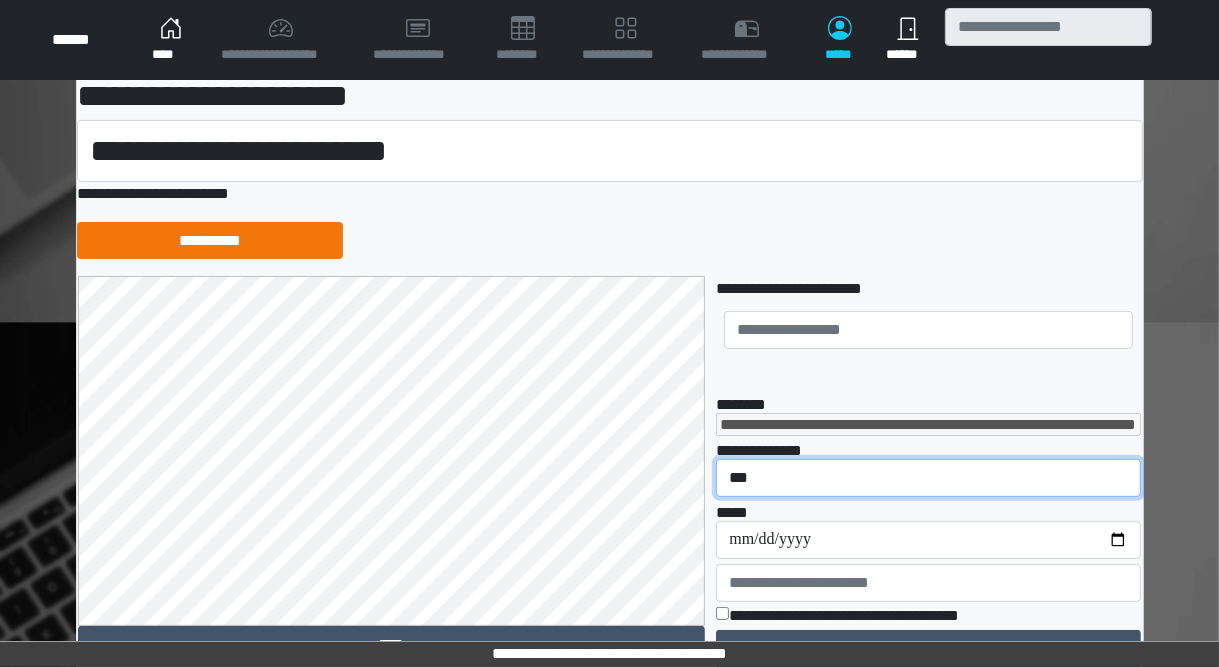 click on "**********" at bounding box center (928, 478) 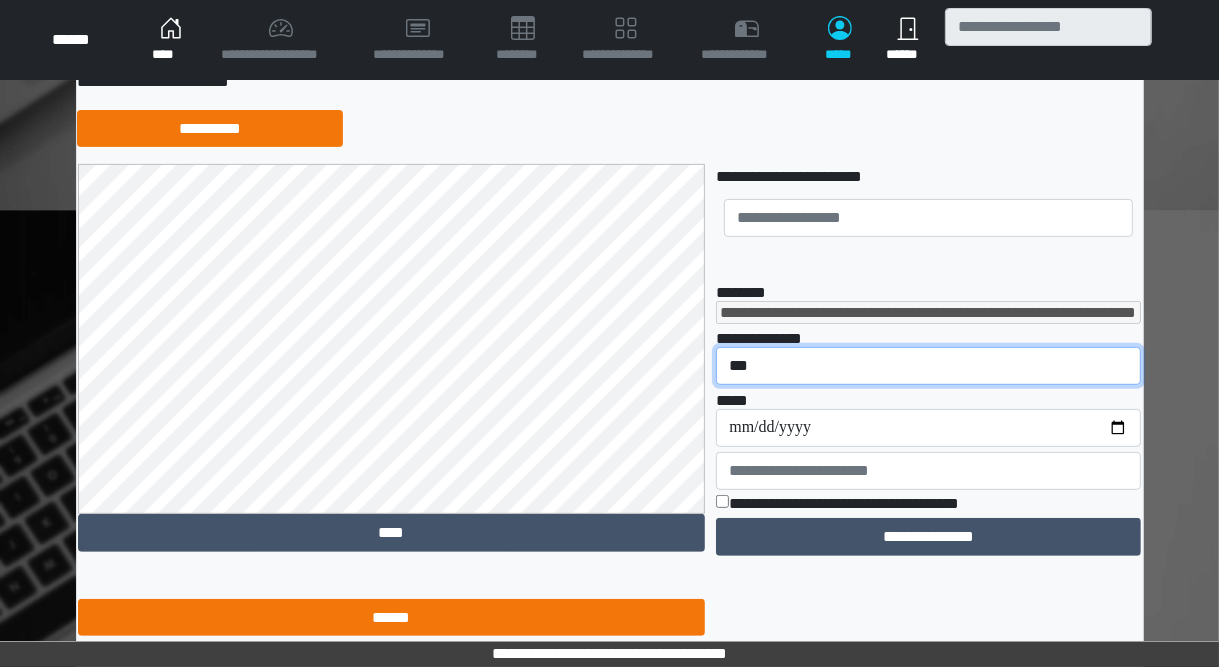 scroll, scrollTop: 560, scrollLeft: 0, axis: vertical 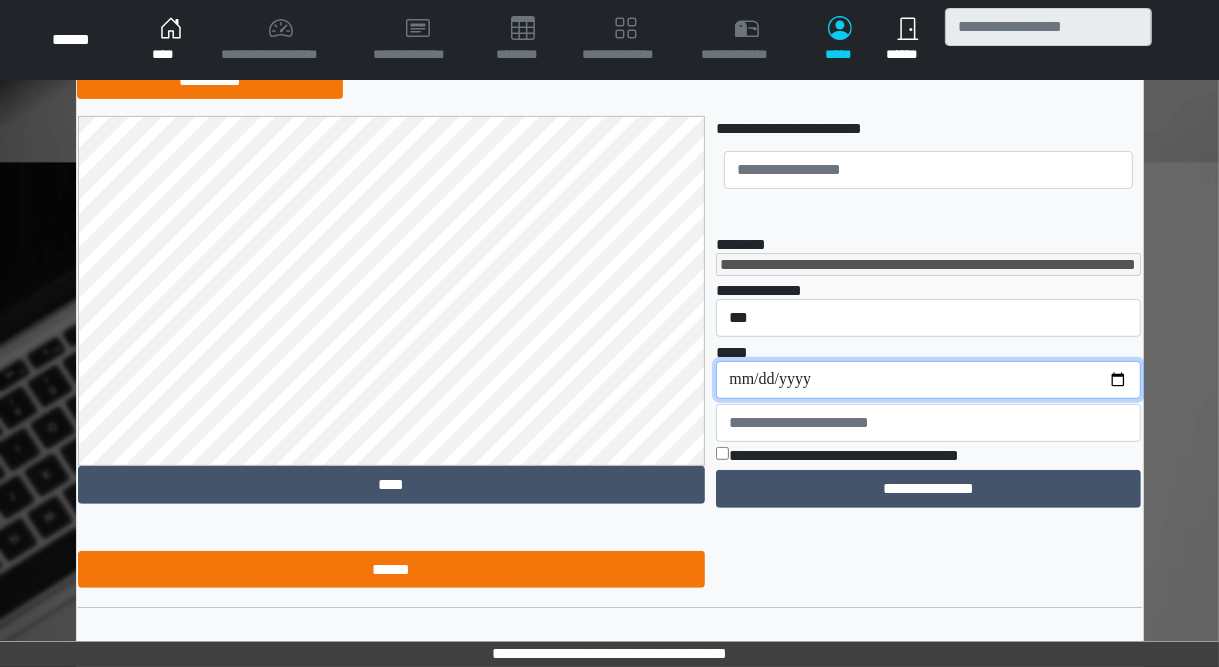 click on "**********" at bounding box center (928, 380) 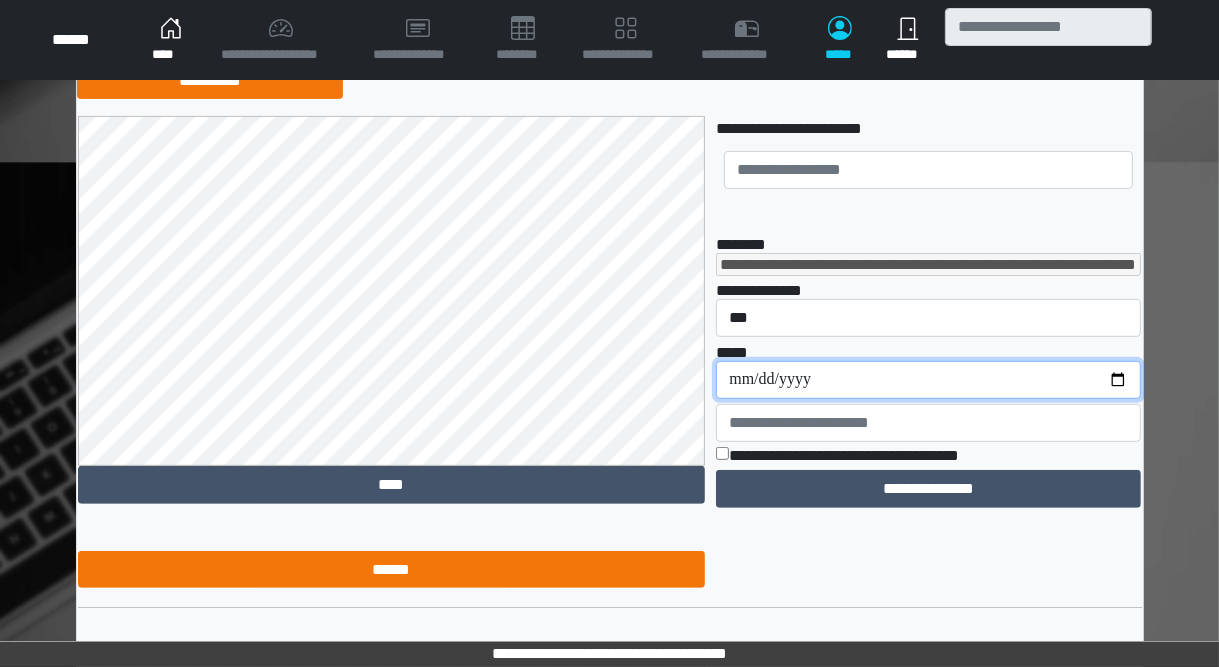 type on "**********" 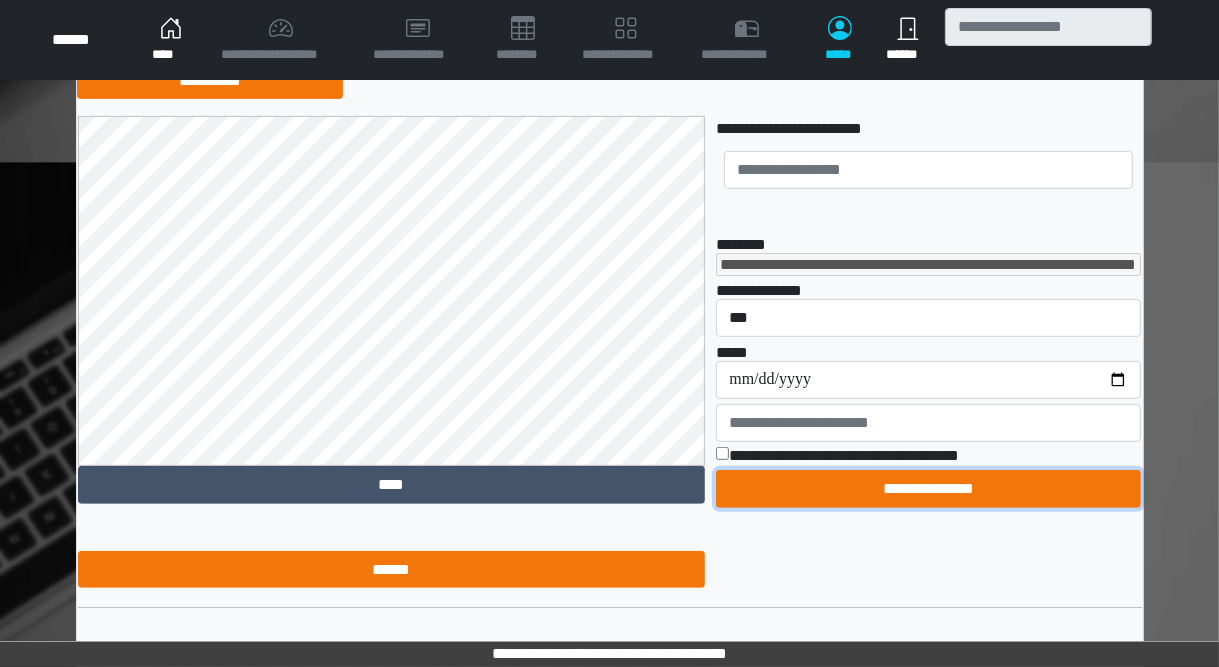 click on "**********" at bounding box center [928, 489] 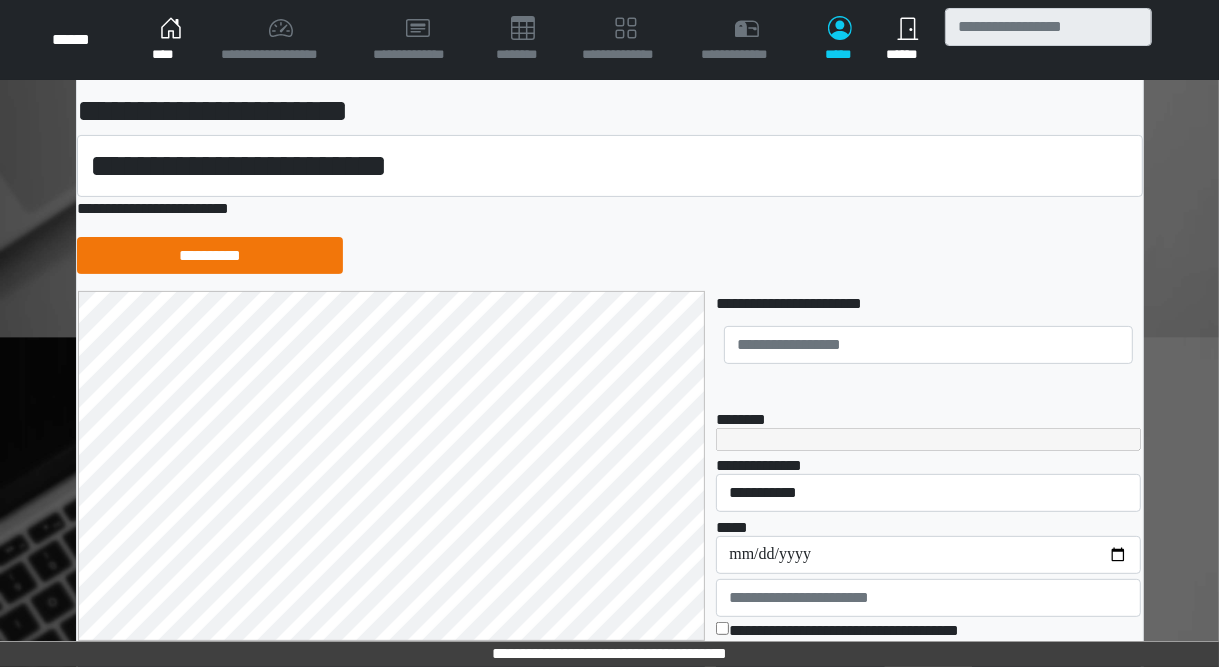 scroll, scrollTop: 400, scrollLeft: 0, axis: vertical 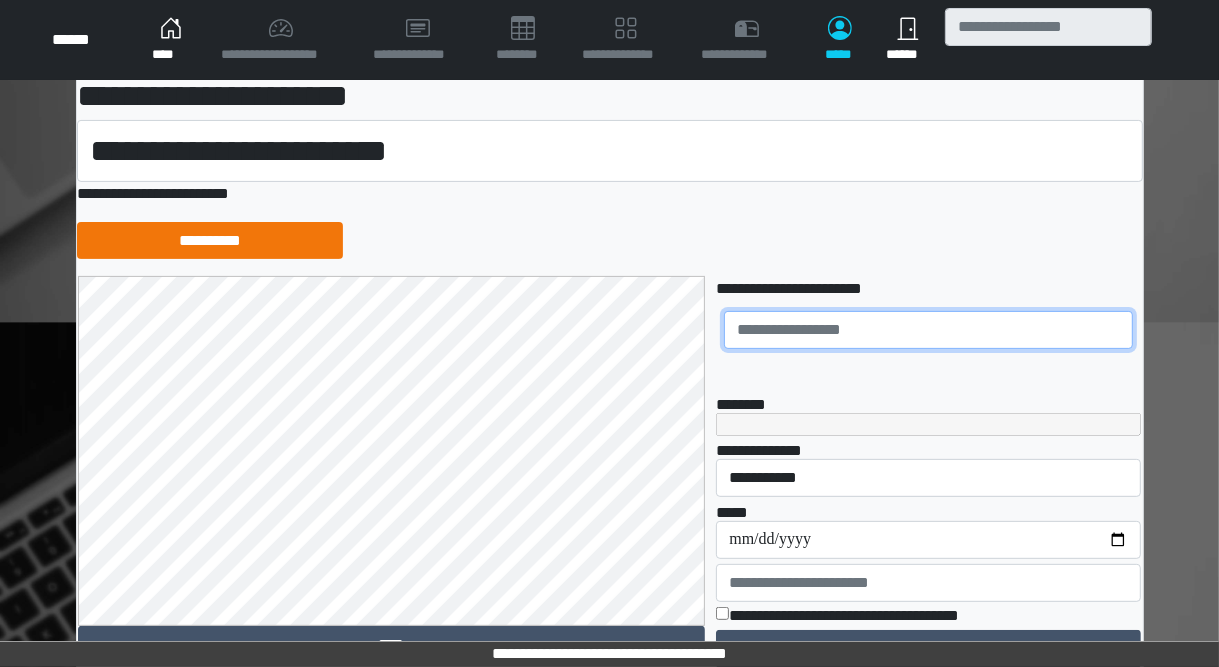 click at bounding box center [928, 330] 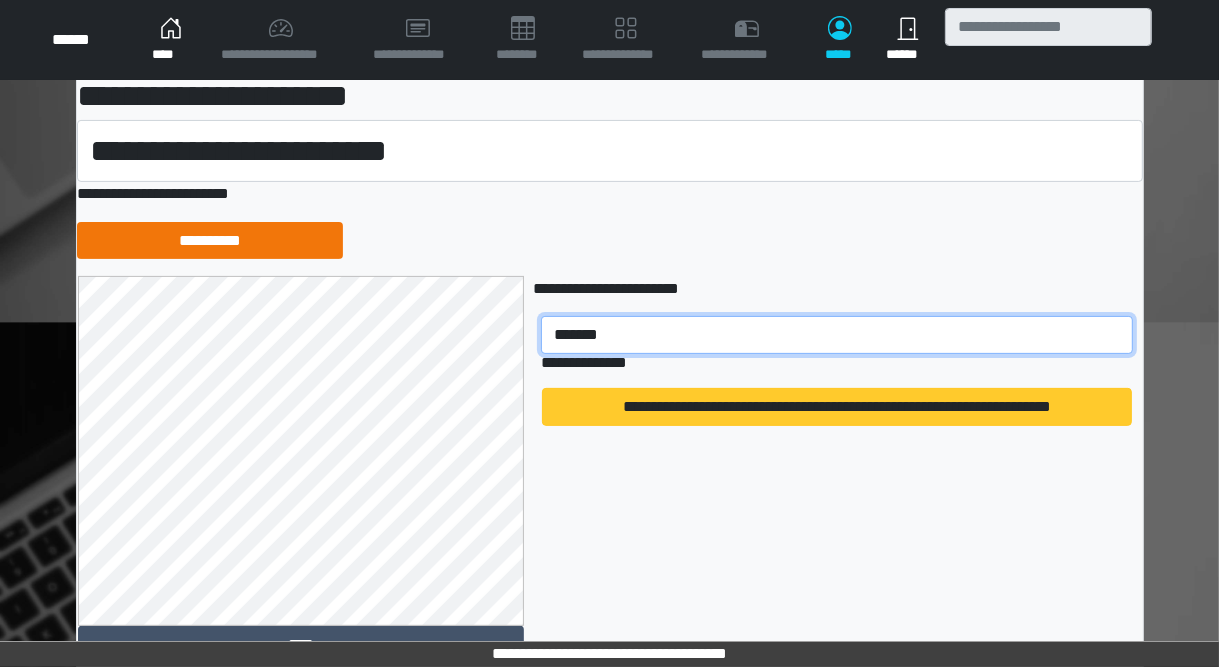 type on "*******" 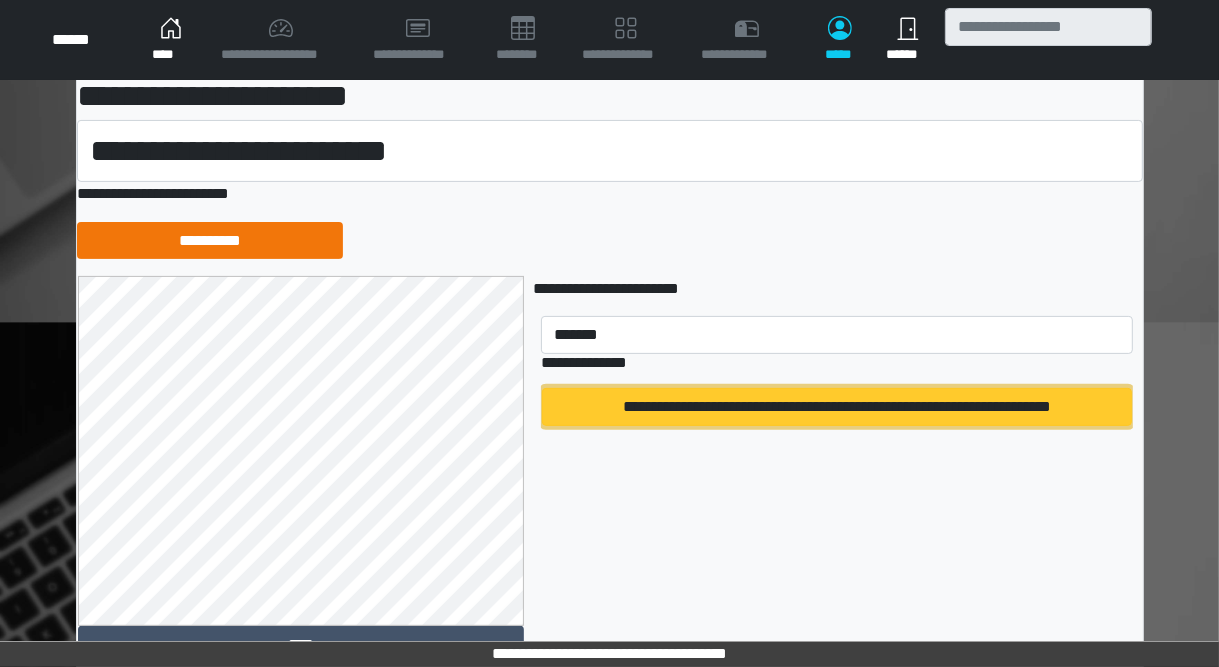 click on "**********" at bounding box center [837, 407] 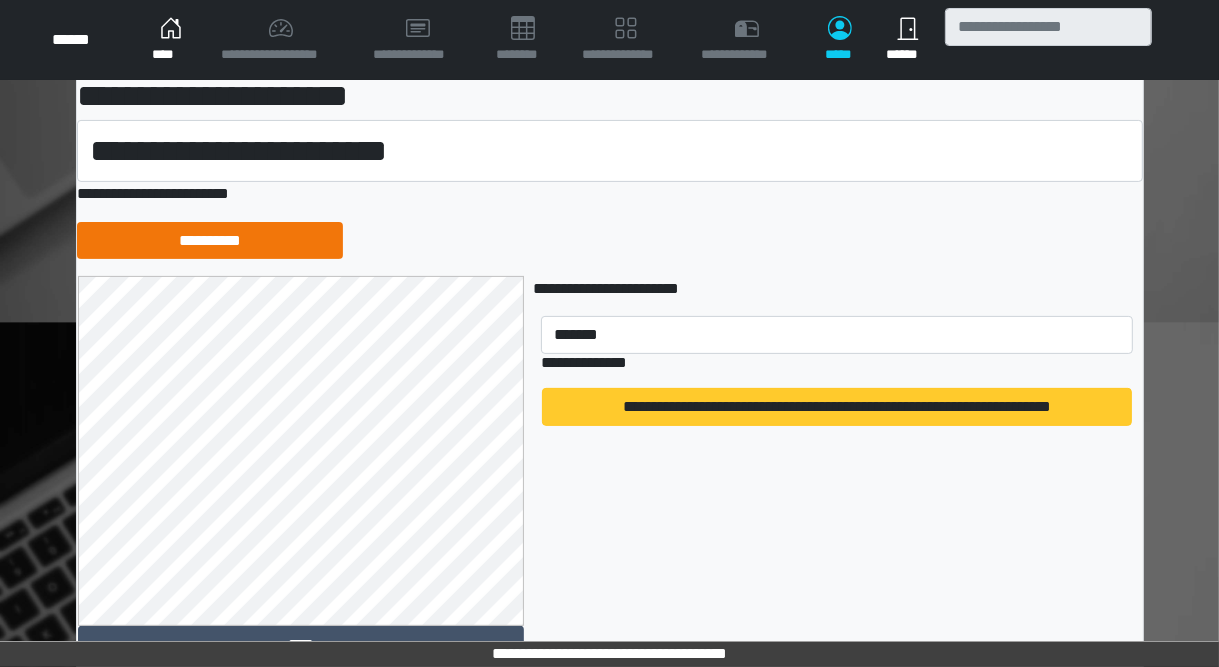 type 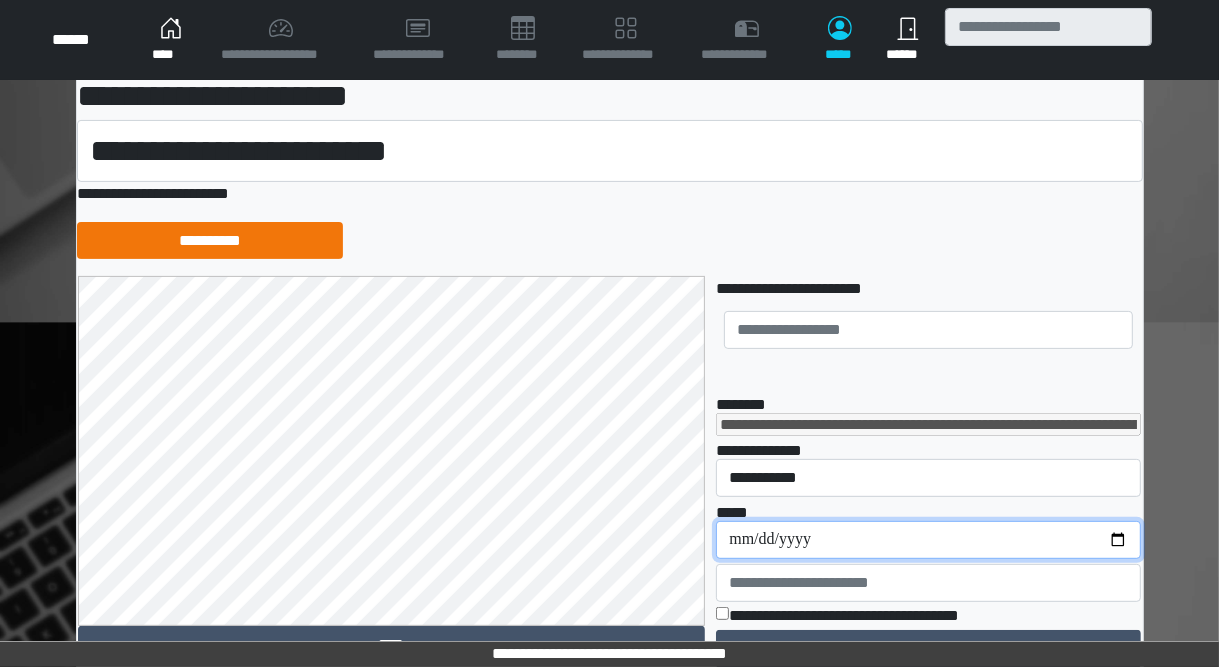 click on "**********" at bounding box center [928, 540] 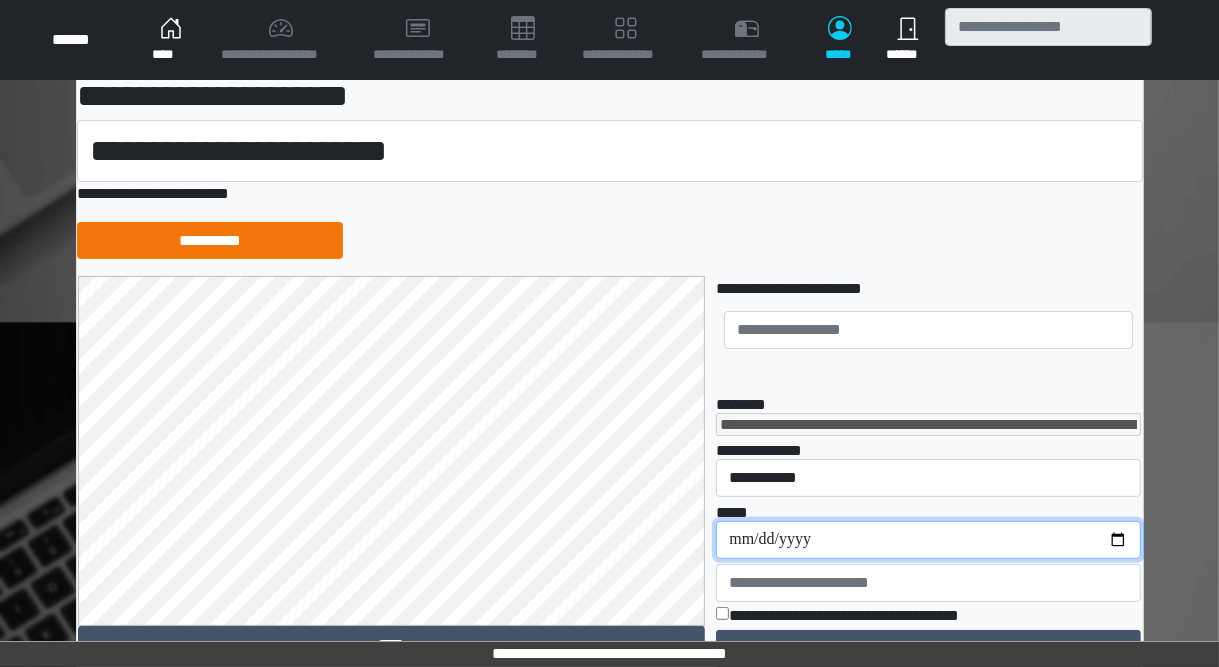 type on "**********" 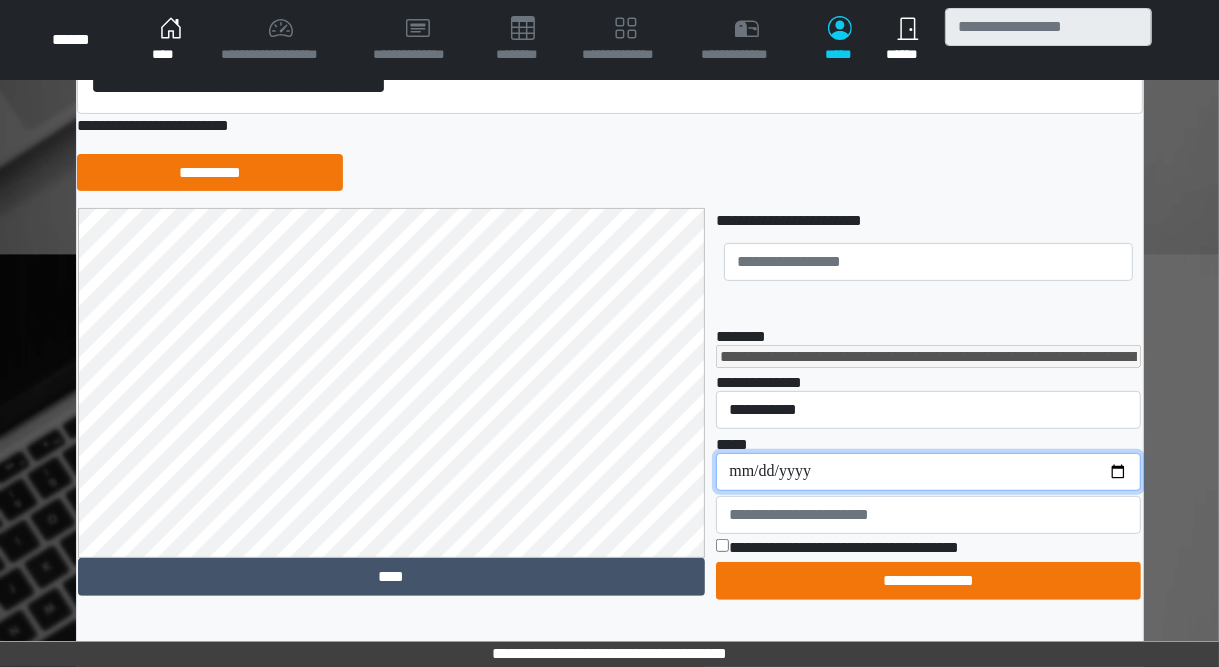 scroll, scrollTop: 560, scrollLeft: 0, axis: vertical 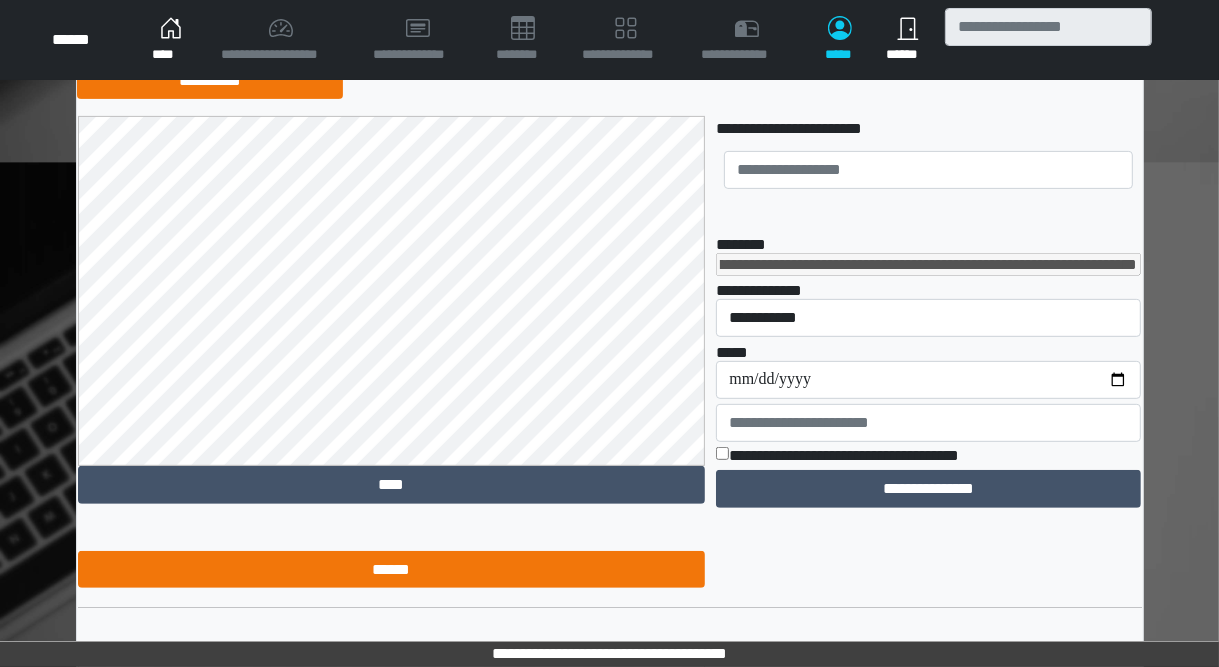 click on "**********" 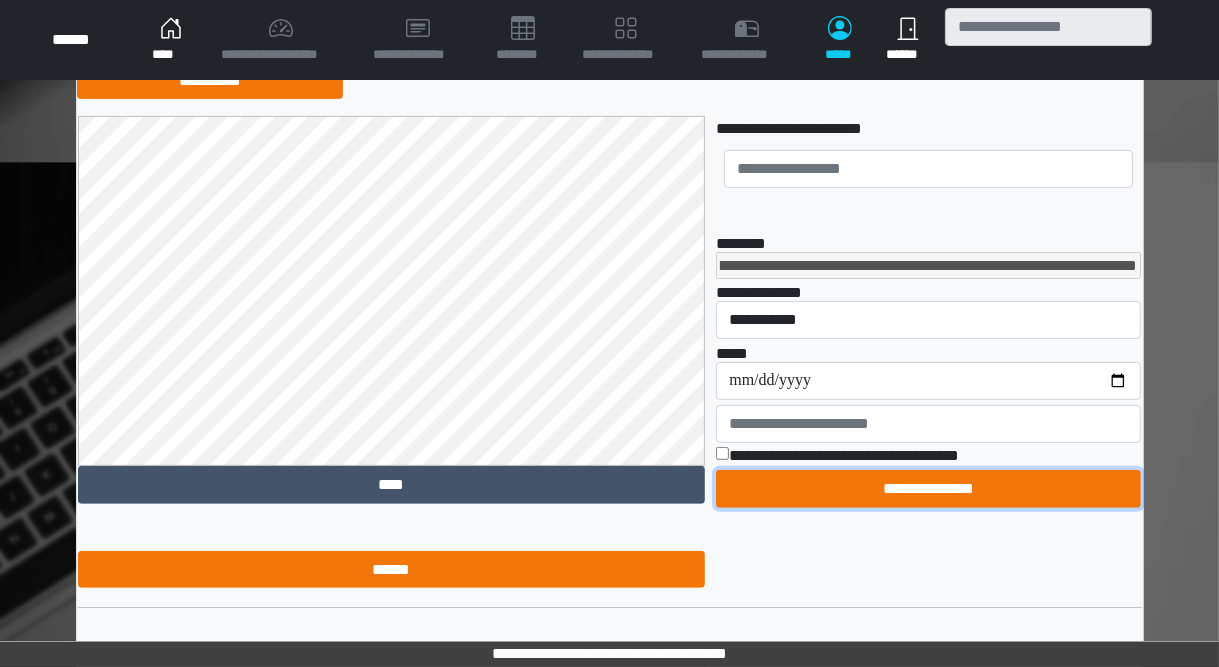click on "**********" at bounding box center [928, 489] 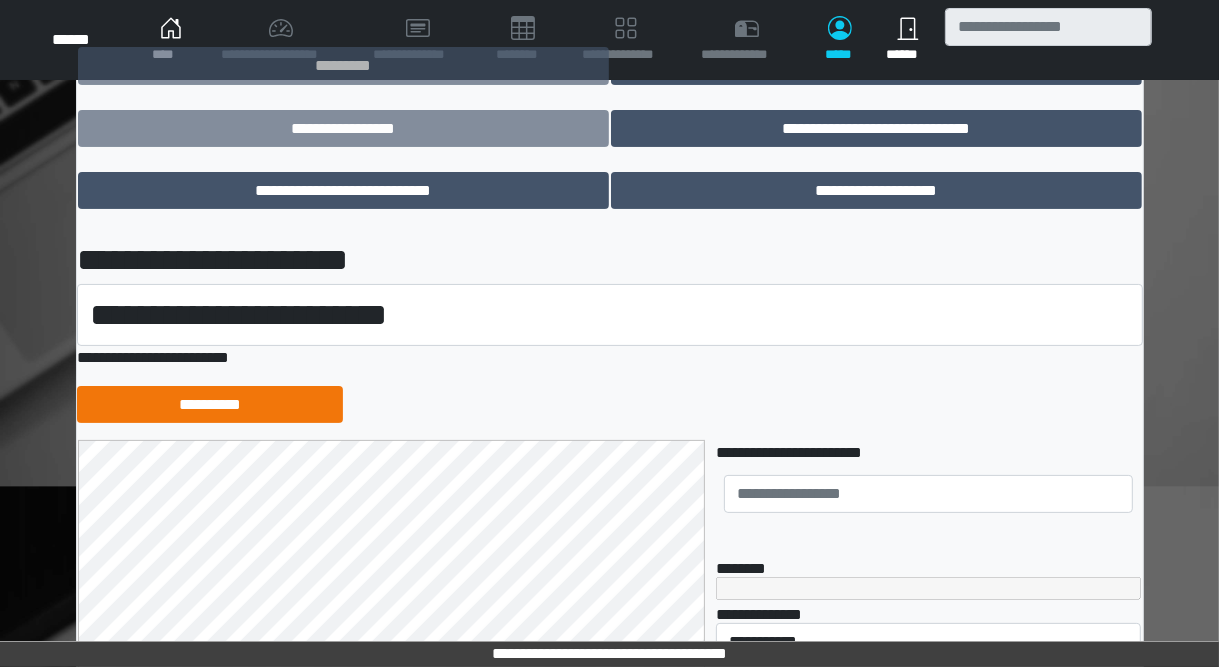 scroll, scrollTop: 476, scrollLeft: 0, axis: vertical 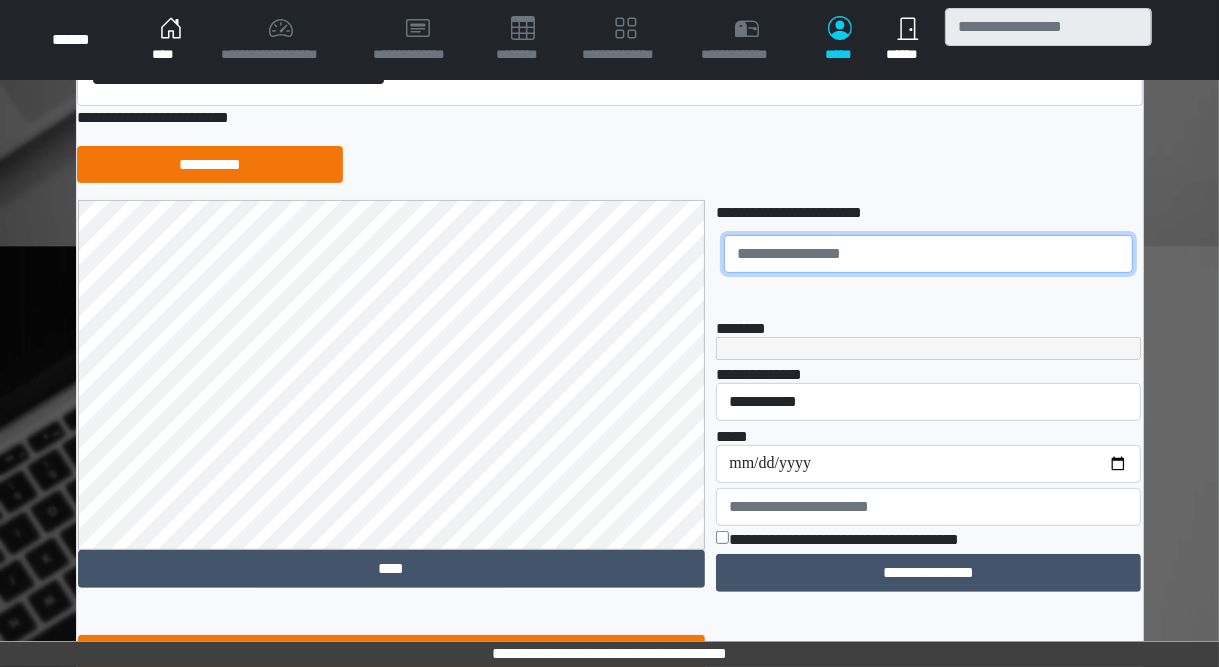 click at bounding box center [928, 254] 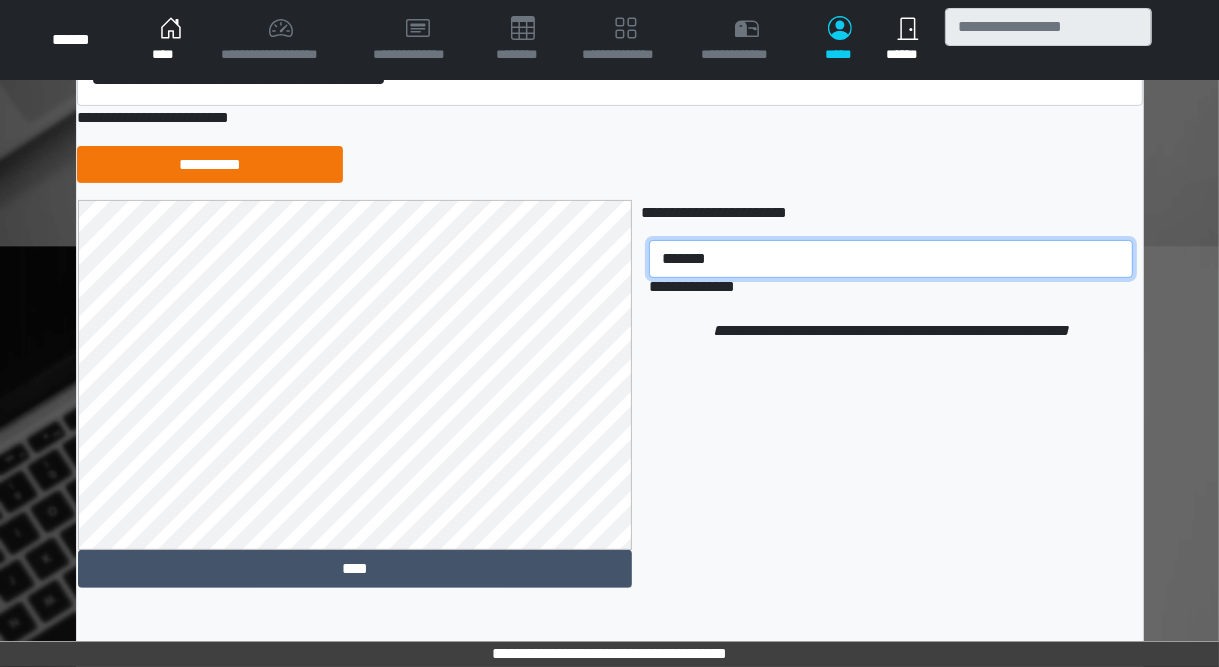 type on "*******" 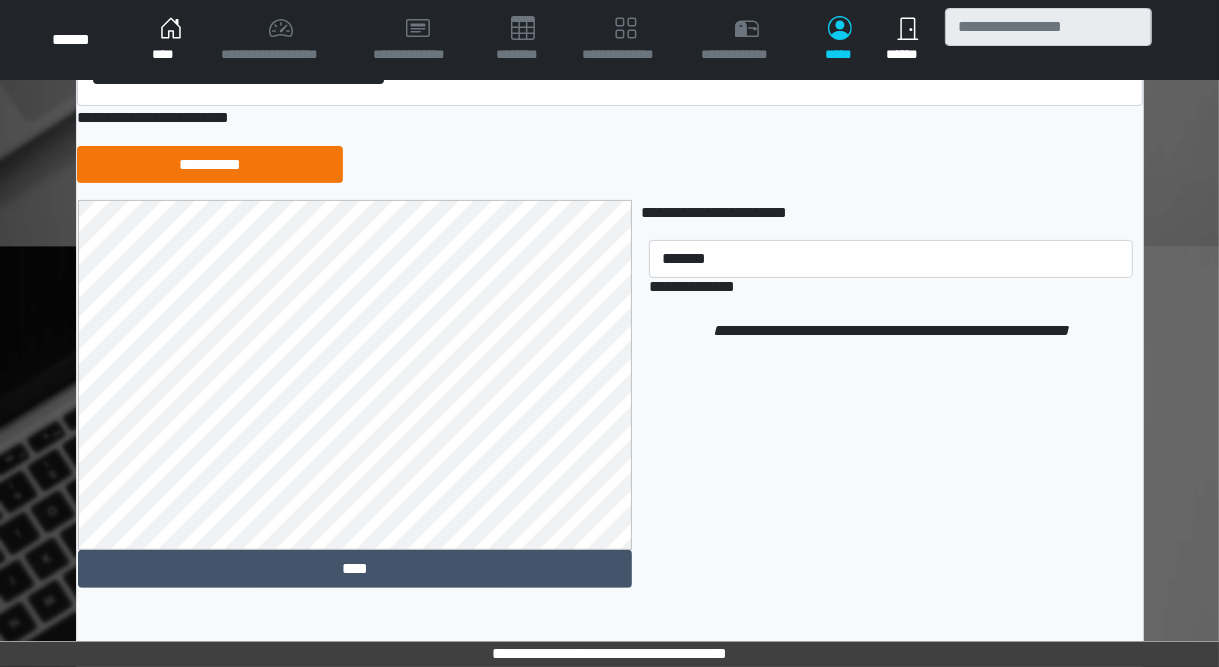 click on "**********" at bounding box center [891, 478] 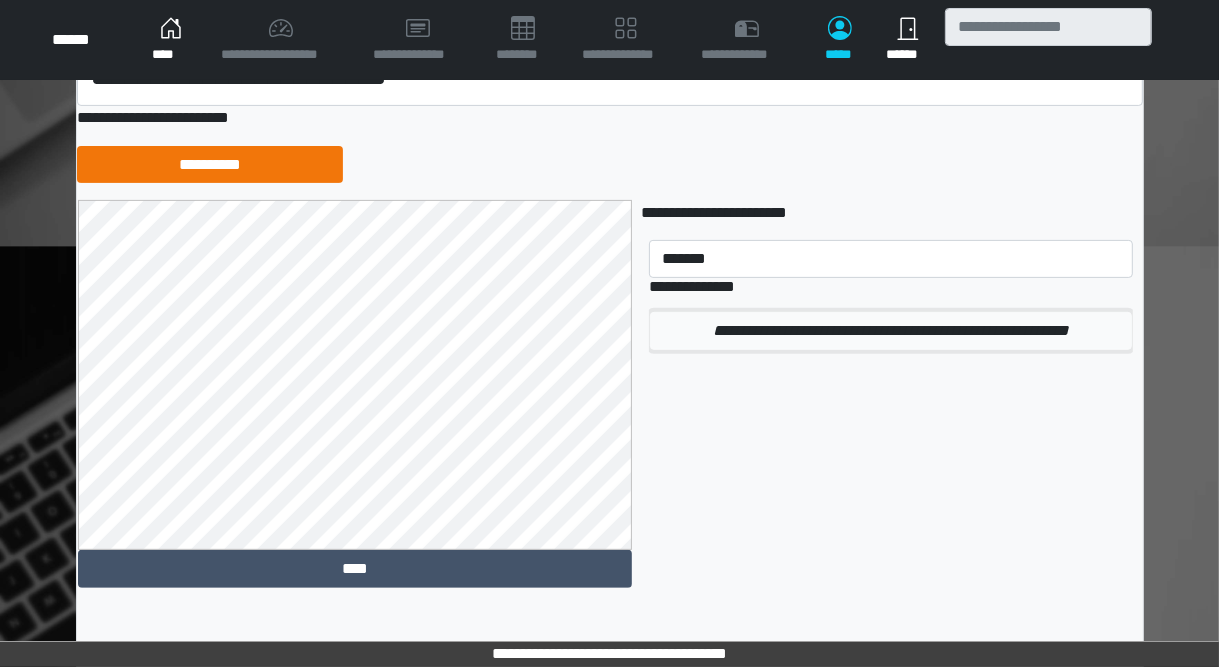 click on "**********" at bounding box center [891, 331] 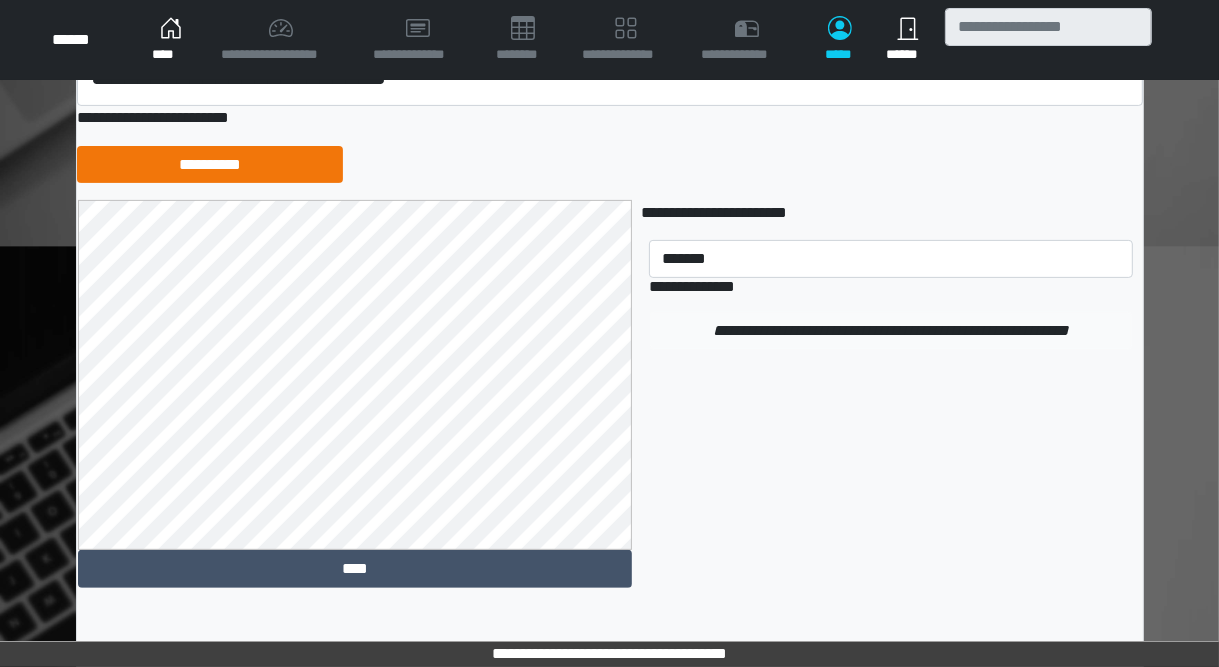 type 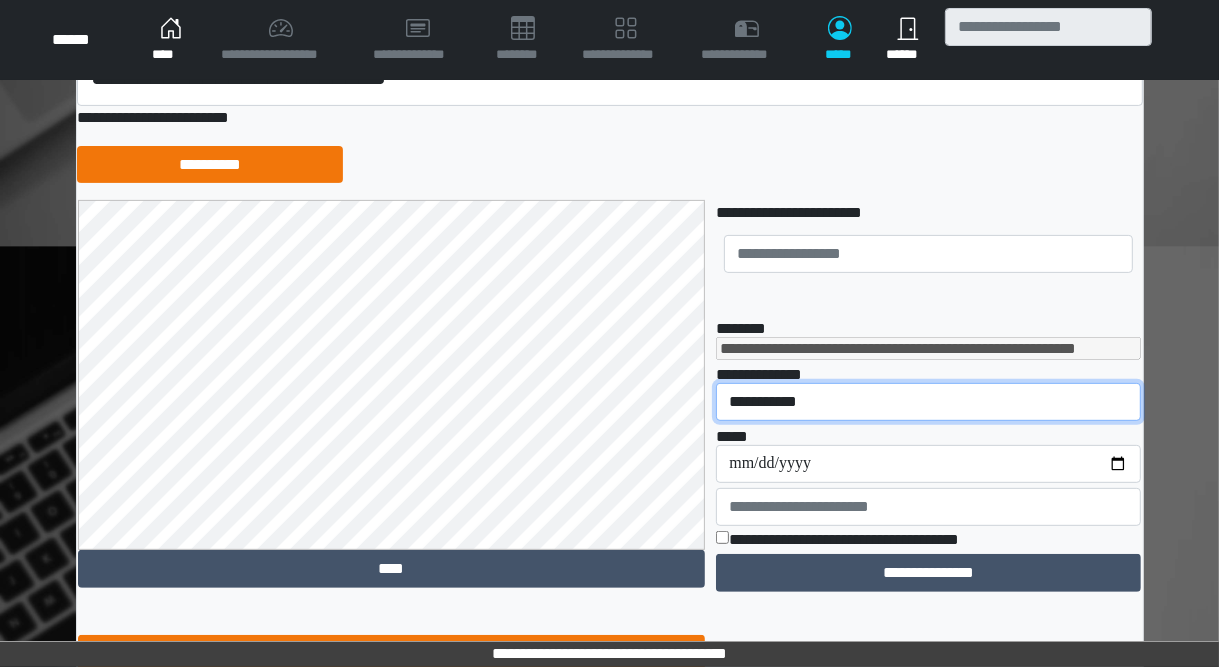 click on "**********" at bounding box center [928, 402] 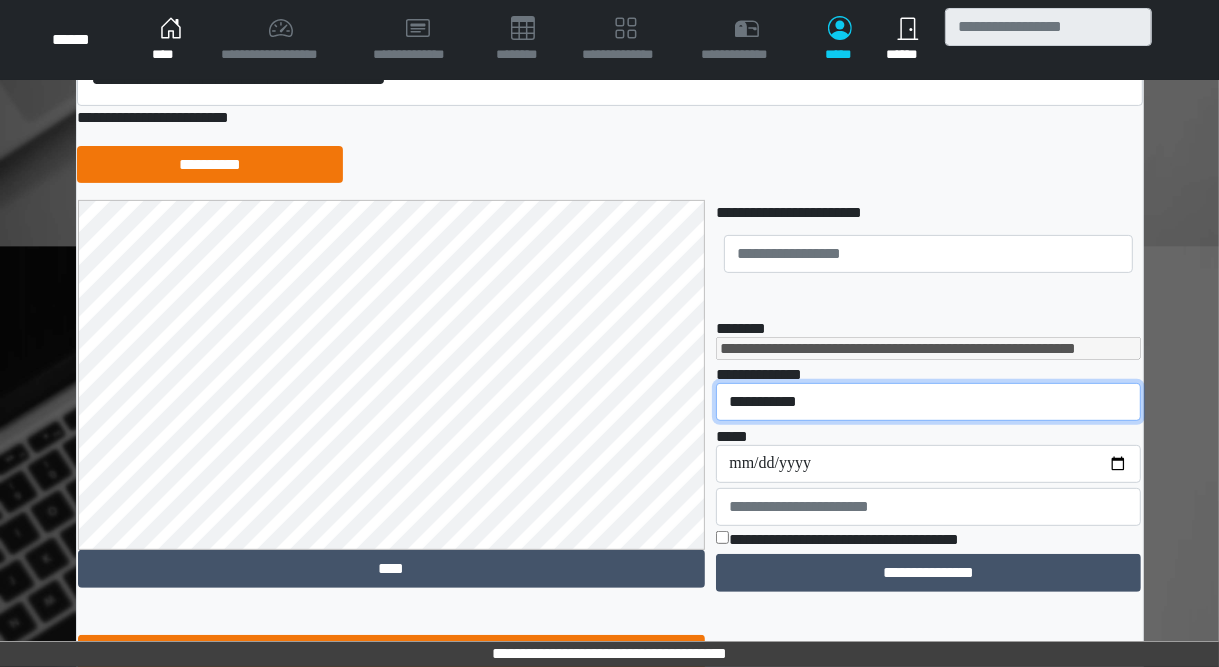 select on "**" 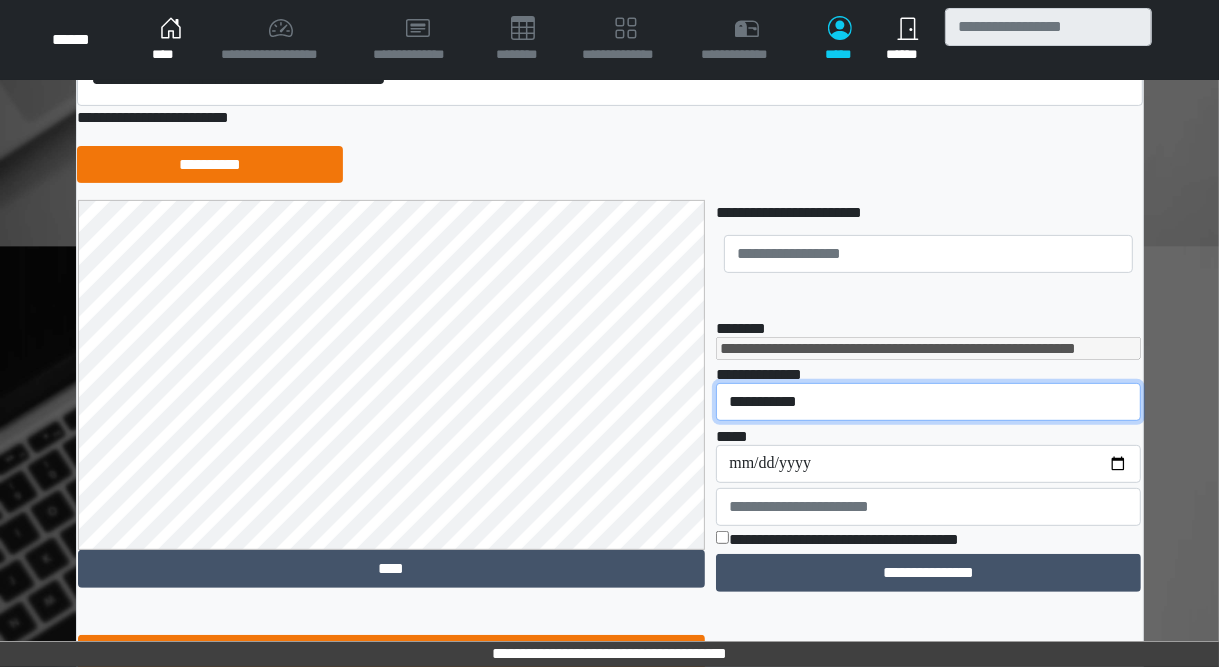 click on "**********" at bounding box center [928, 402] 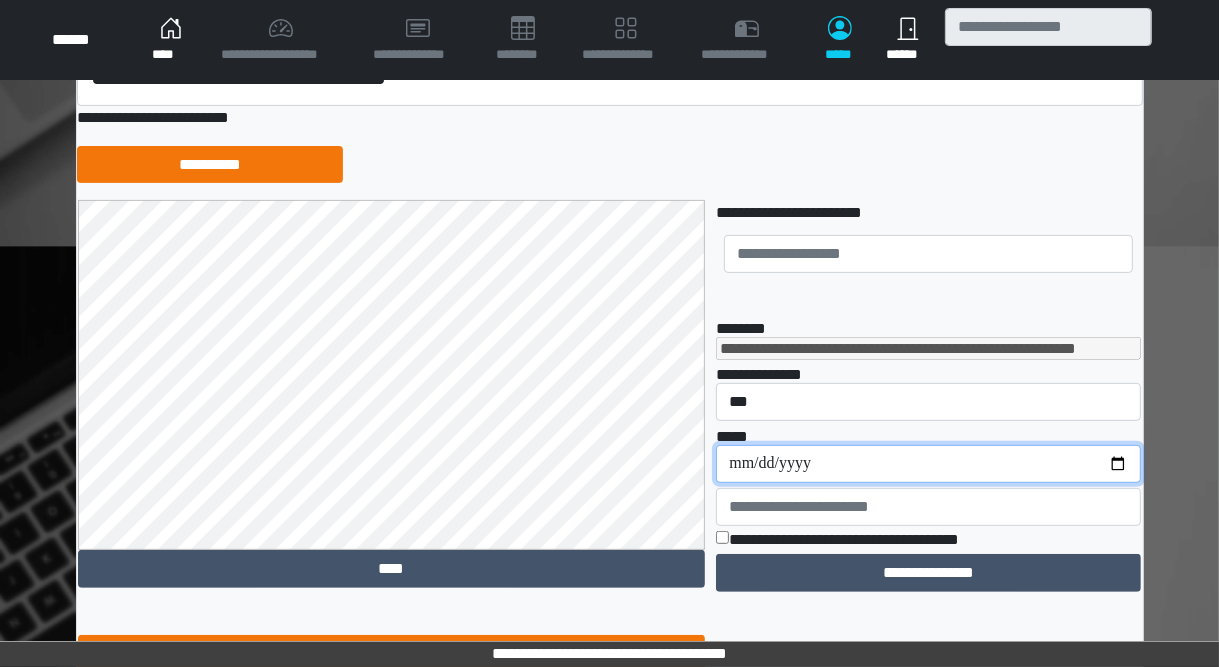 click on "**********" at bounding box center [928, 464] 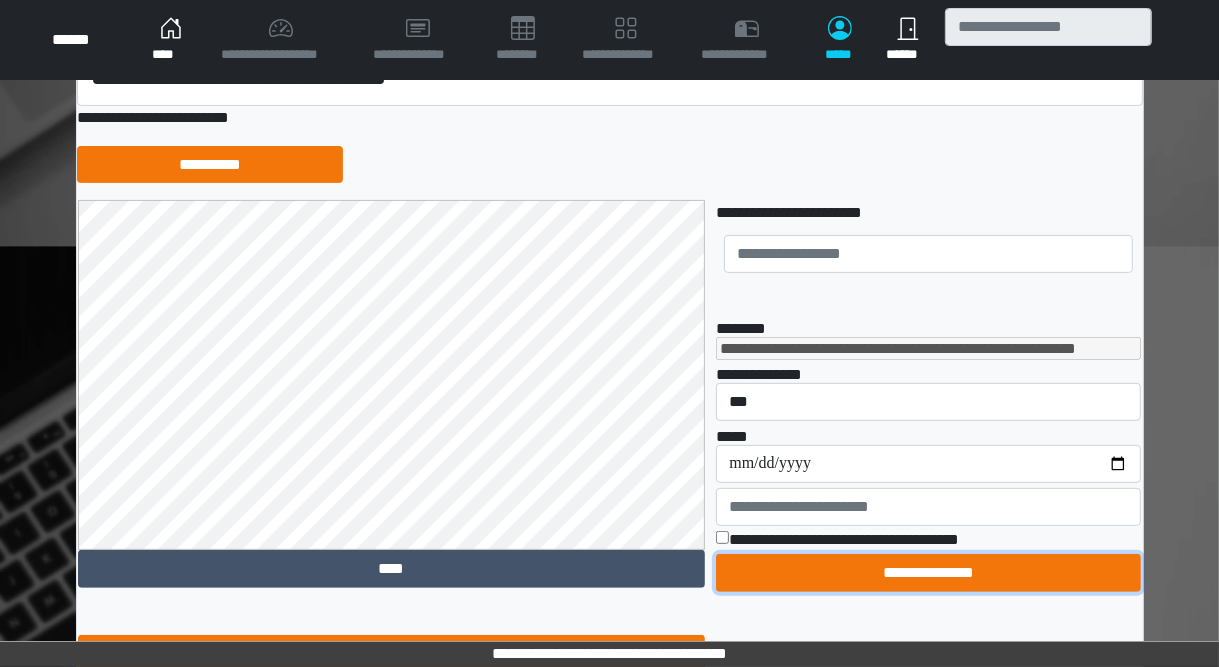 click on "**********" at bounding box center [928, 573] 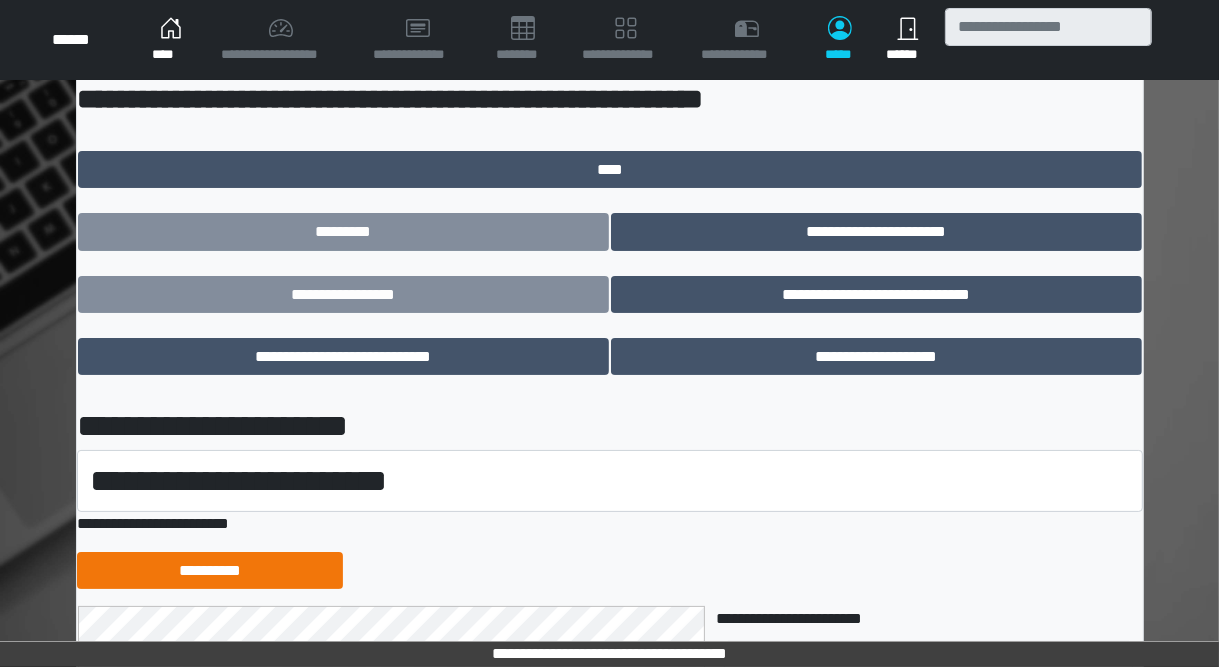 scroll, scrollTop: 240, scrollLeft: 0, axis: vertical 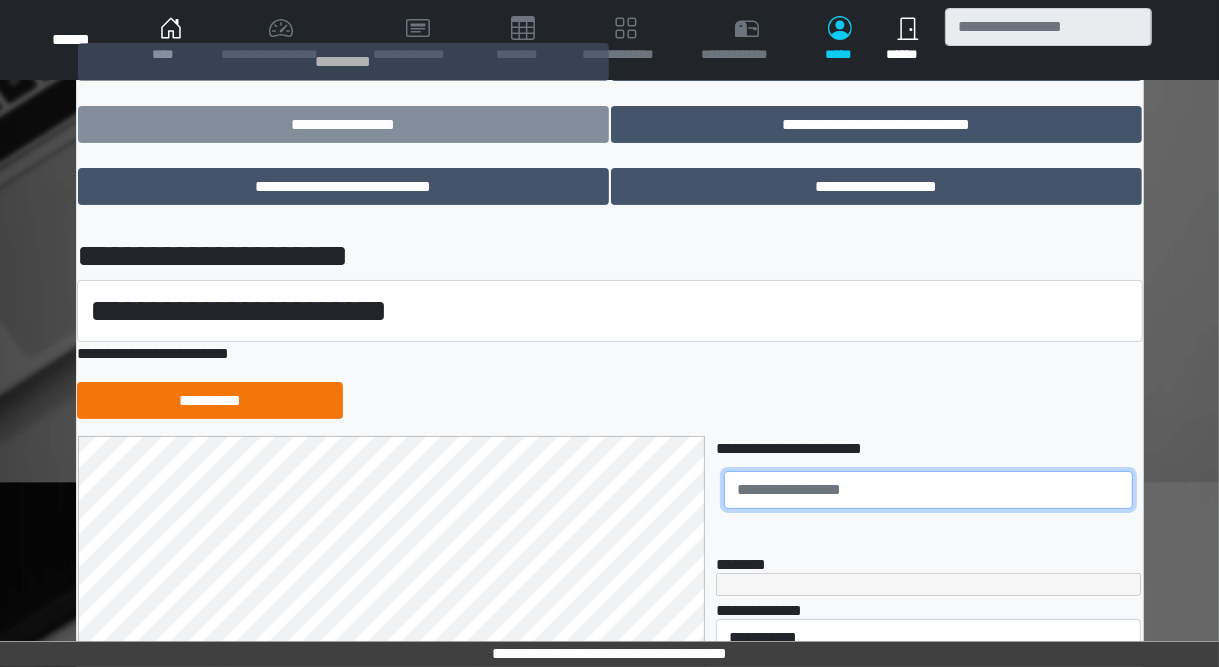 click at bounding box center (928, 490) 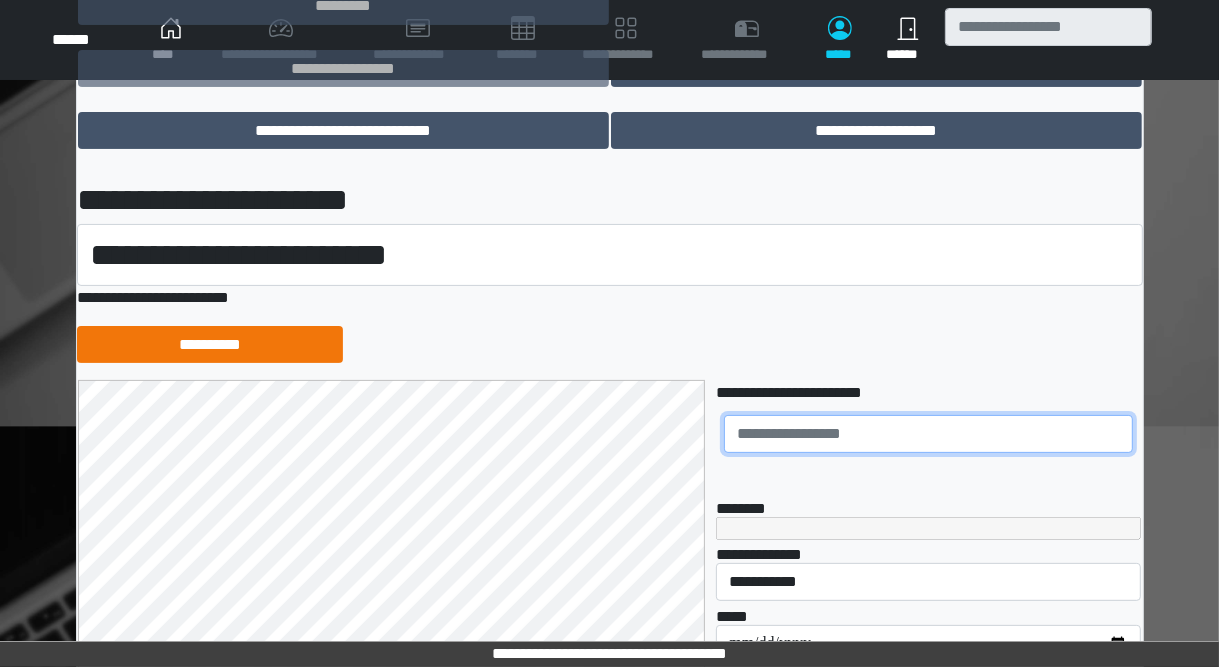 scroll, scrollTop: 320, scrollLeft: 0, axis: vertical 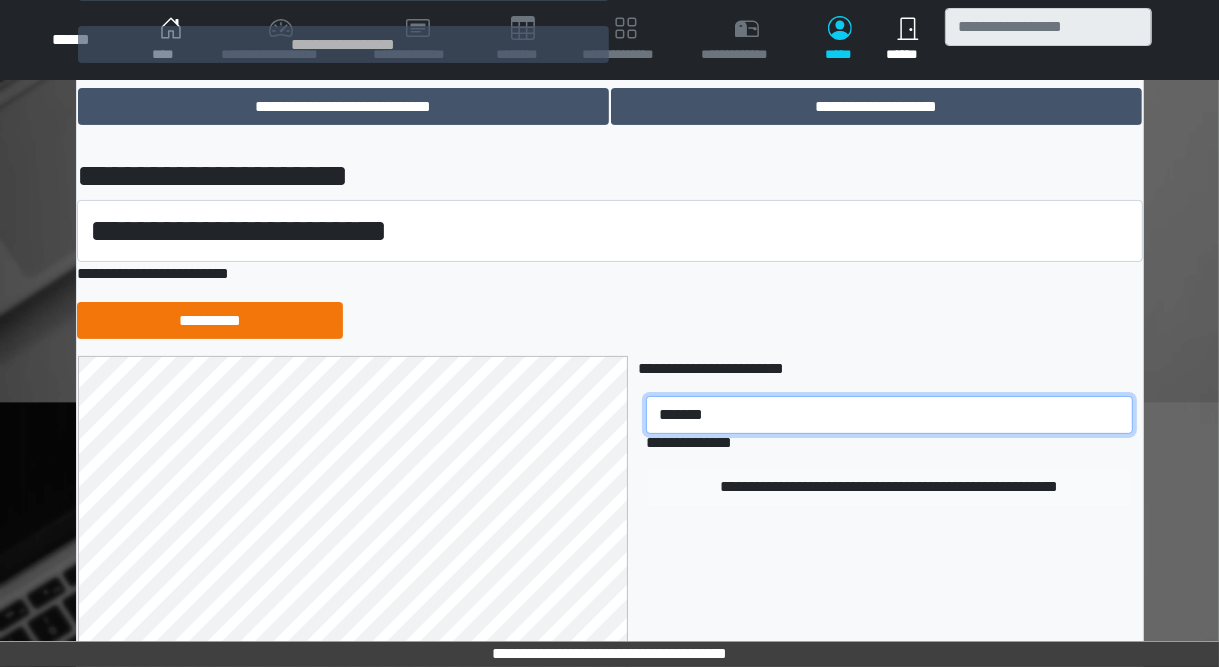 type on "*******" 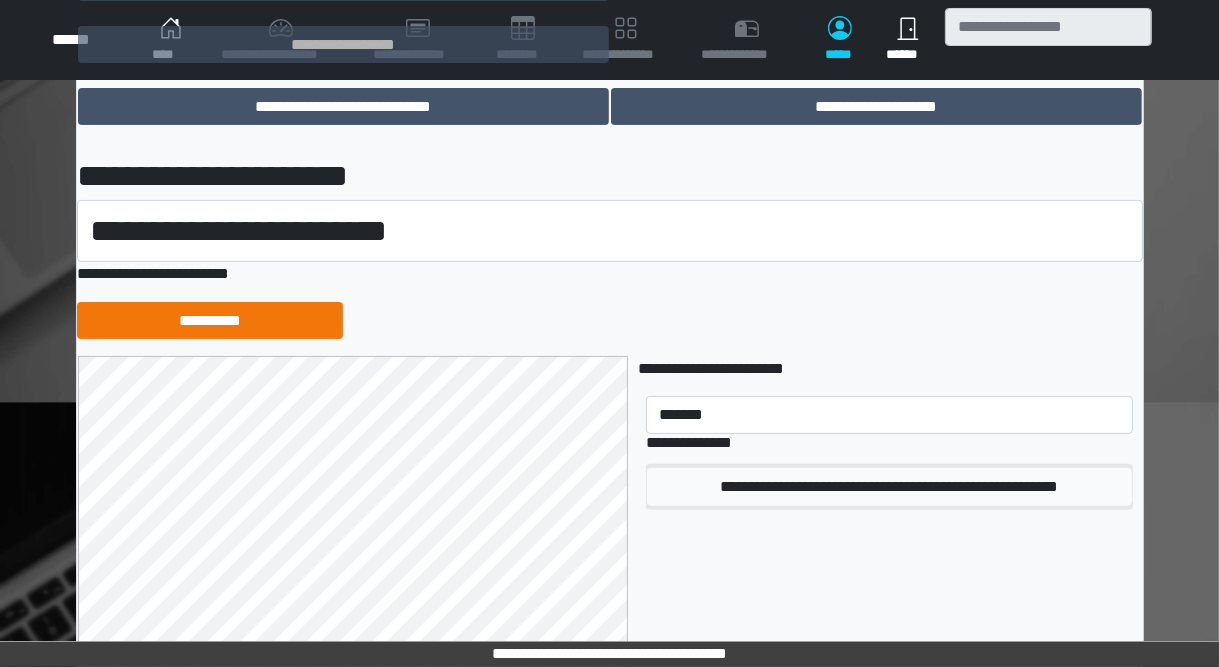 click on "**********" at bounding box center (889, 487) 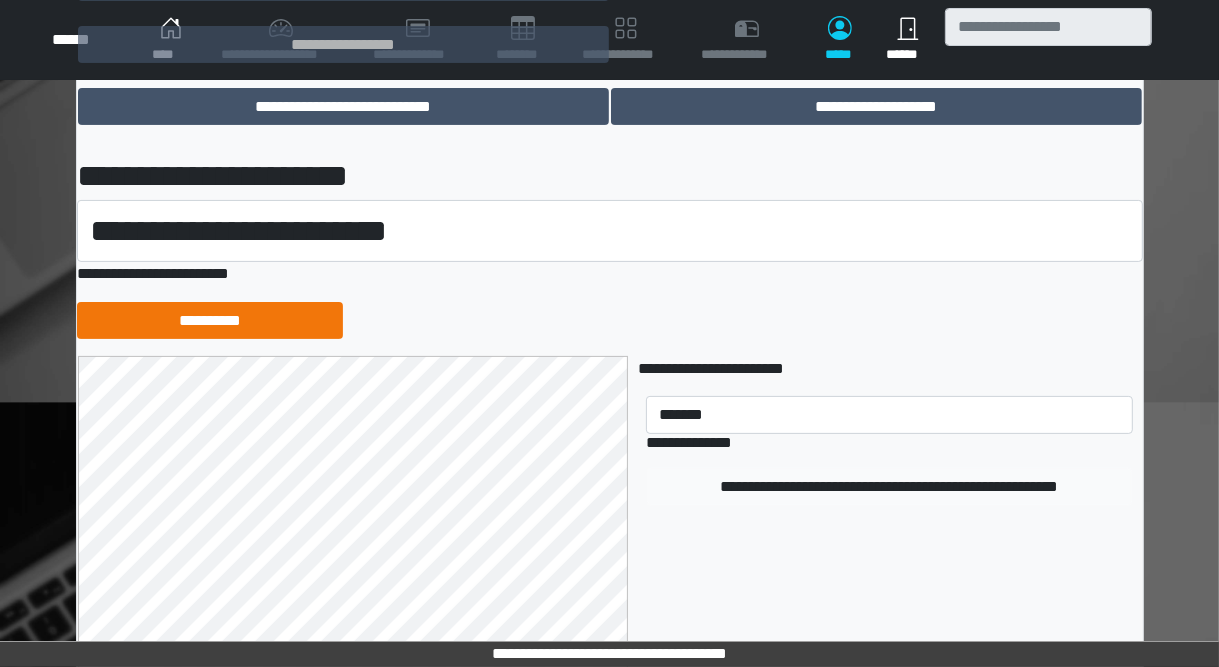 type 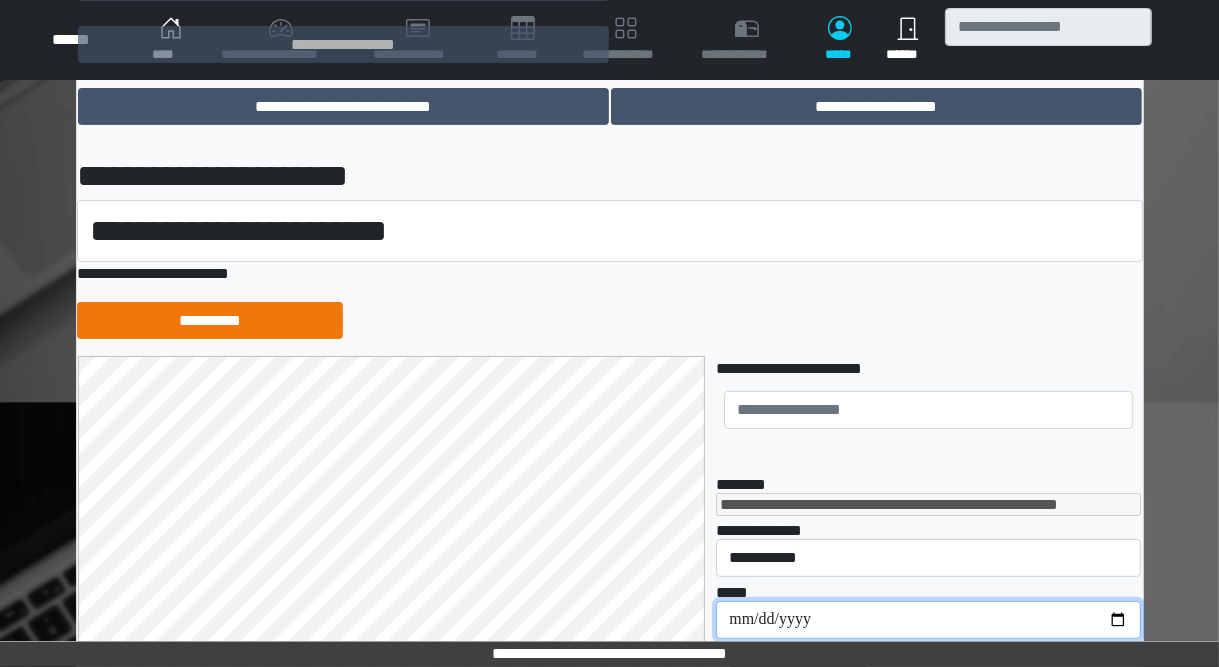 click on "**********" at bounding box center [928, 620] 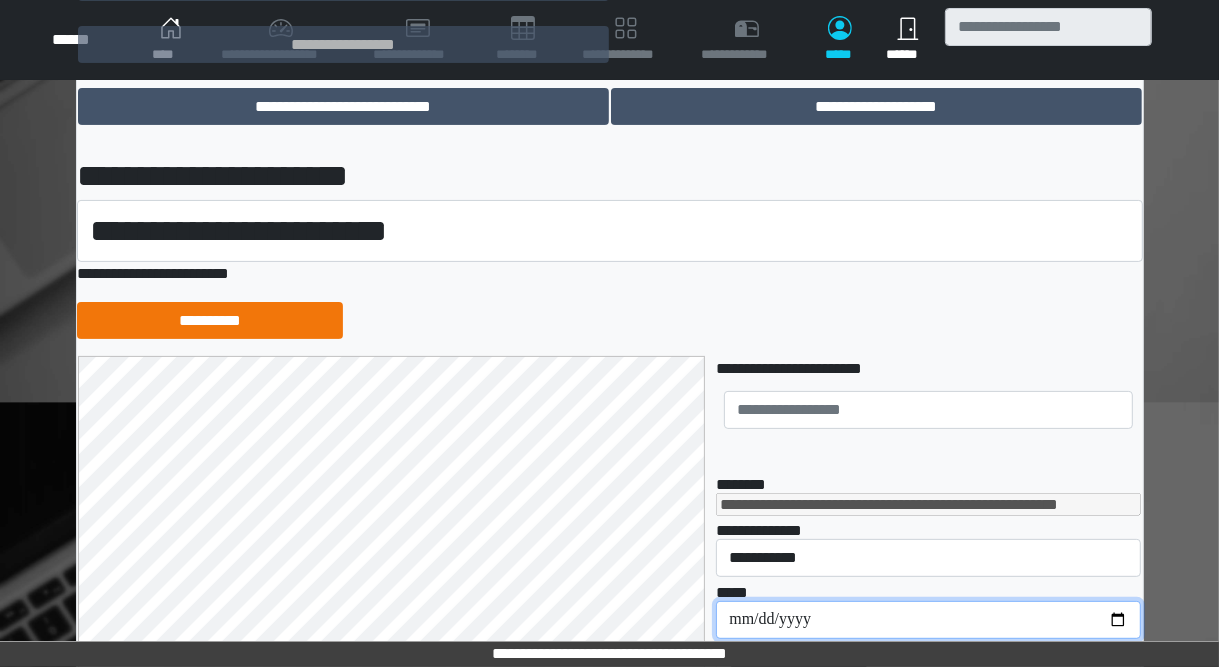 type on "**********" 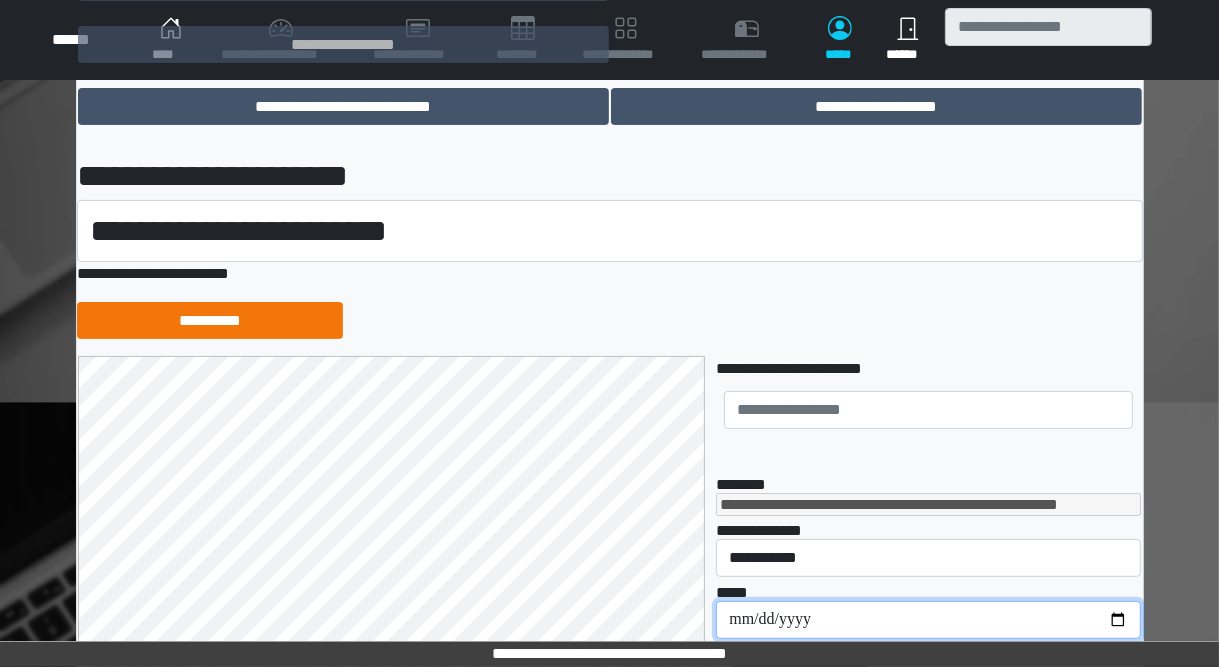 scroll, scrollTop: 640, scrollLeft: 0, axis: vertical 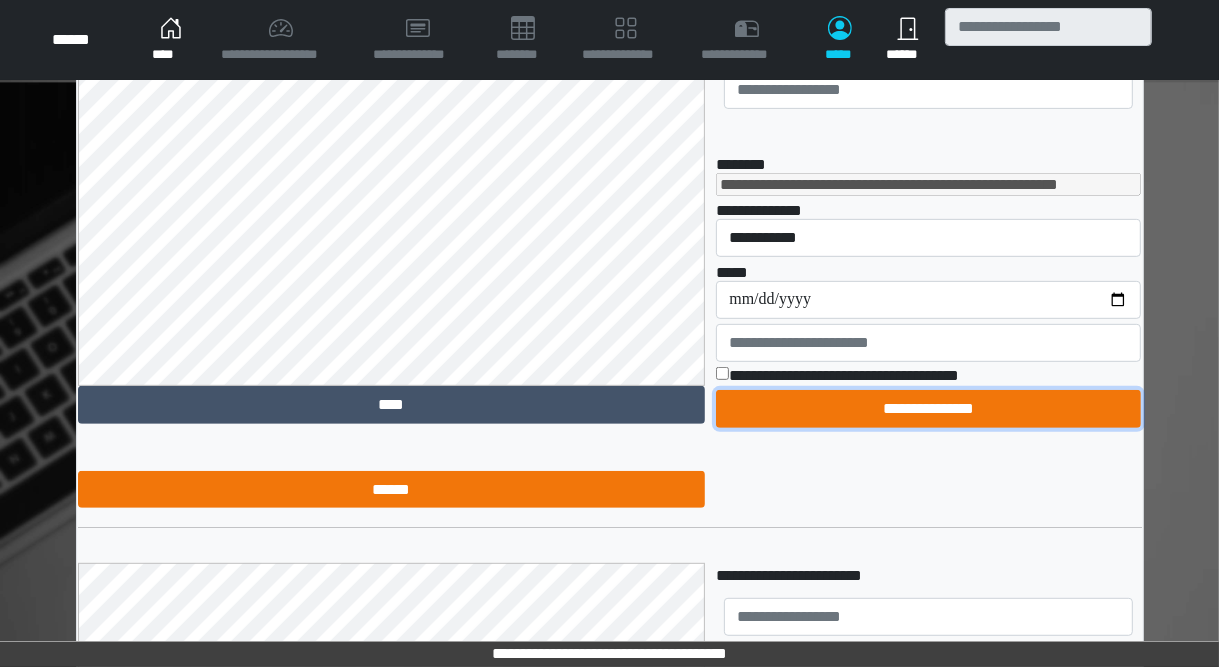 click on "**********" at bounding box center [928, 409] 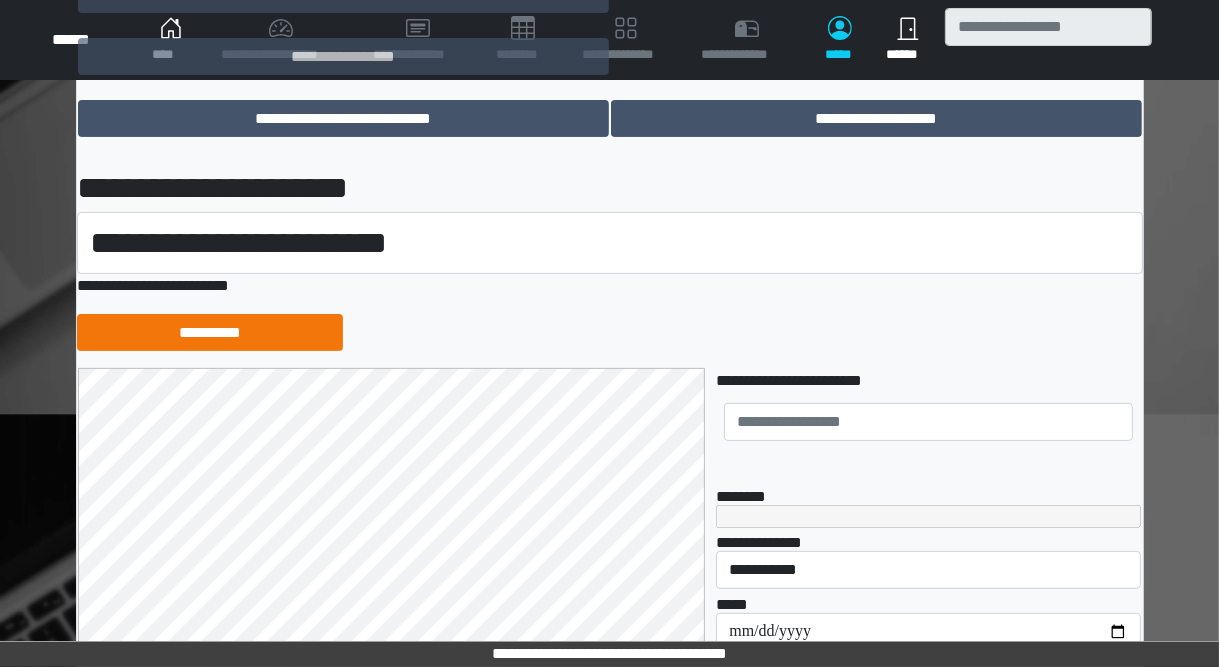 scroll, scrollTop: 320, scrollLeft: 0, axis: vertical 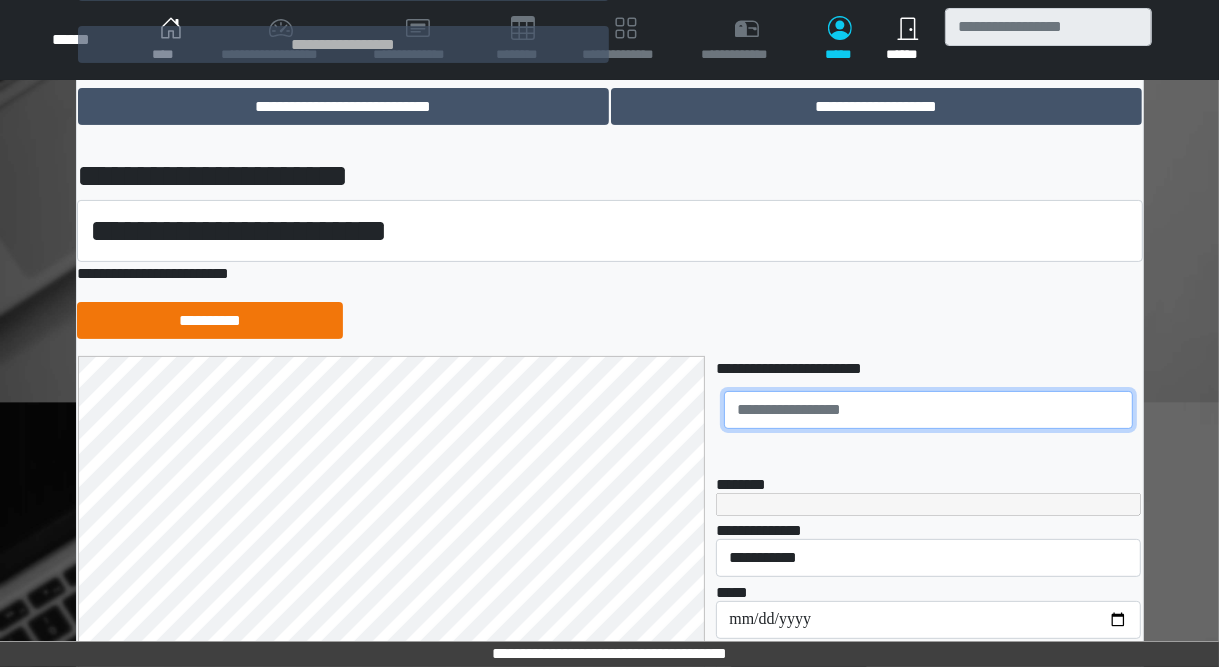 click at bounding box center (928, 410) 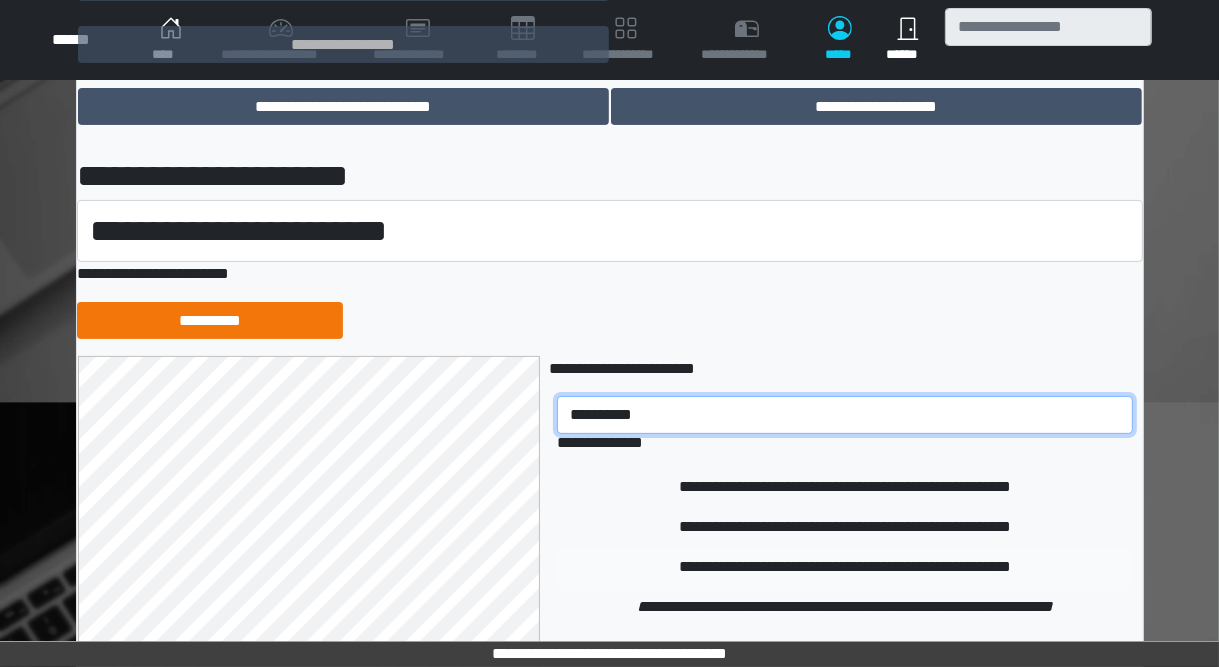 type on "**********" 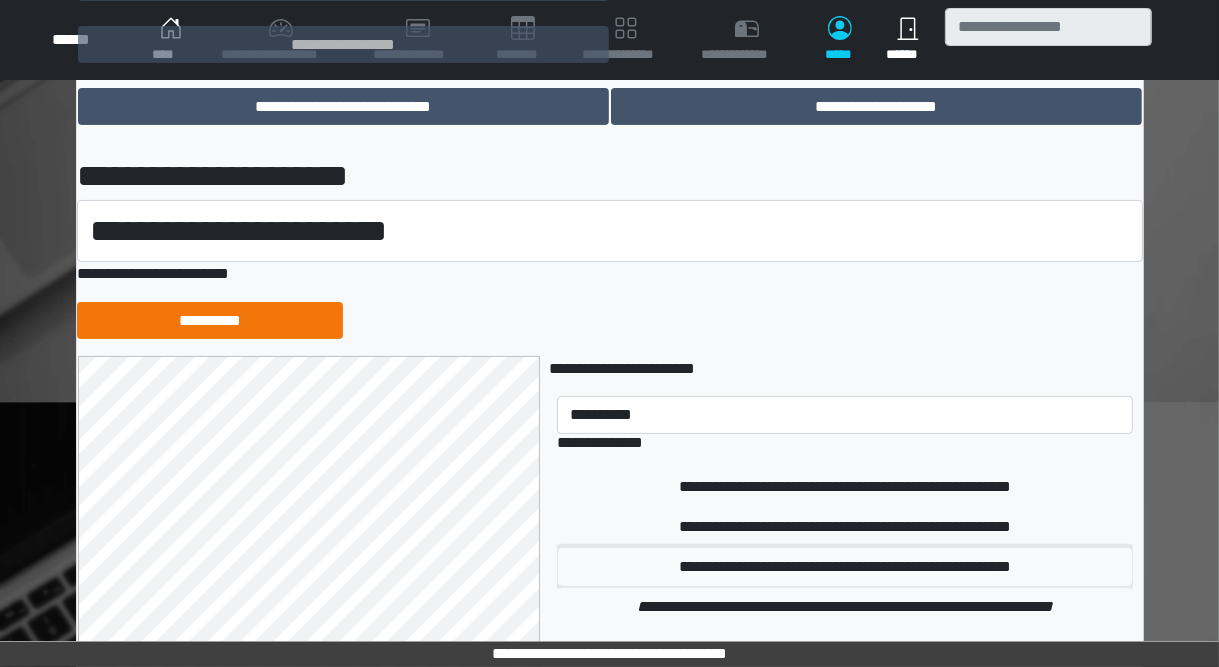 click on "**********" at bounding box center [845, 567] 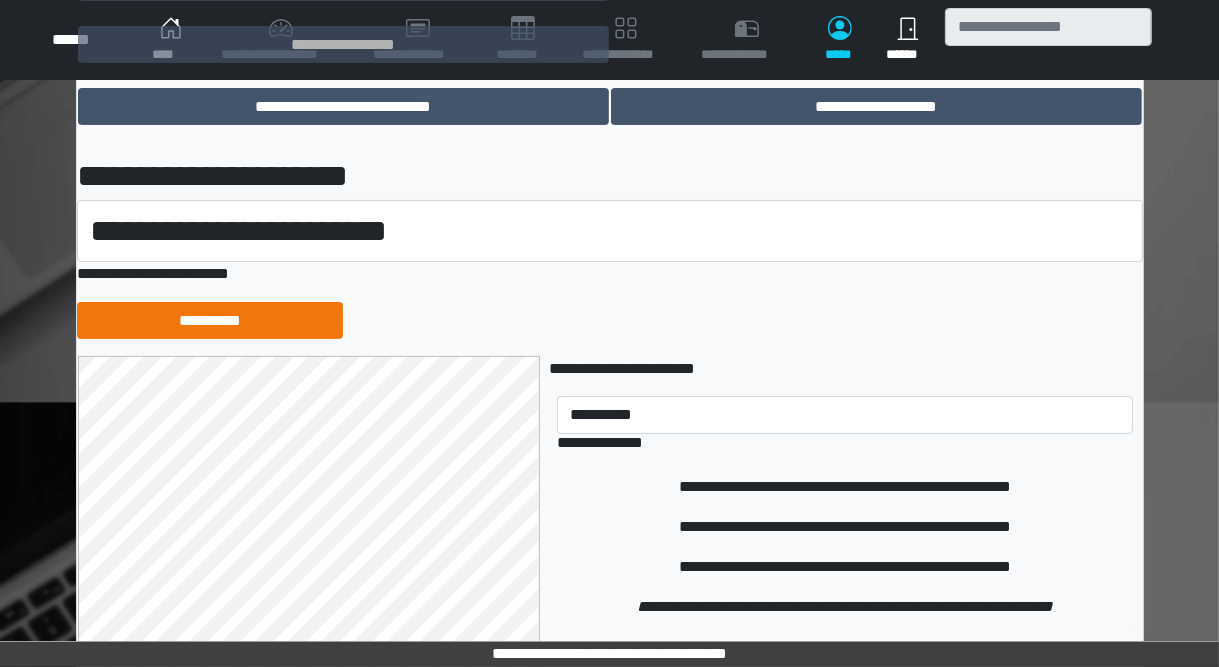 type 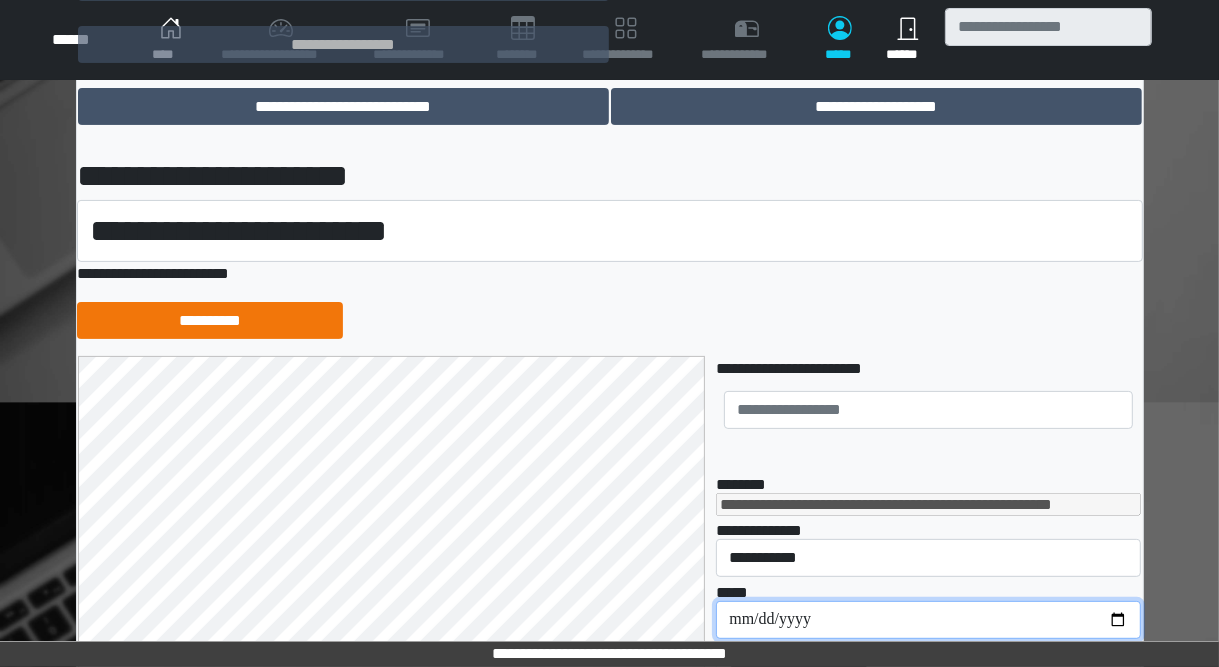 click on "**********" at bounding box center [928, 620] 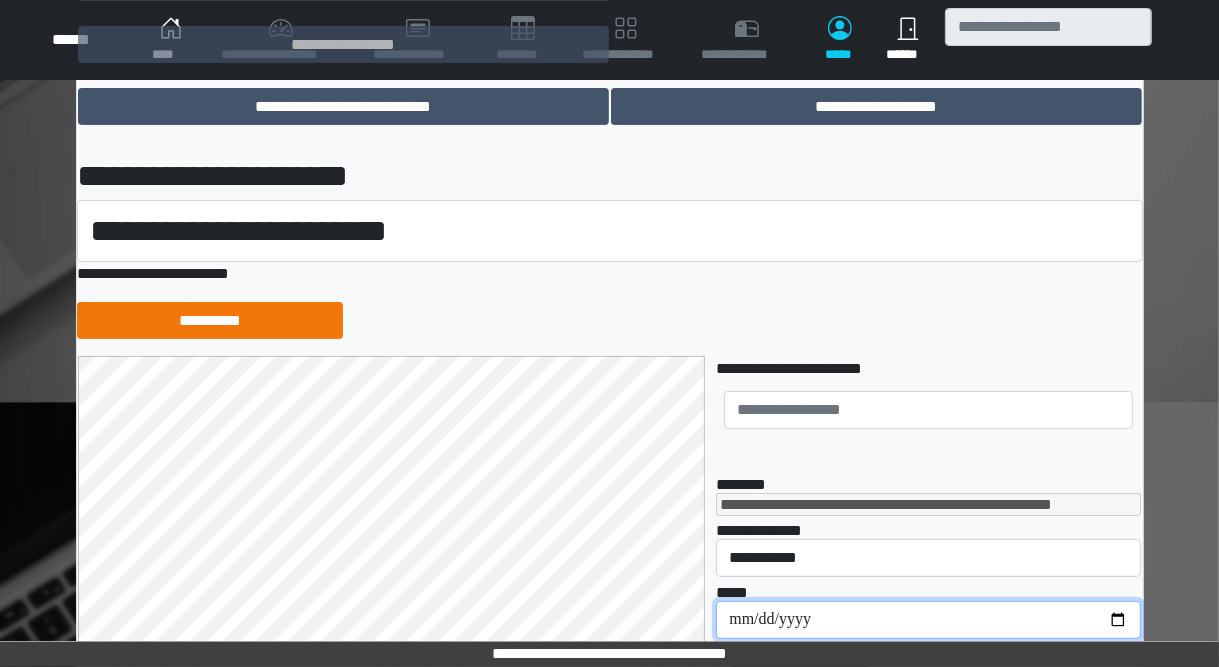 type on "**********" 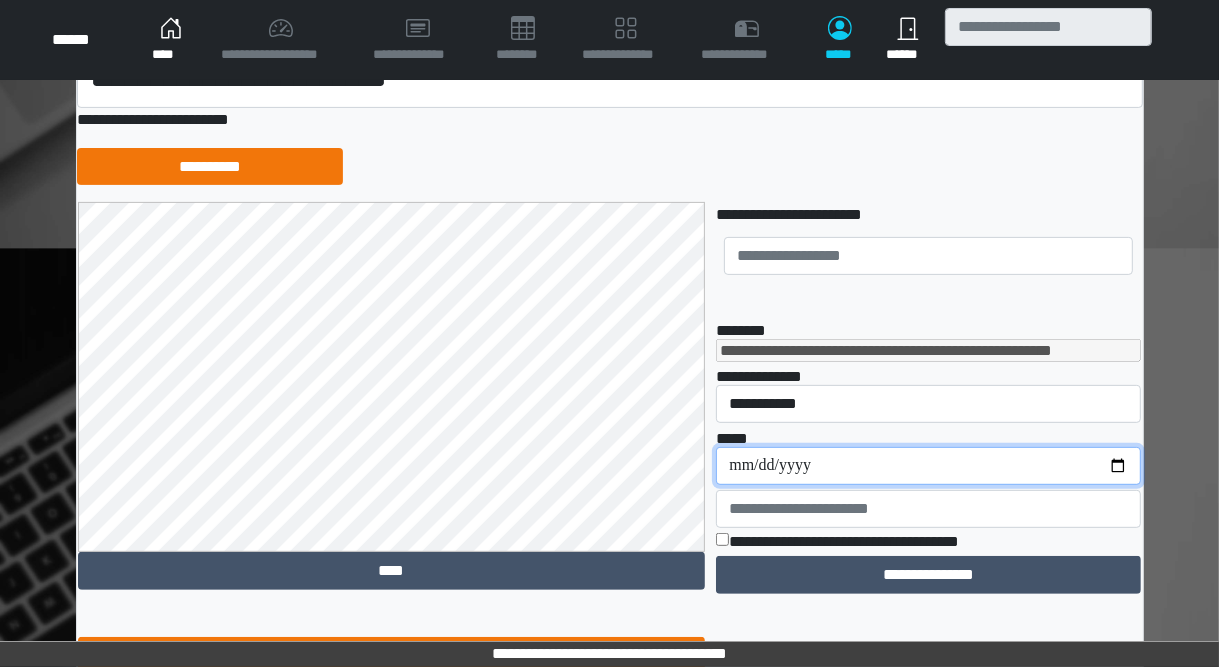 scroll, scrollTop: 480, scrollLeft: 0, axis: vertical 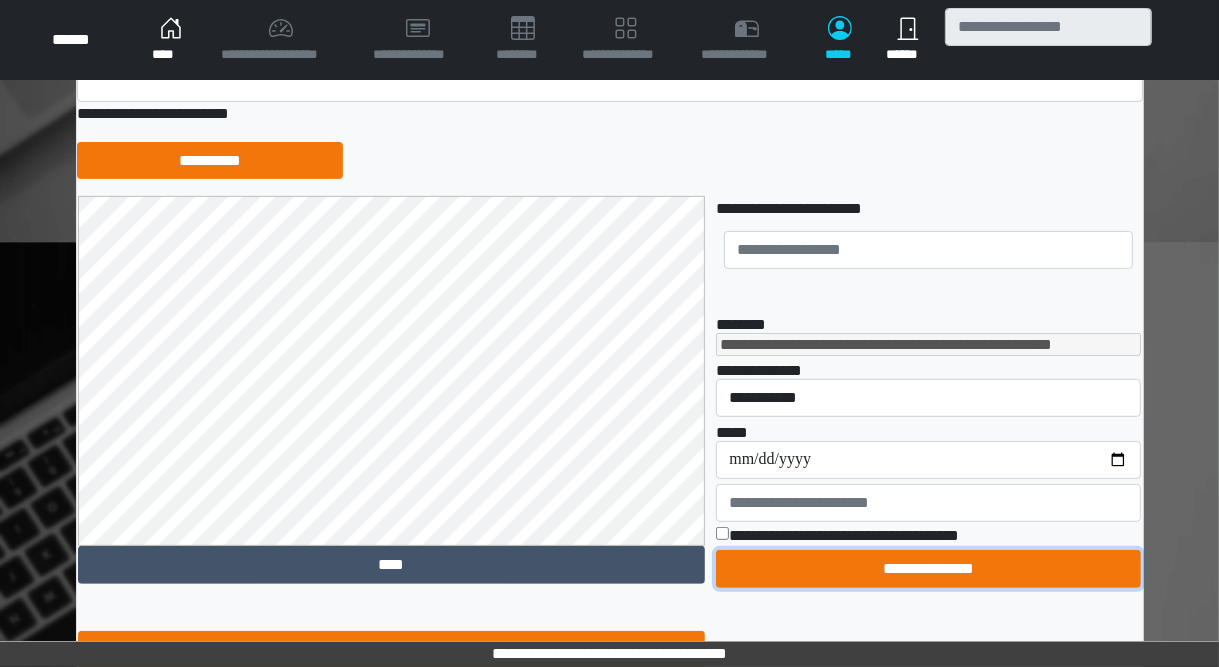 click on "**********" at bounding box center [928, 569] 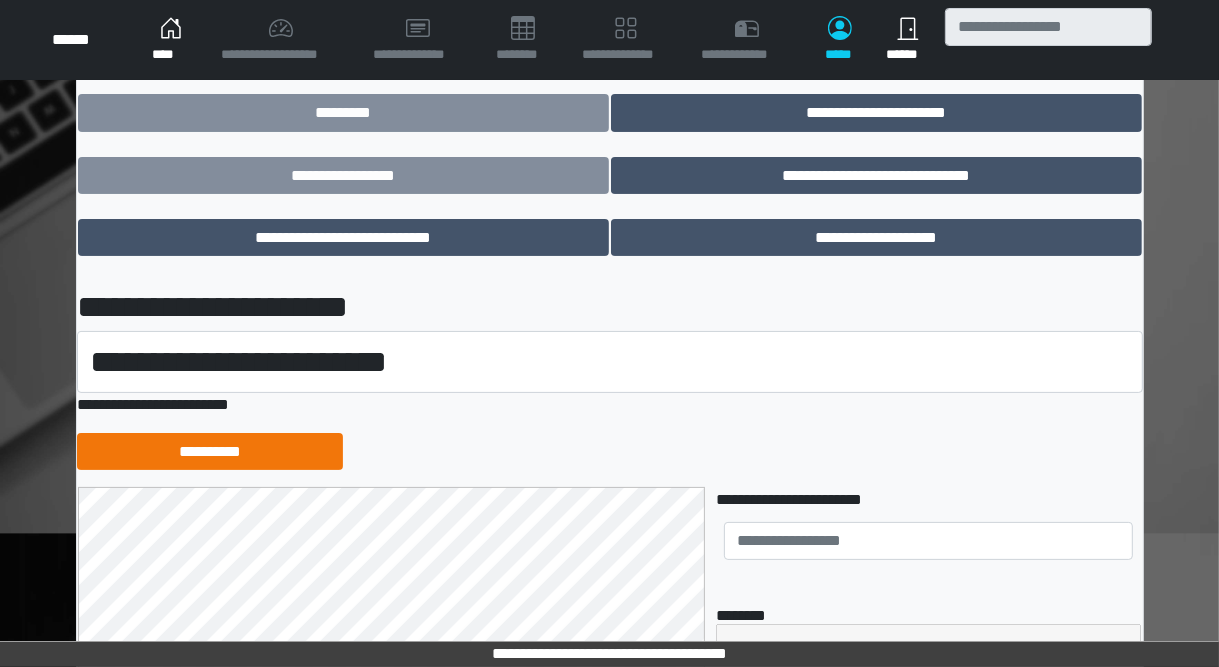 scroll, scrollTop: 240, scrollLeft: 0, axis: vertical 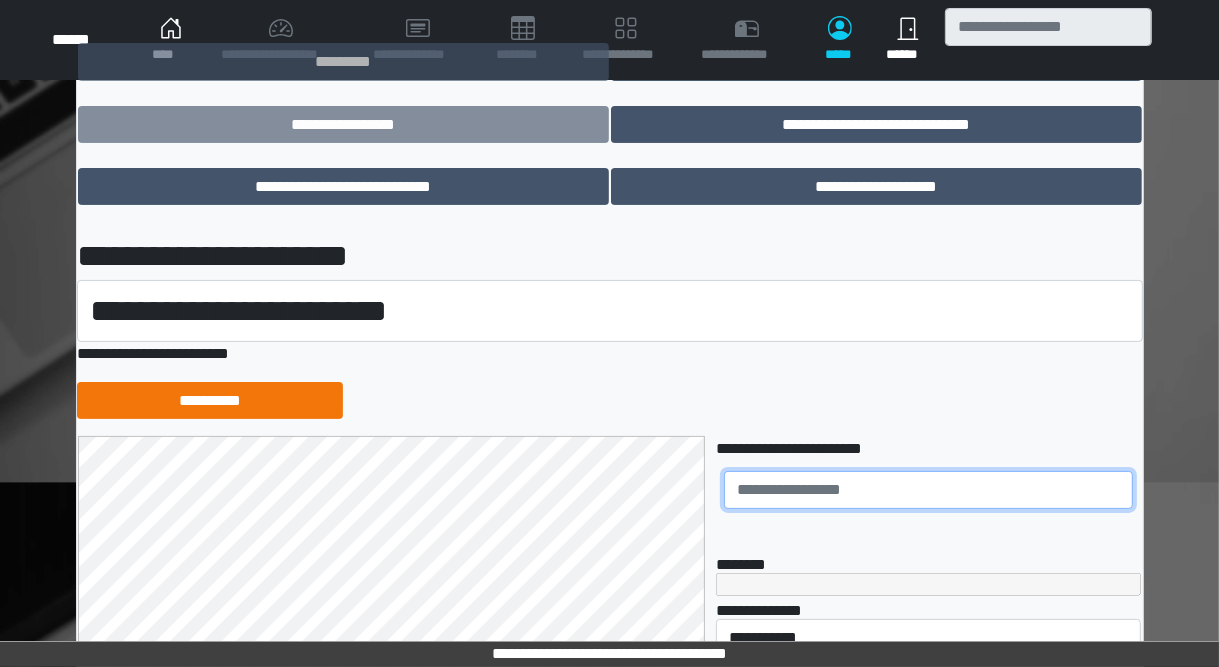 click at bounding box center [928, 490] 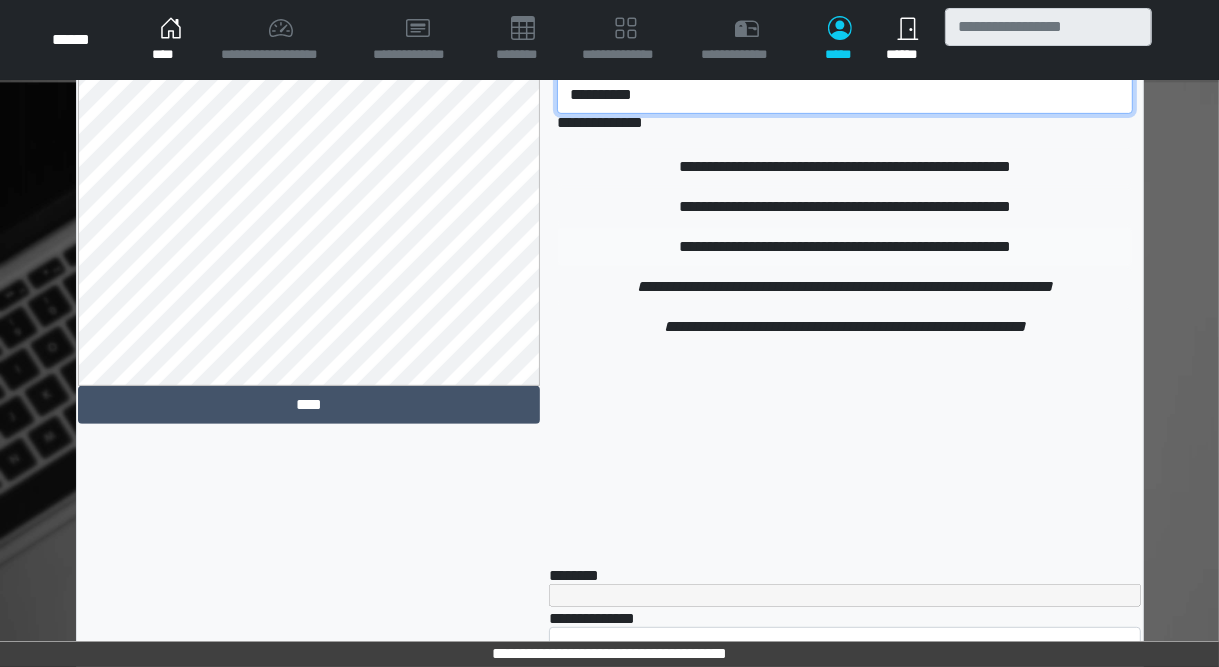 type on "**********" 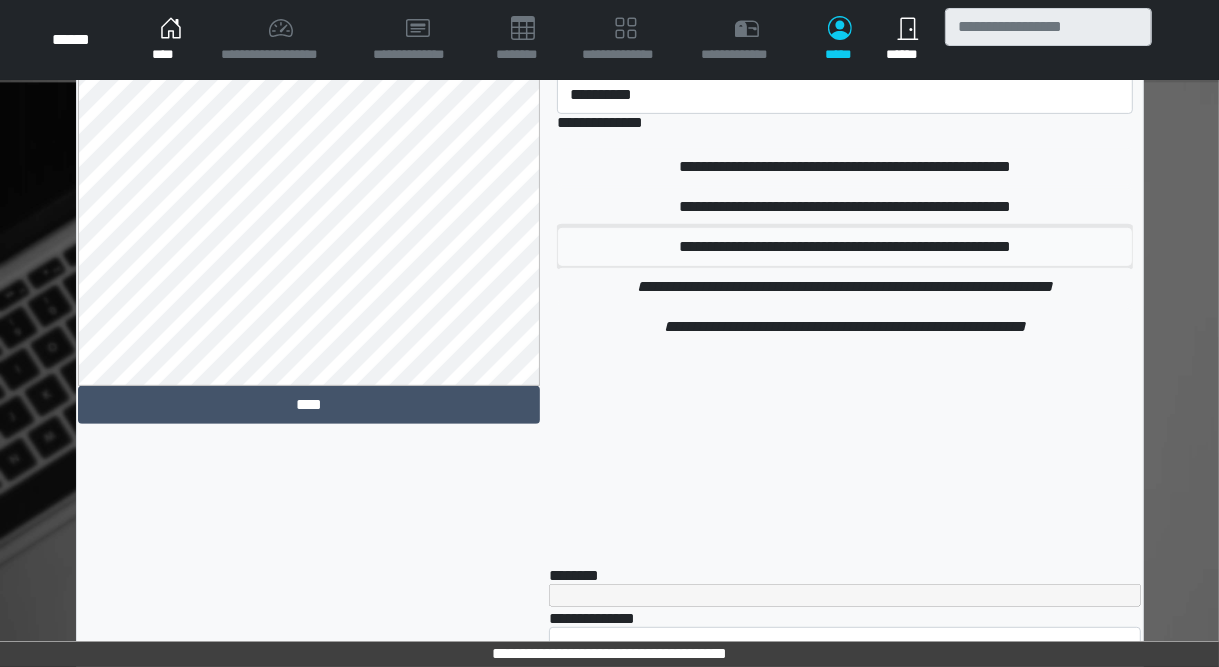 click on "**********" at bounding box center [845, 247] 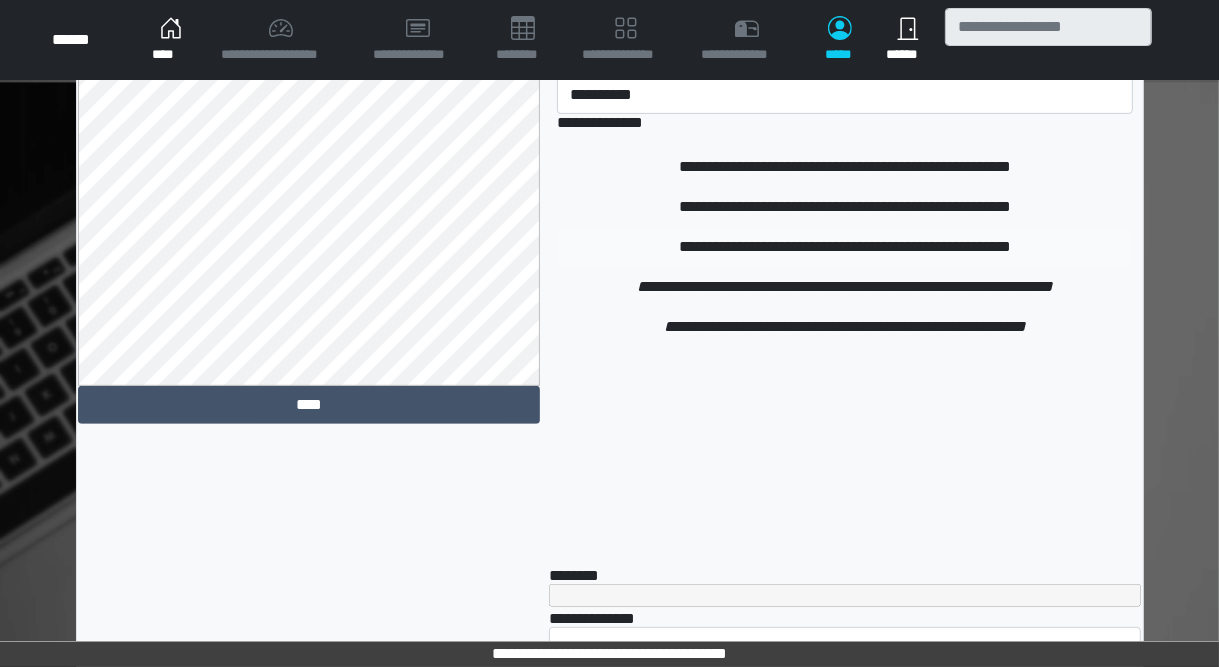 type 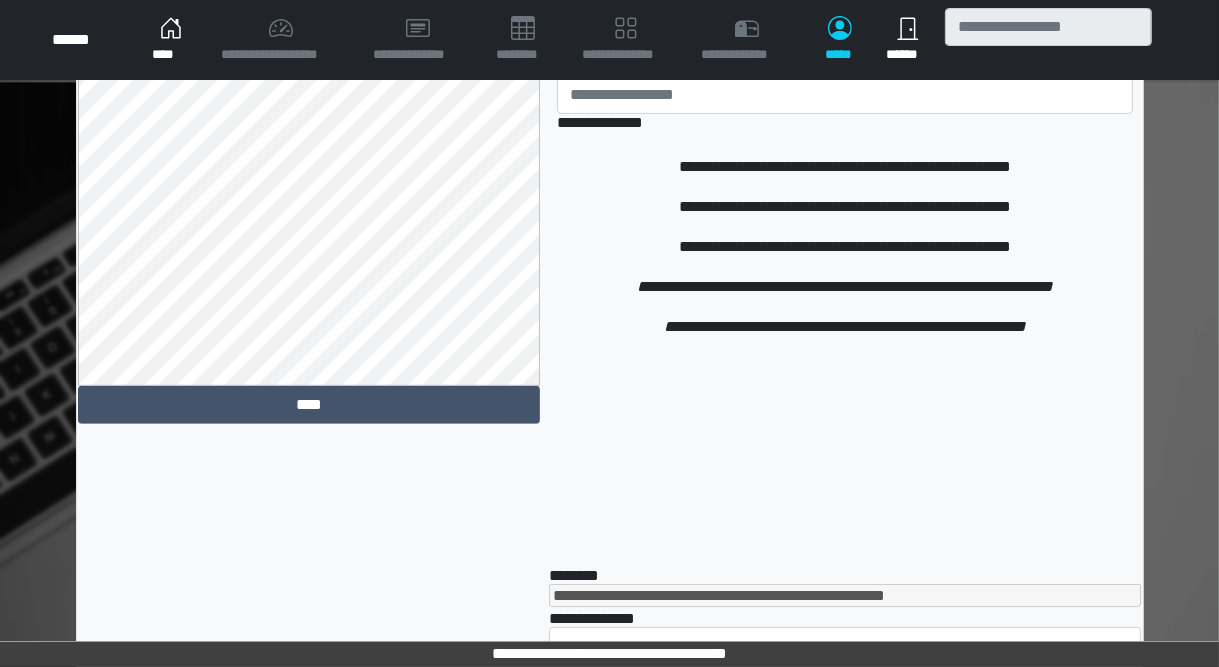 scroll, scrollTop: 589, scrollLeft: 0, axis: vertical 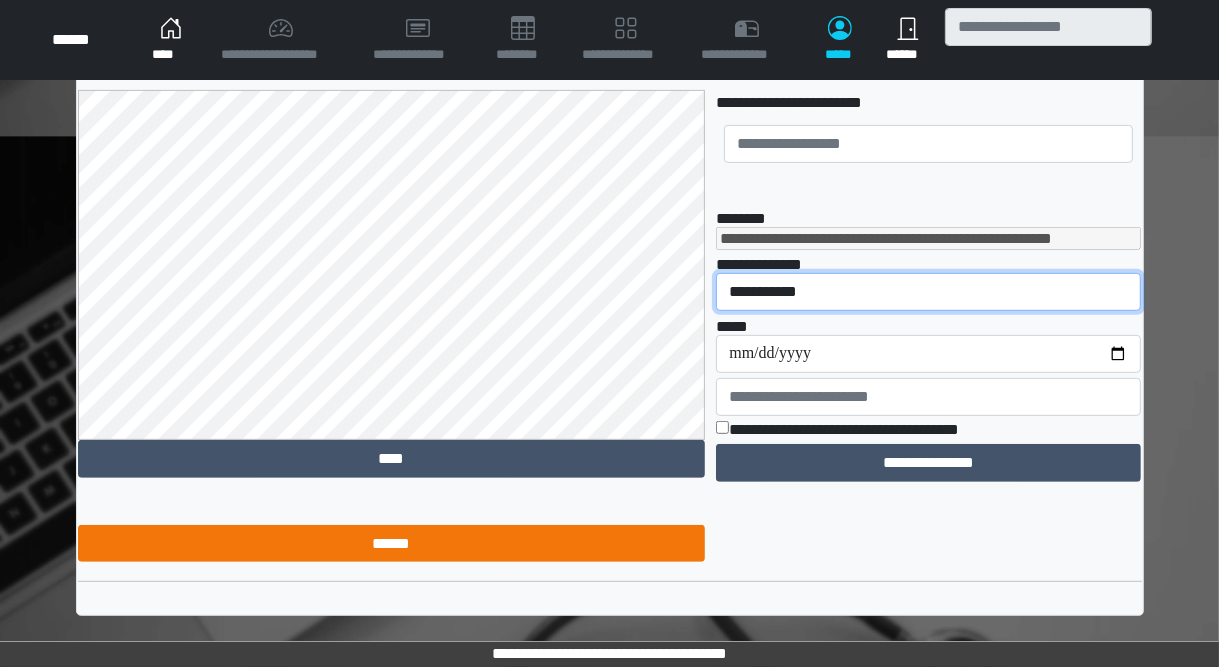click on "**********" at bounding box center (928, 292) 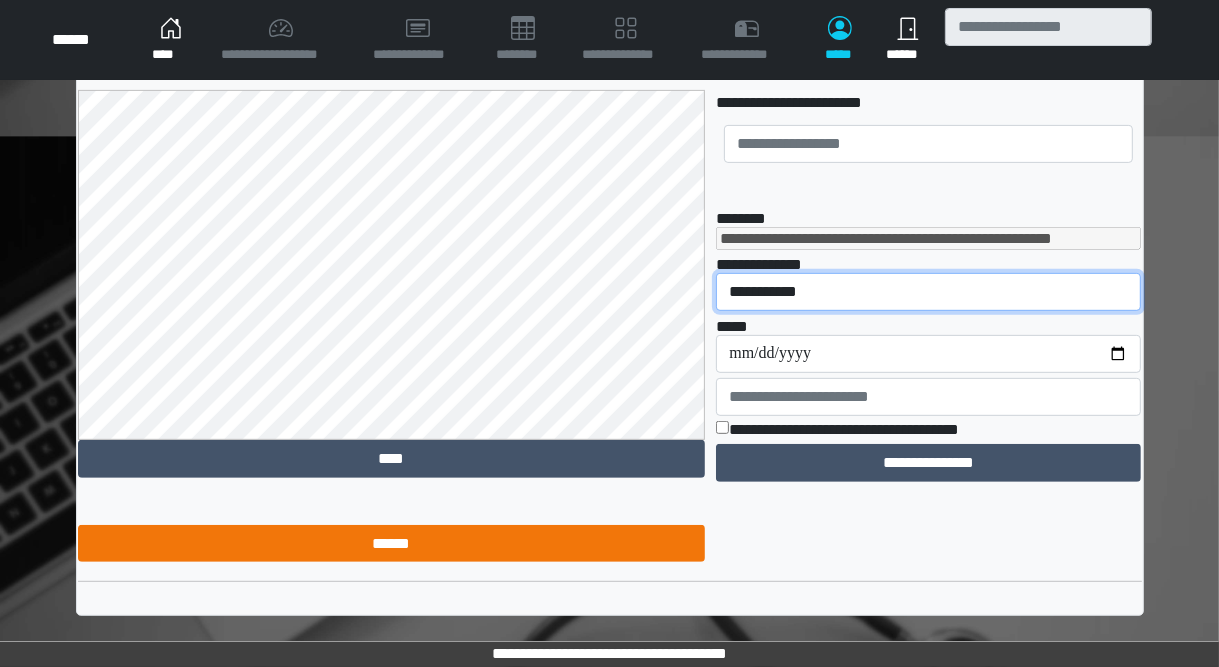 select on "**" 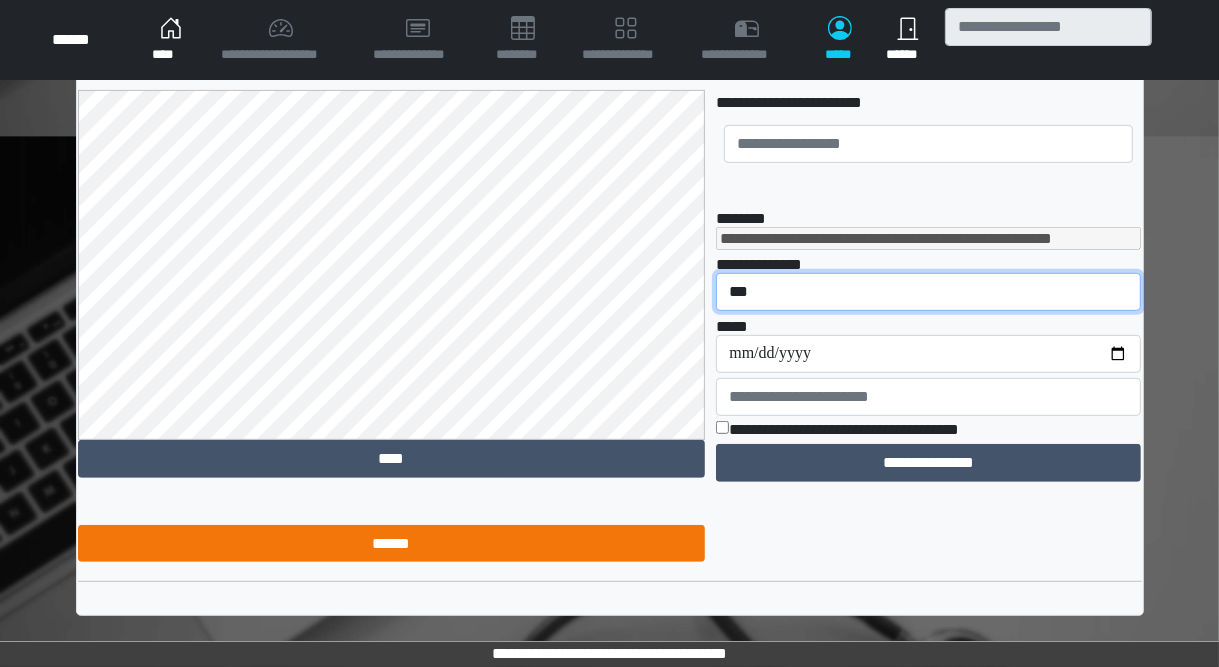 click on "**********" at bounding box center (928, 292) 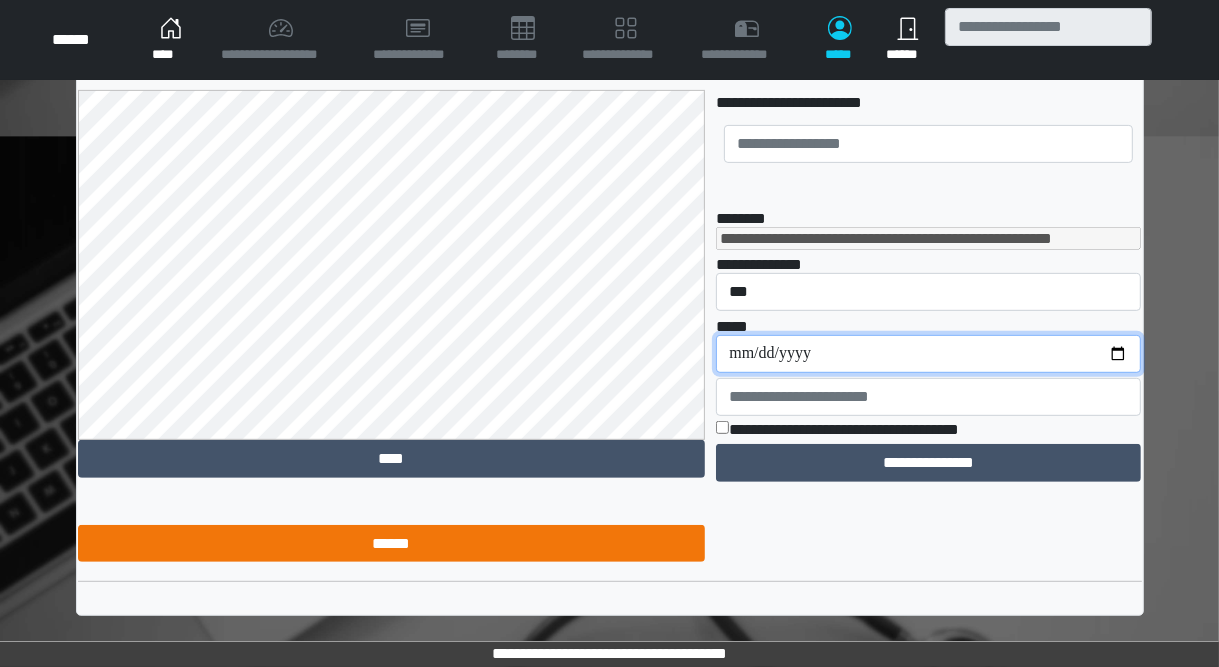 click on "**********" at bounding box center (928, 354) 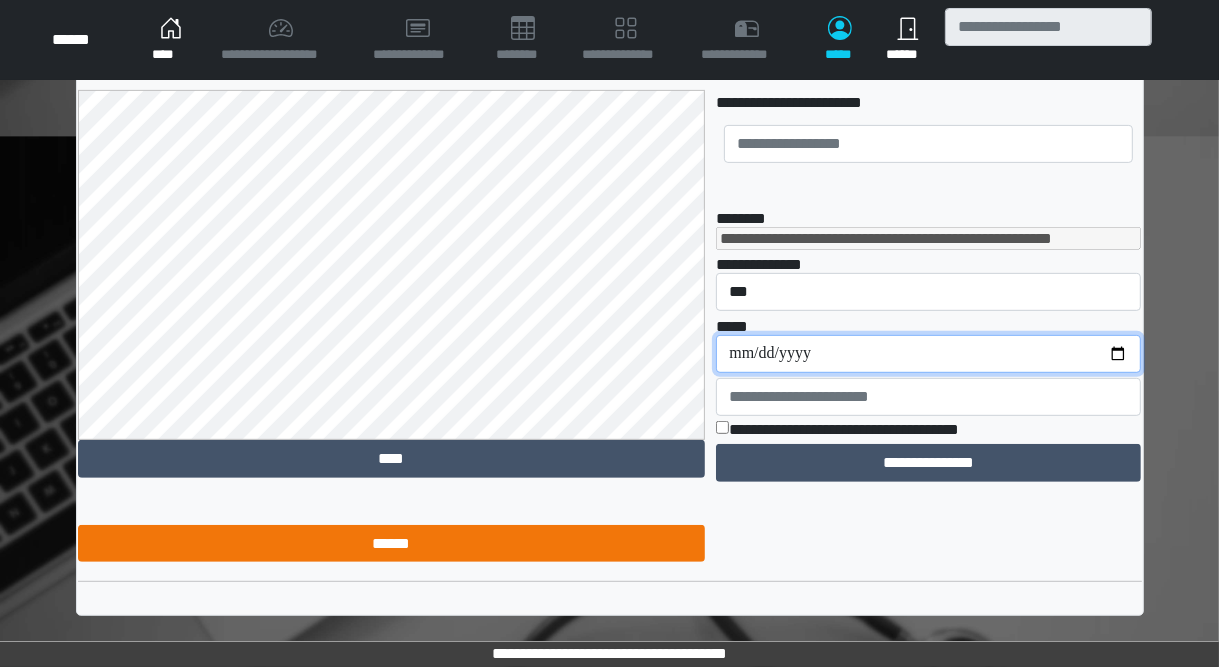 type on "**********" 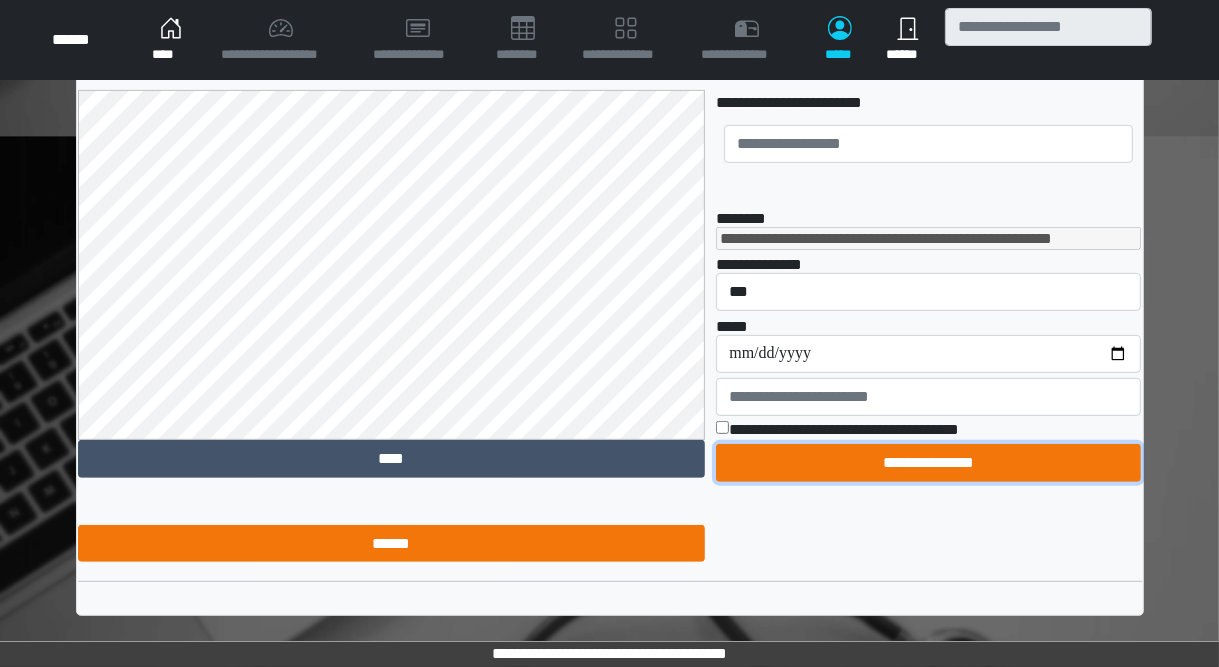 click on "**********" at bounding box center (928, 463) 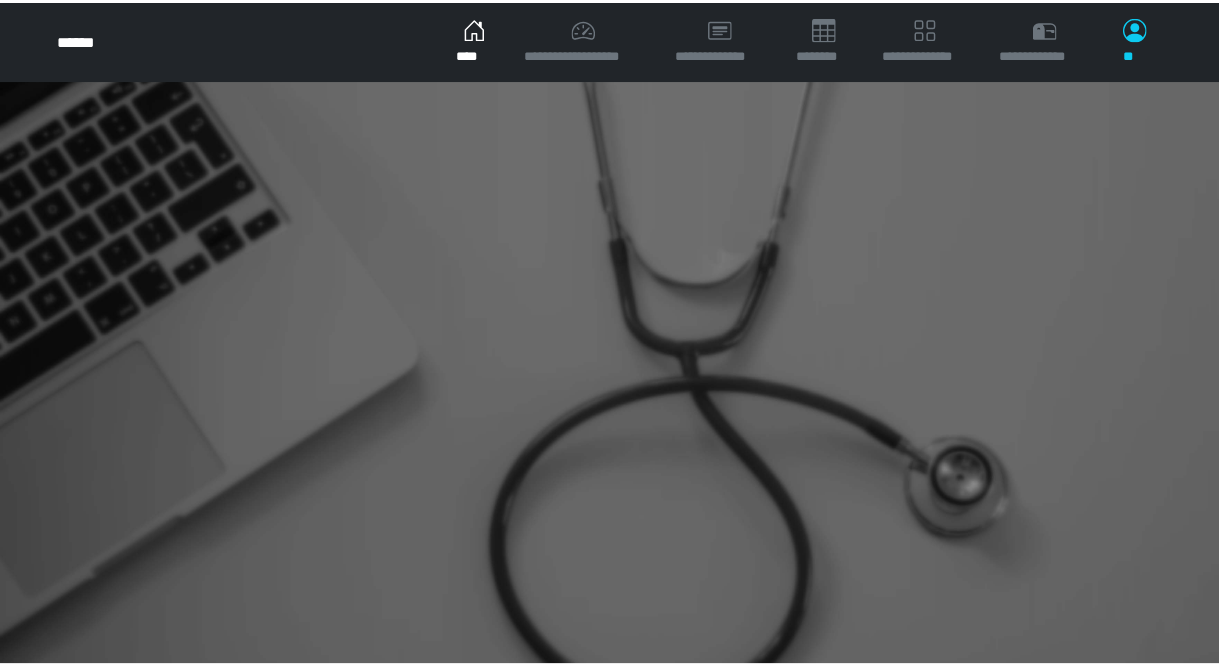scroll, scrollTop: 0, scrollLeft: 0, axis: both 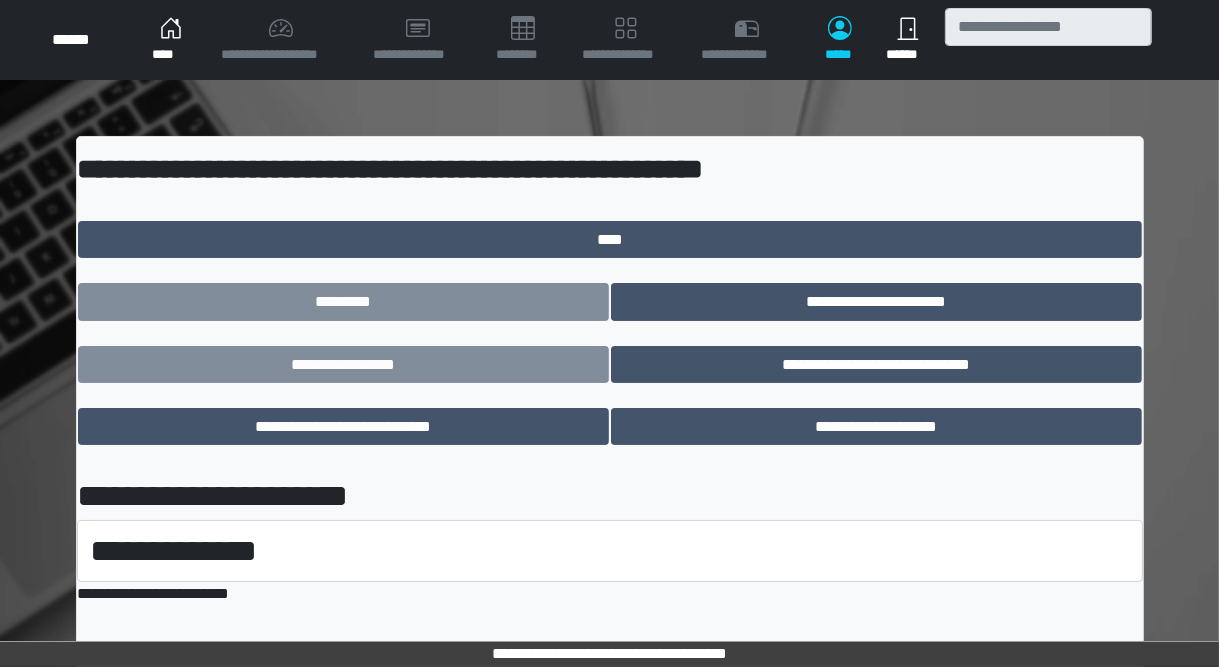 drag, startPoint x: 151, startPoint y: 49, endPoint x: 201, endPoint y: 51, distance: 50.039986 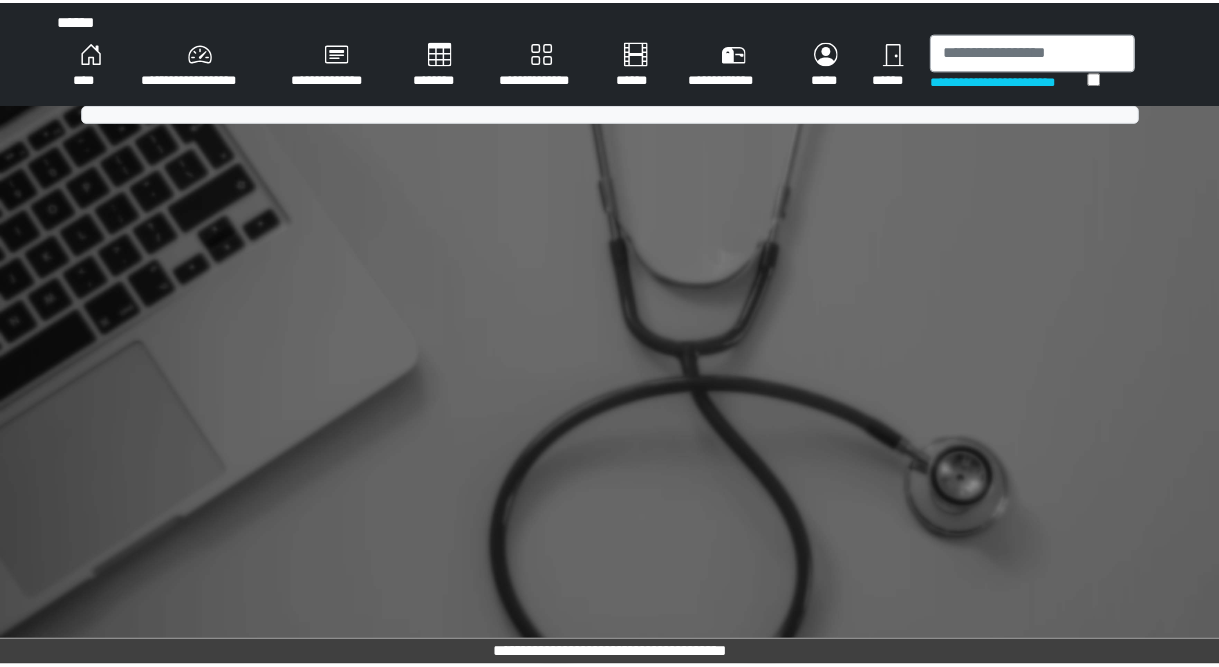 scroll, scrollTop: 0, scrollLeft: 0, axis: both 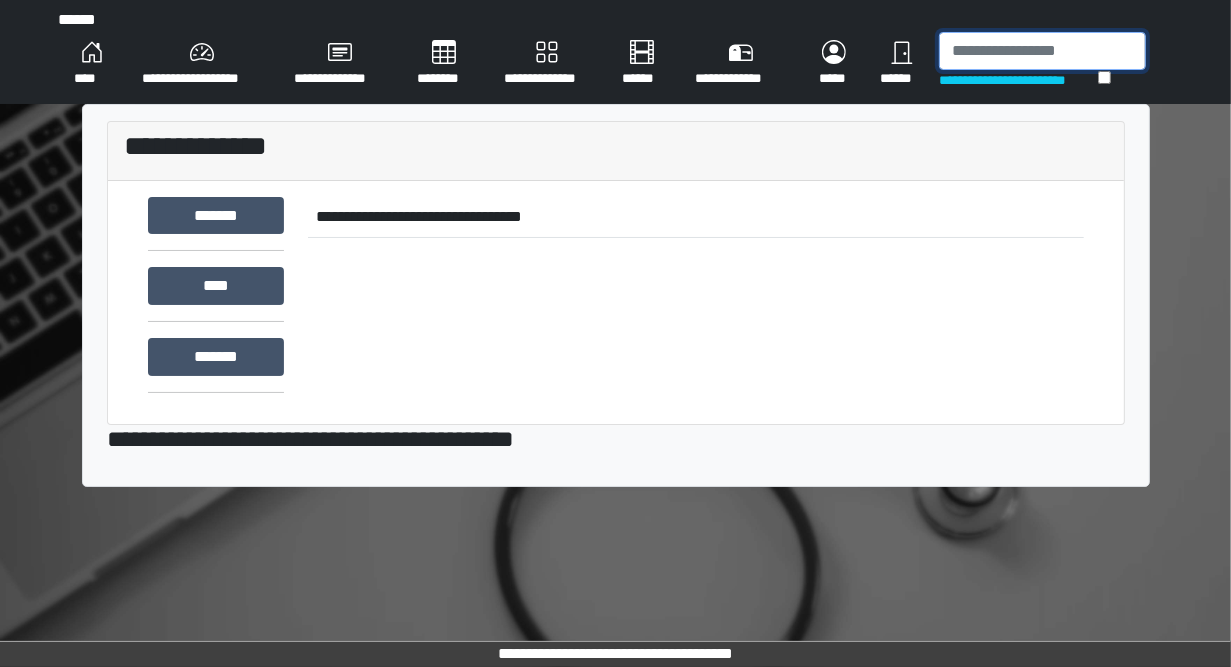 click at bounding box center (1042, 51) 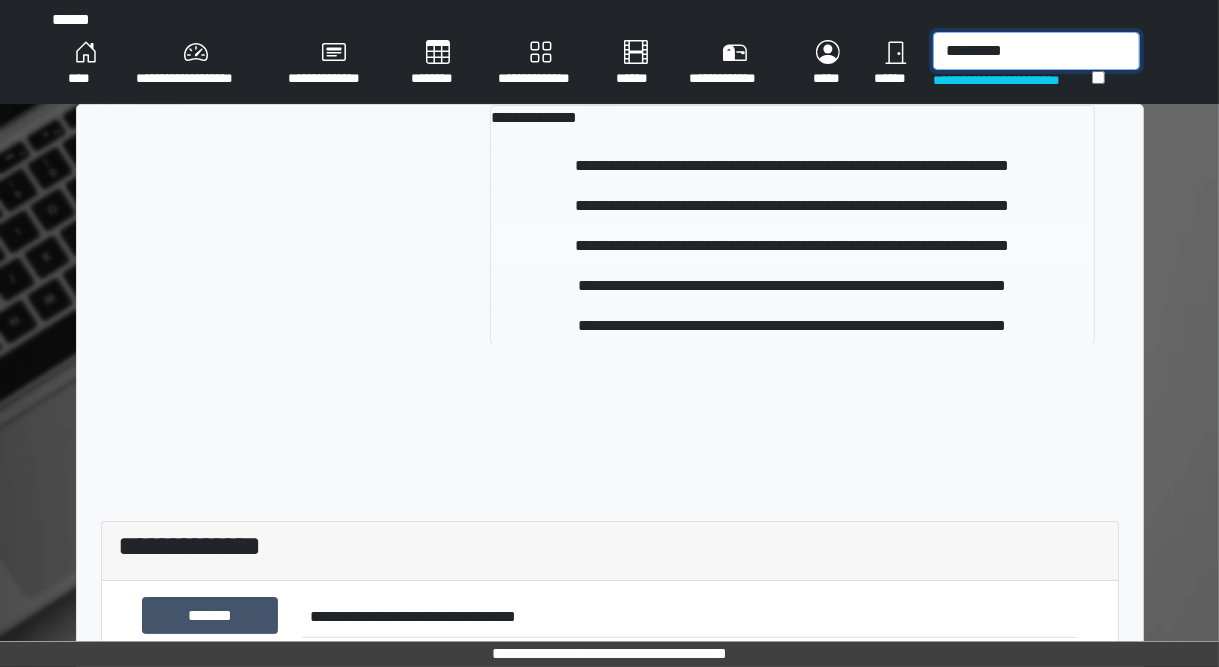 type on "*********" 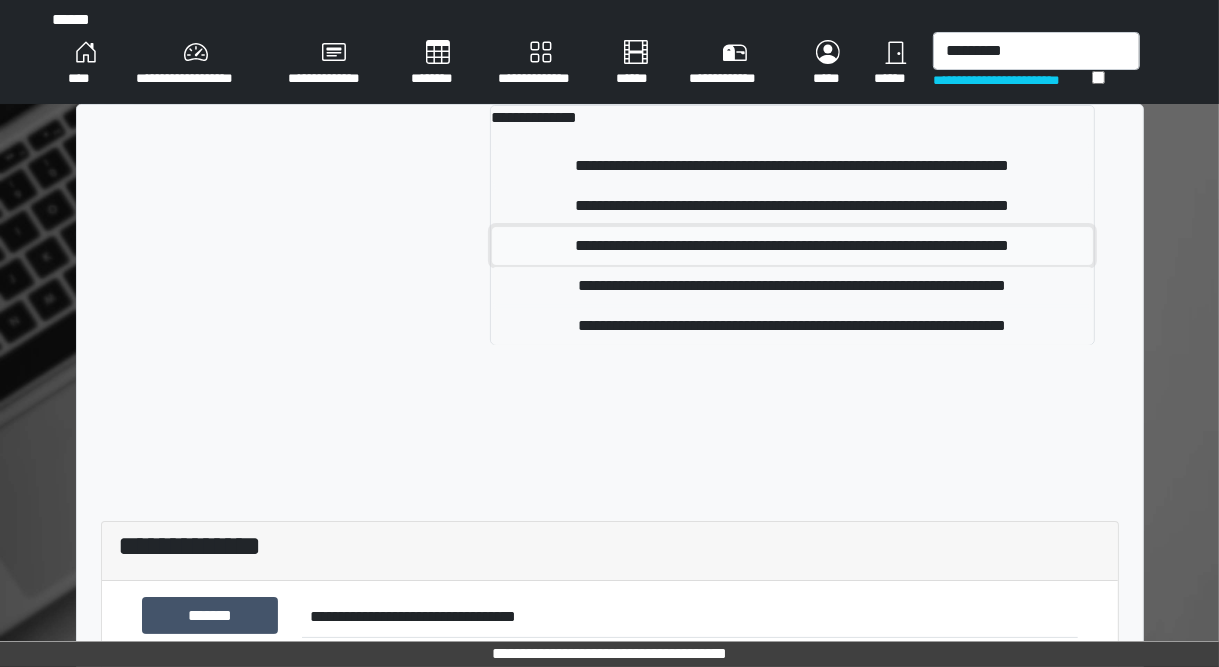 click on "**********" at bounding box center (792, 246) 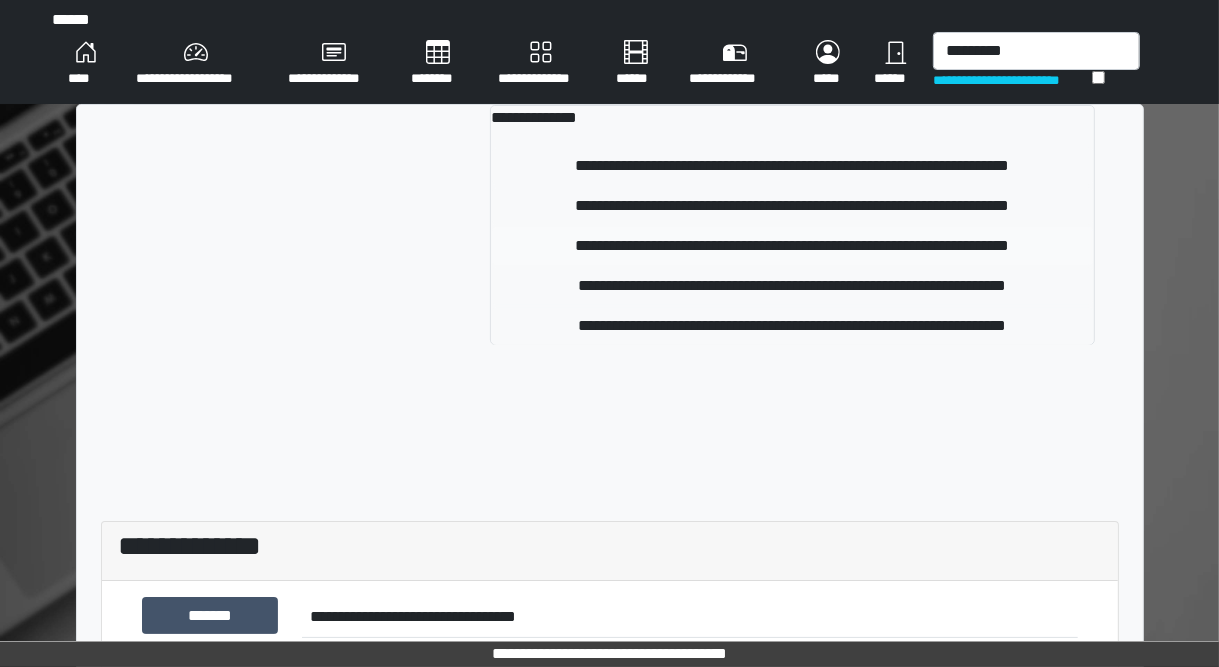 type 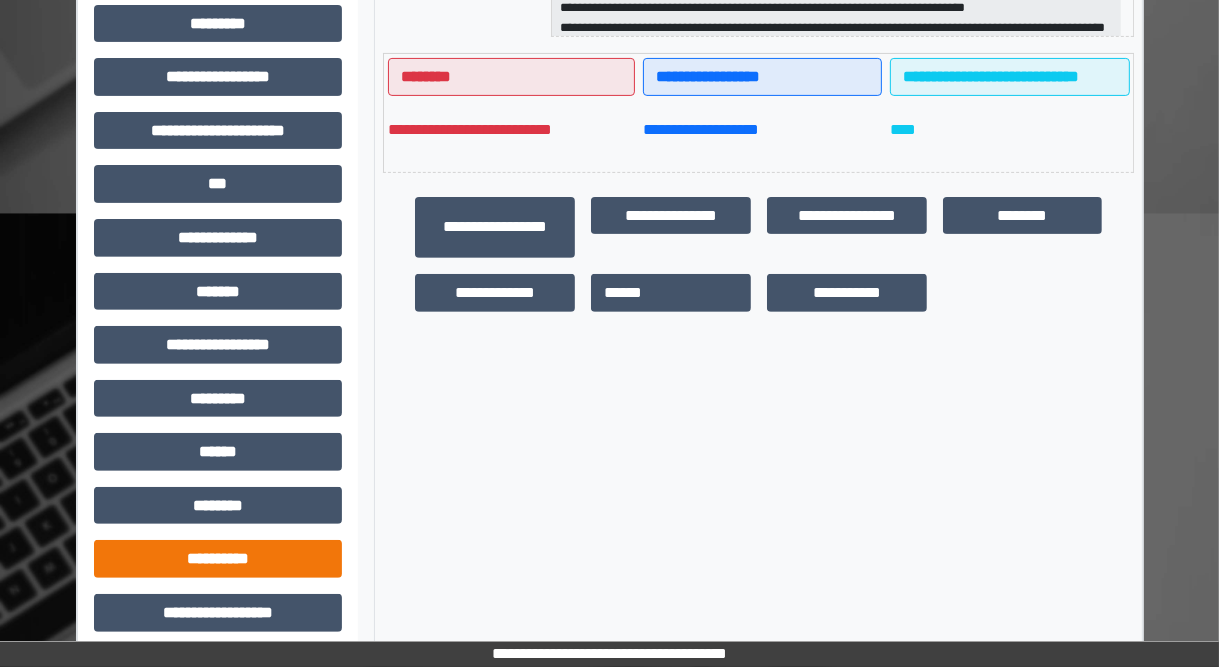 scroll, scrollTop: 523, scrollLeft: 0, axis: vertical 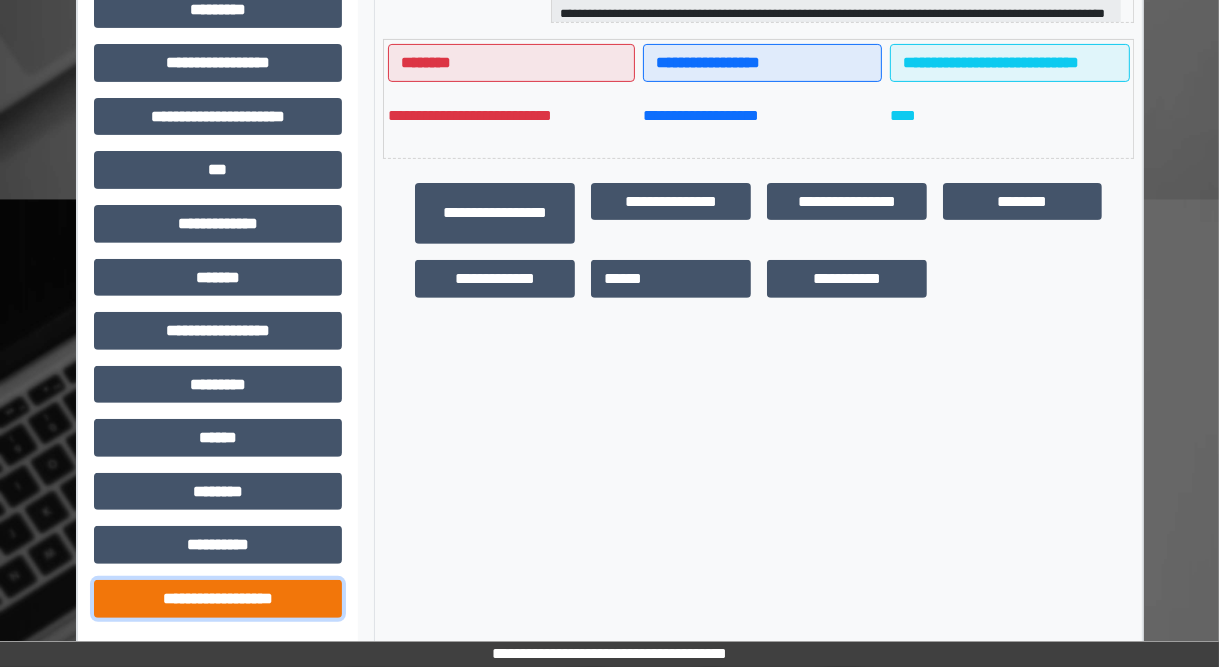 click on "**********" at bounding box center (218, 599) 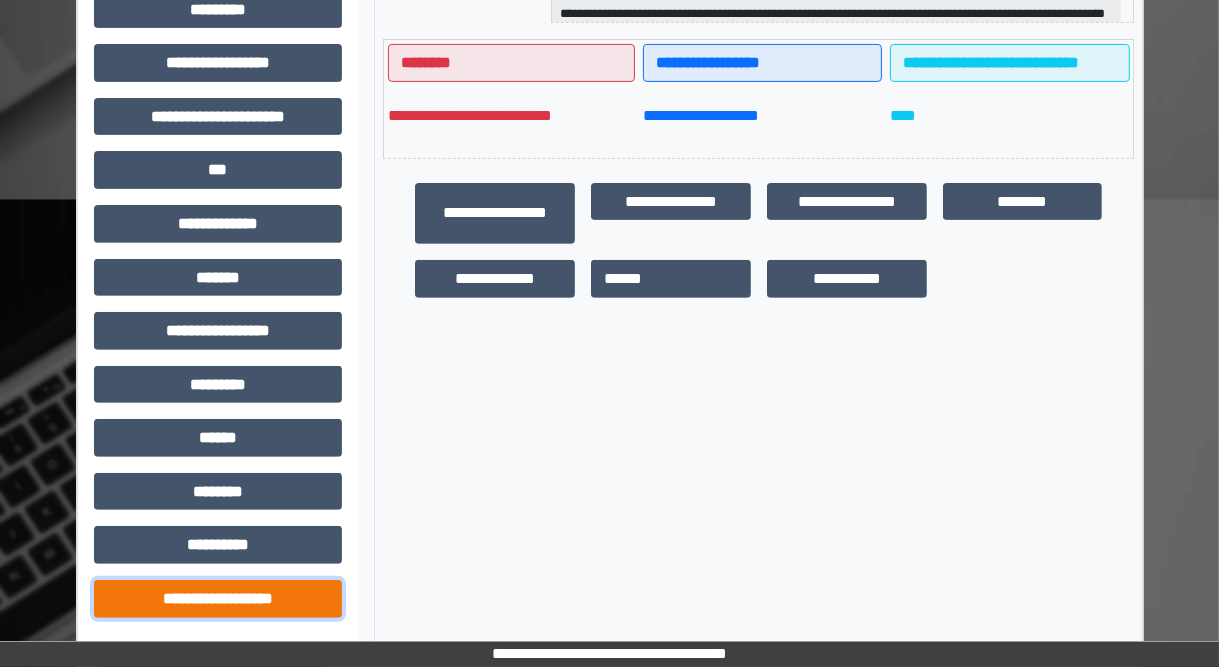 drag, startPoint x: 256, startPoint y: 592, endPoint x: 270, endPoint y: 580, distance: 18.439089 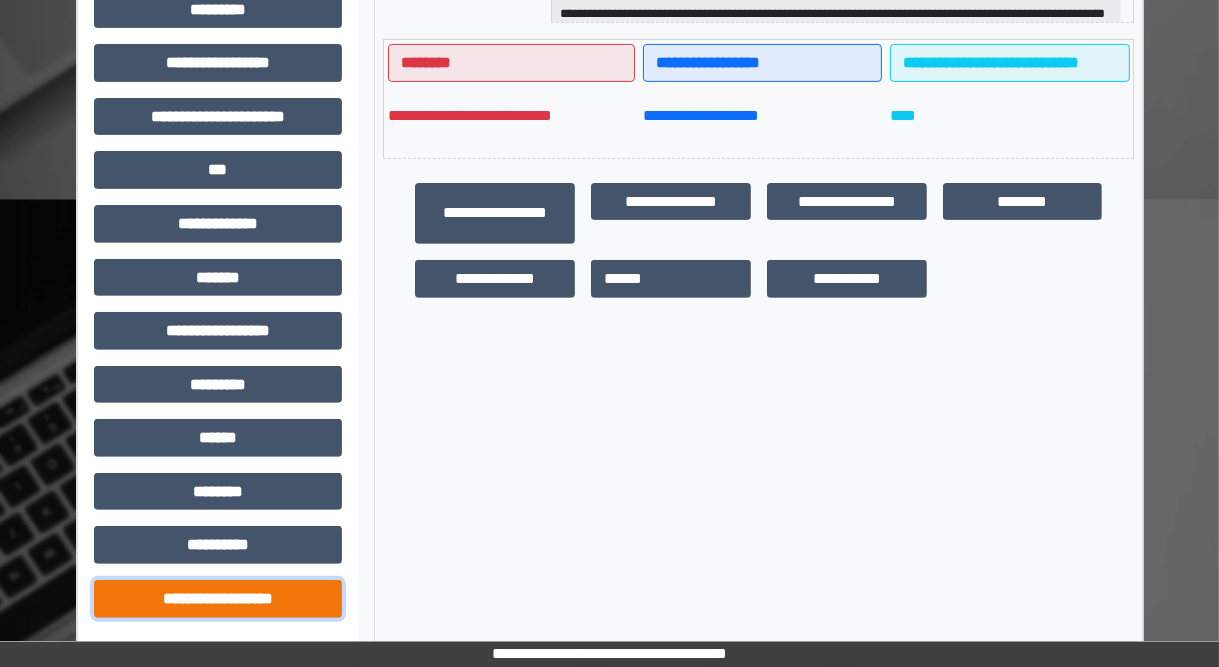 click on "**********" at bounding box center [218, 599] 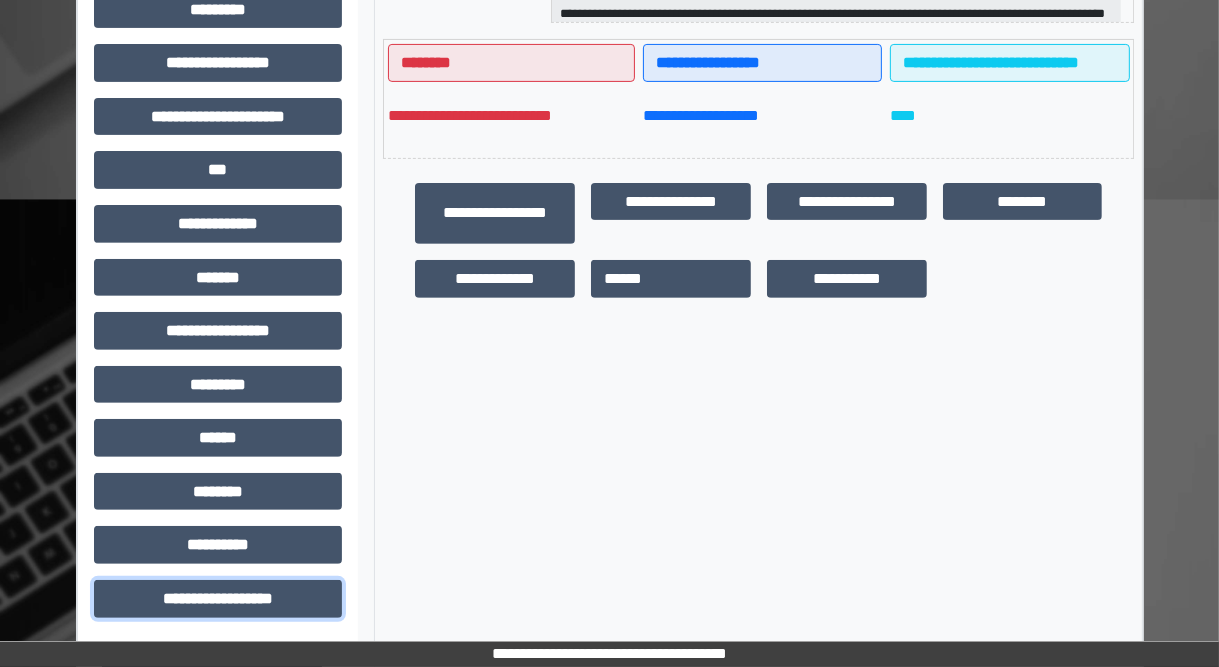 scroll, scrollTop: 923, scrollLeft: 0, axis: vertical 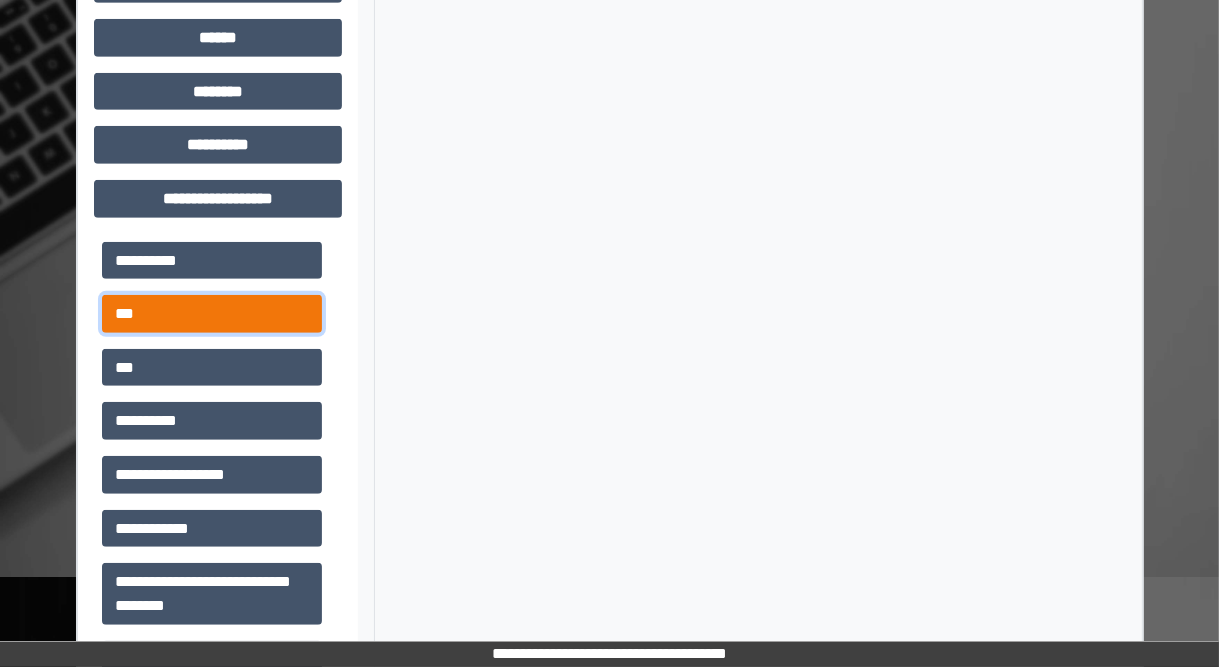 click on "***" at bounding box center [212, 314] 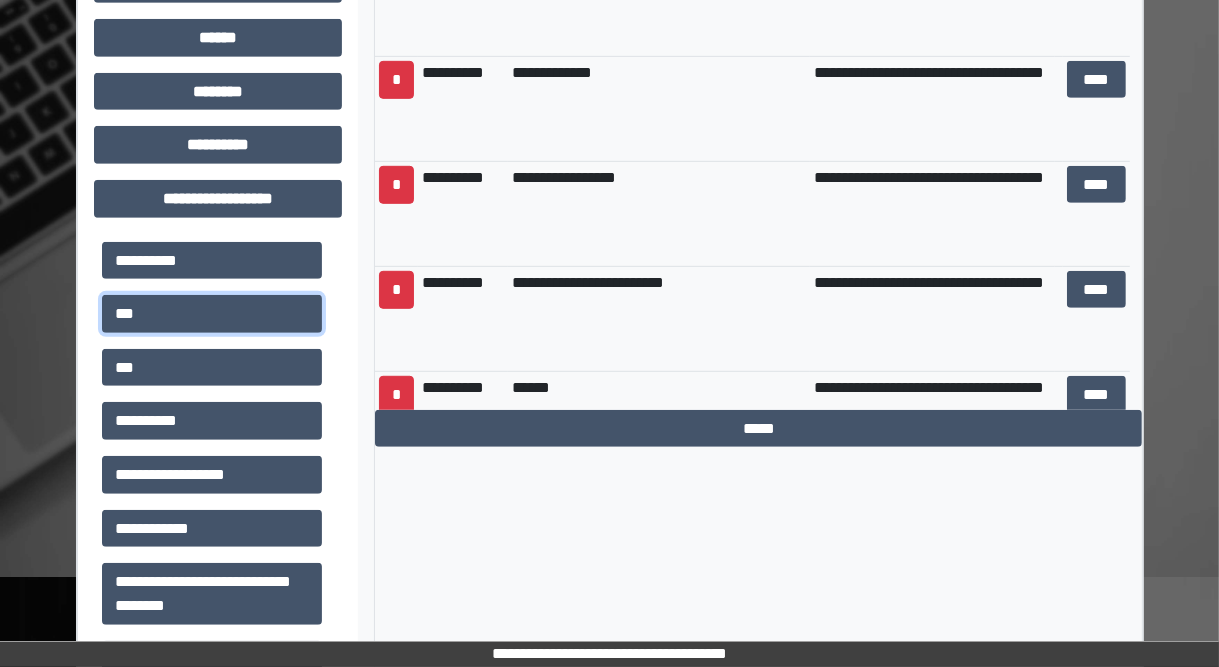 scroll, scrollTop: 0, scrollLeft: 0, axis: both 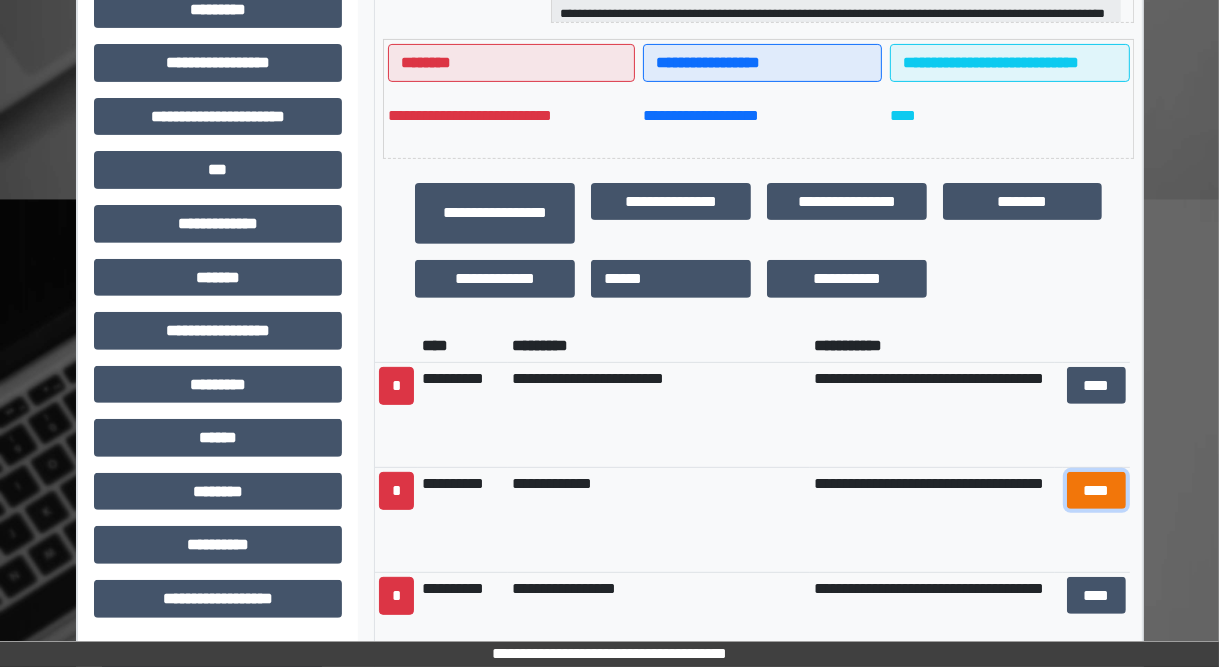 click on "****" at bounding box center [1096, 491] 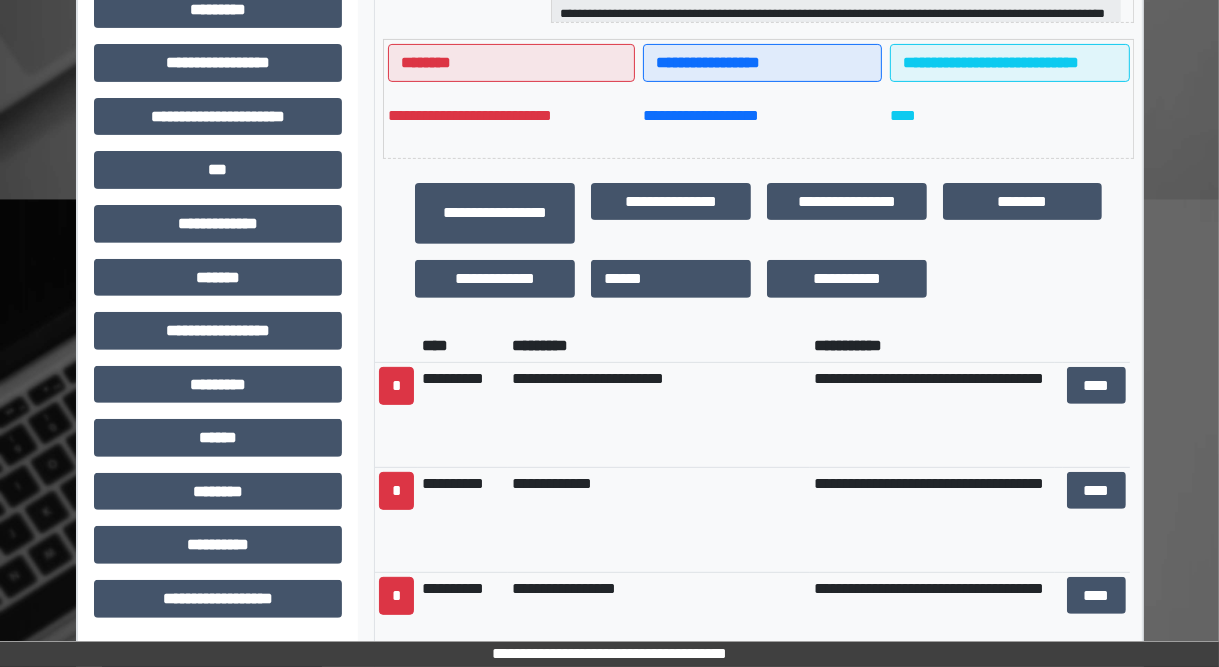 click on "*" at bounding box center (396, 519) 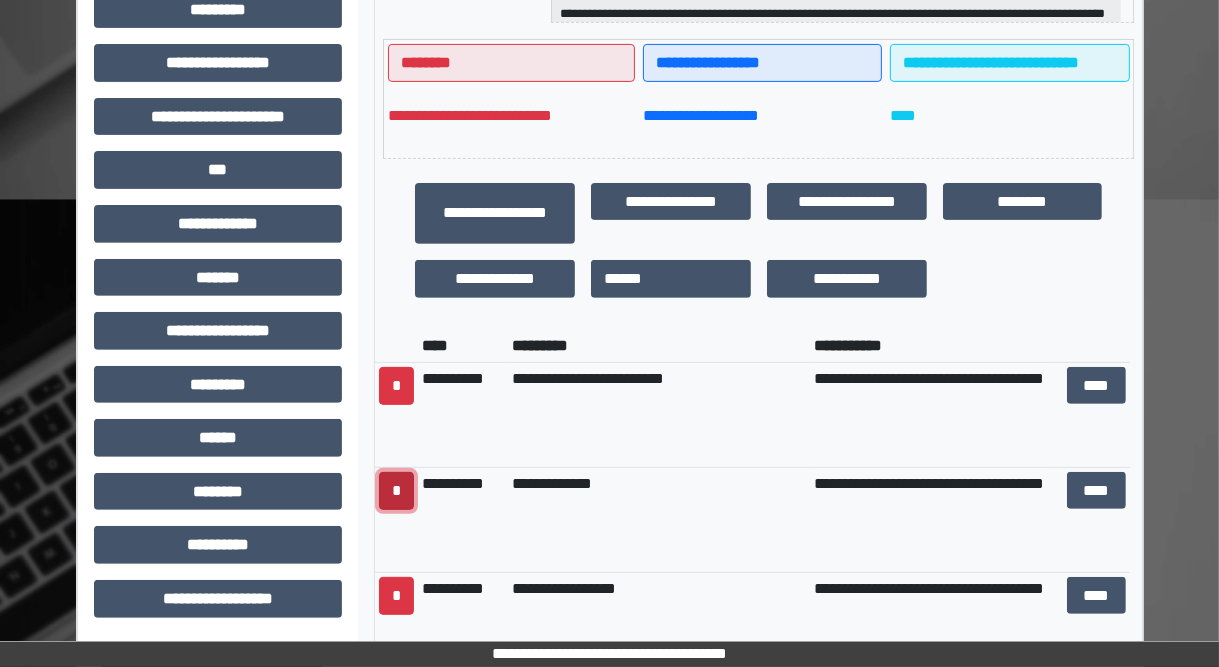 click on "*" at bounding box center [396, 491] 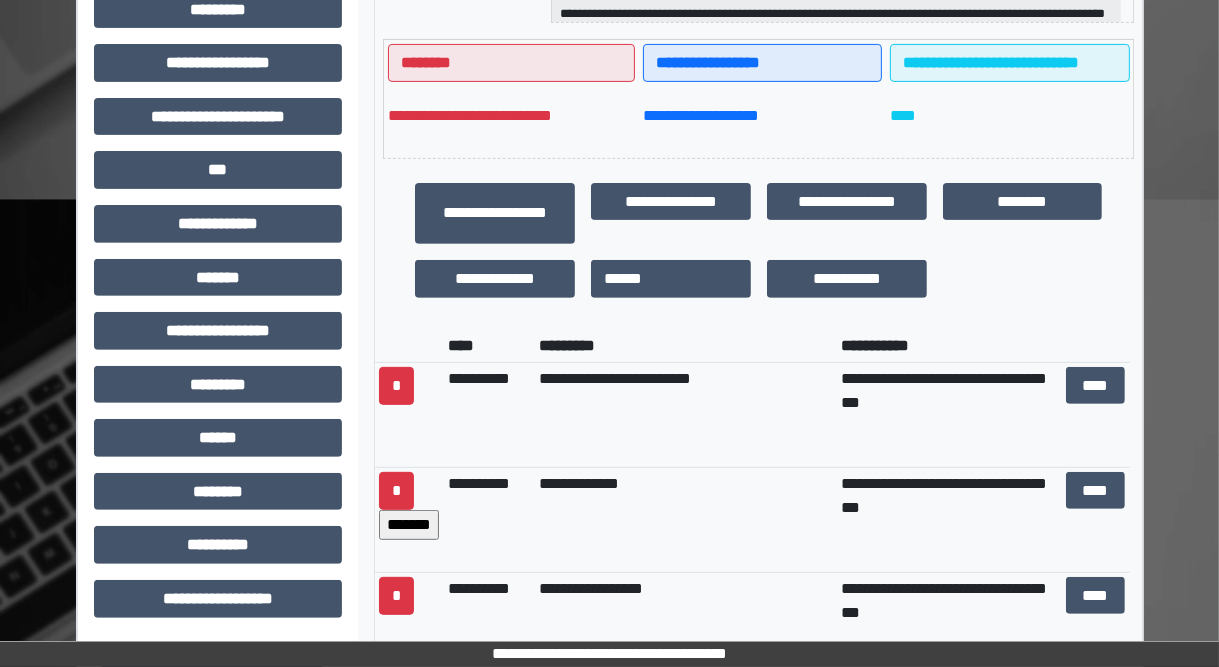 click on "*******" at bounding box center (409, 525) 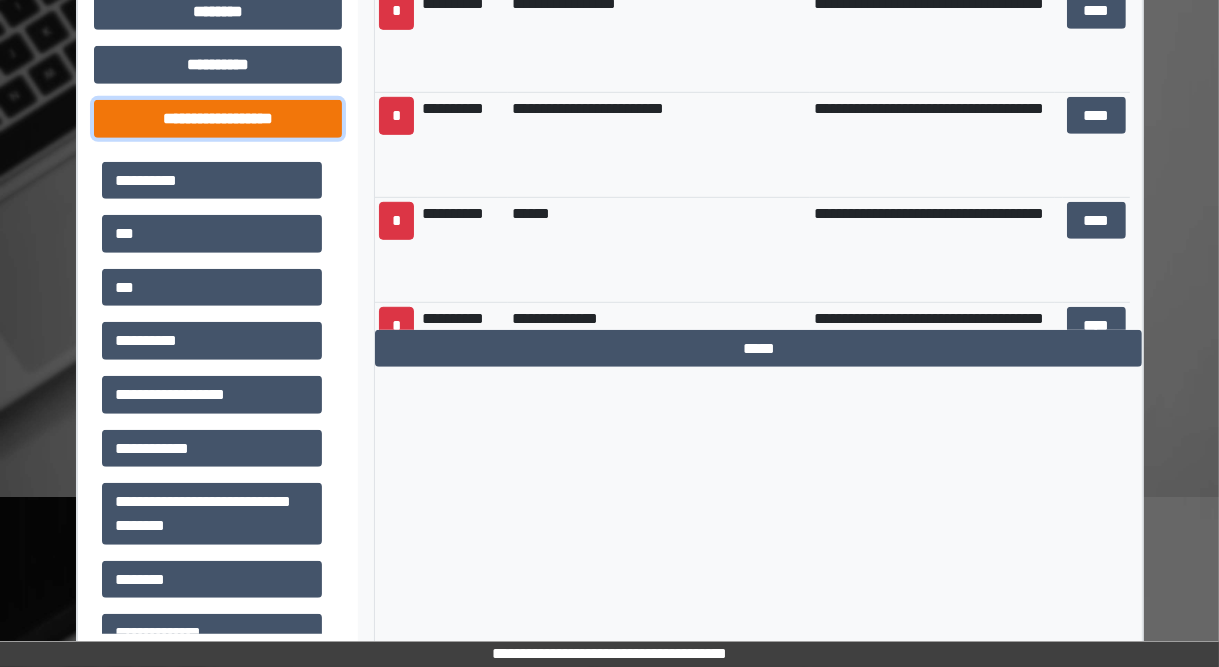 drag, startPoint x: 235, startPoint y: 100, endPoint x: 230, endPoint y: 144, distance: 44.28318 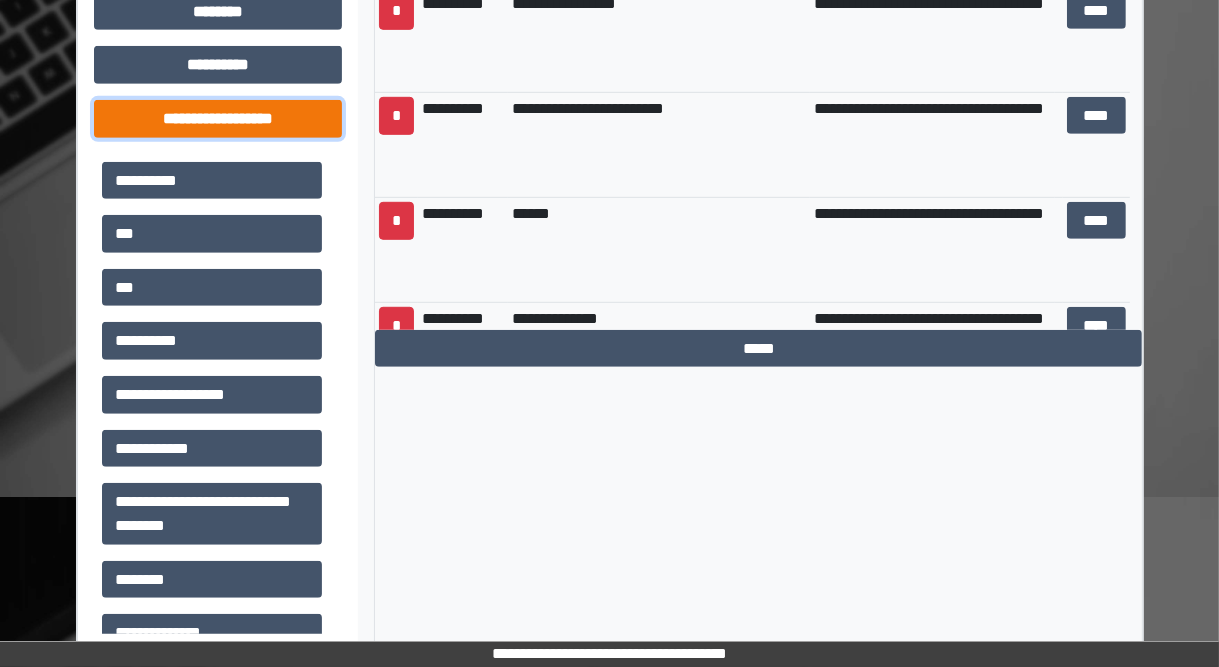 click on "**********" at bounding box center [218, 119] 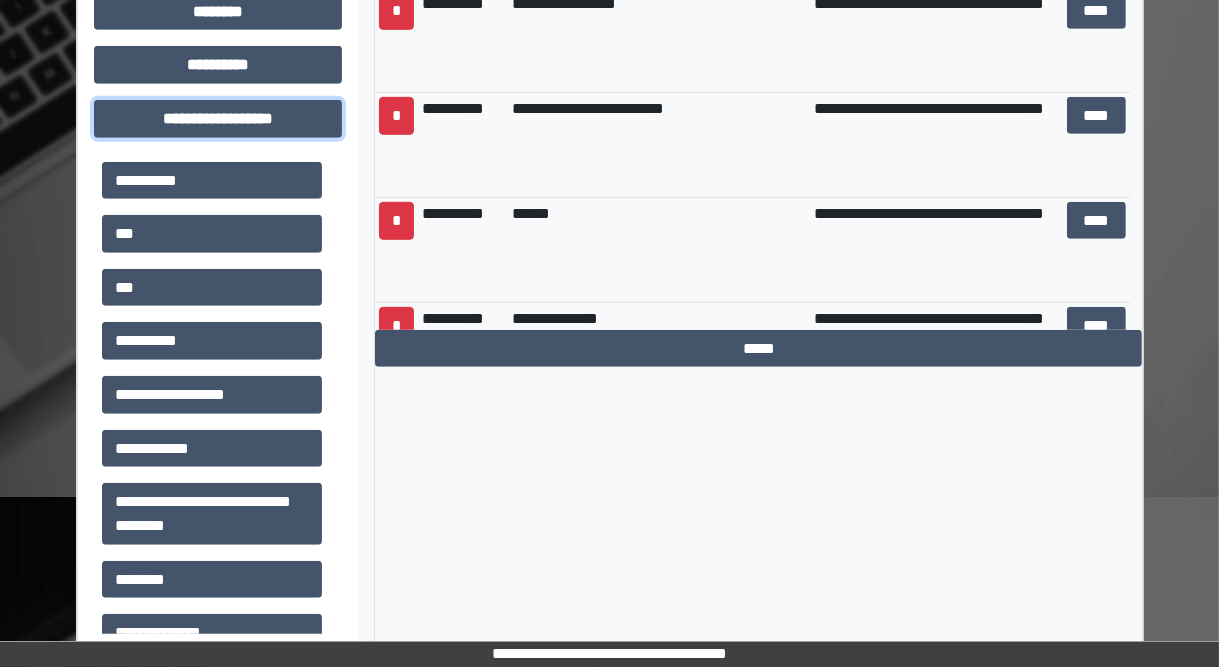 scroll, scrollTop: 736, scrollLeft: 0, axis: vertical 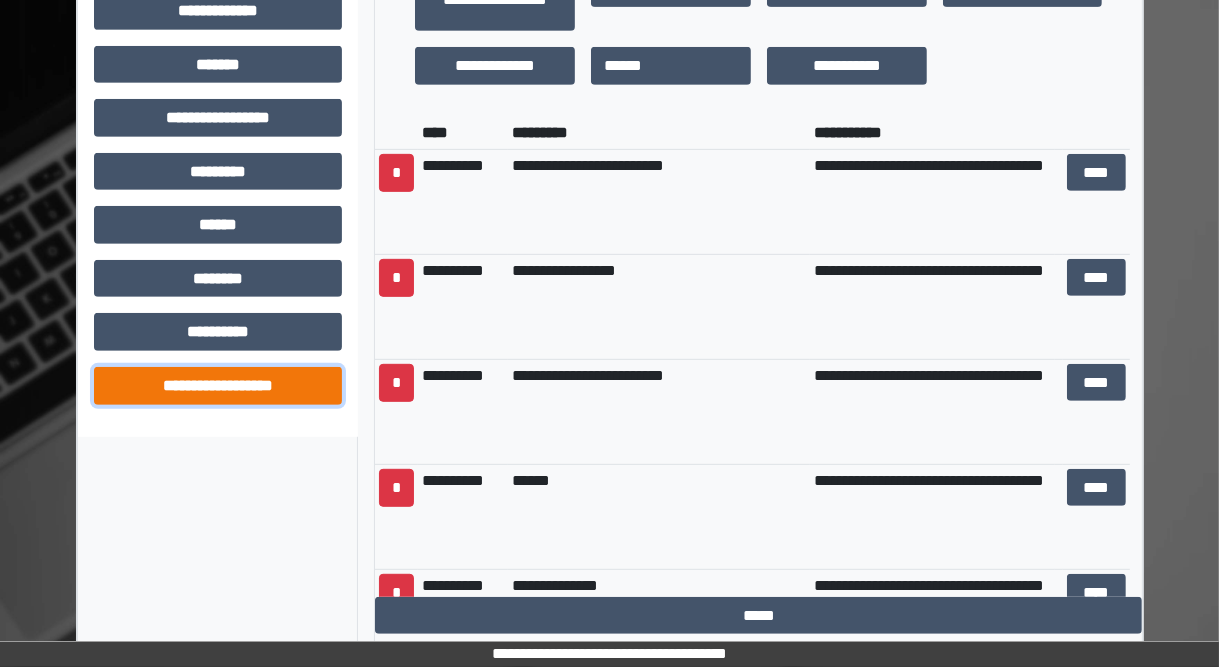 click on "**********" at bounding box center [218, 386] 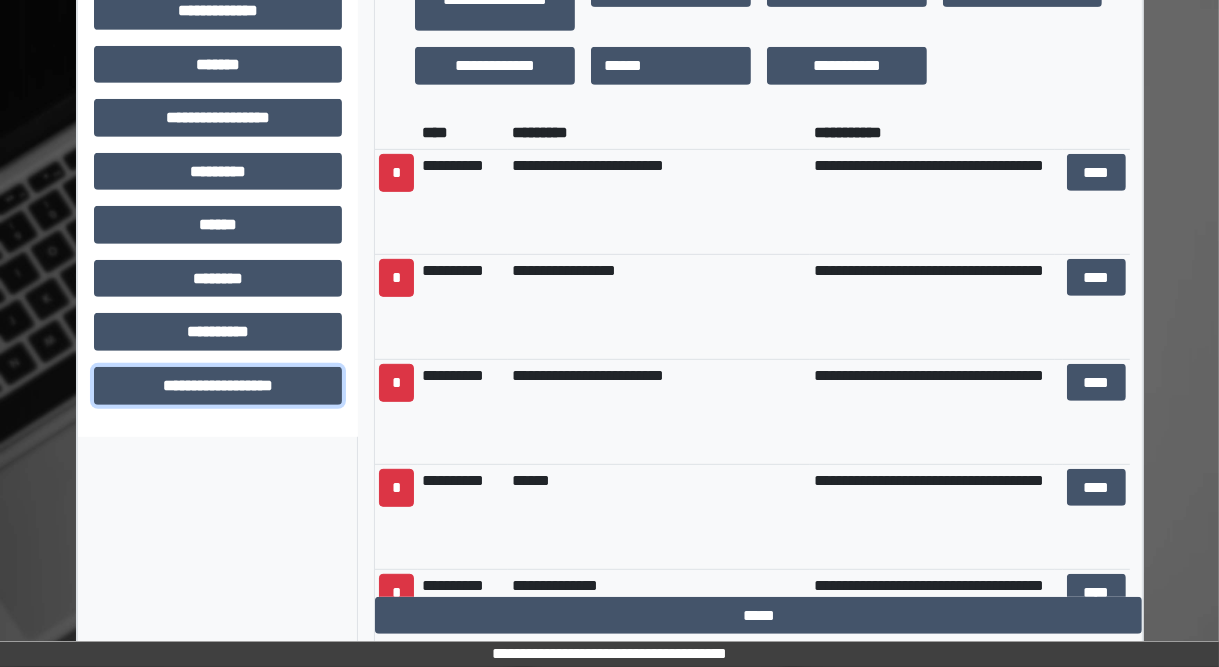 scroll, scrollTop: 1003, scrollLeft: 0, axis: vertical 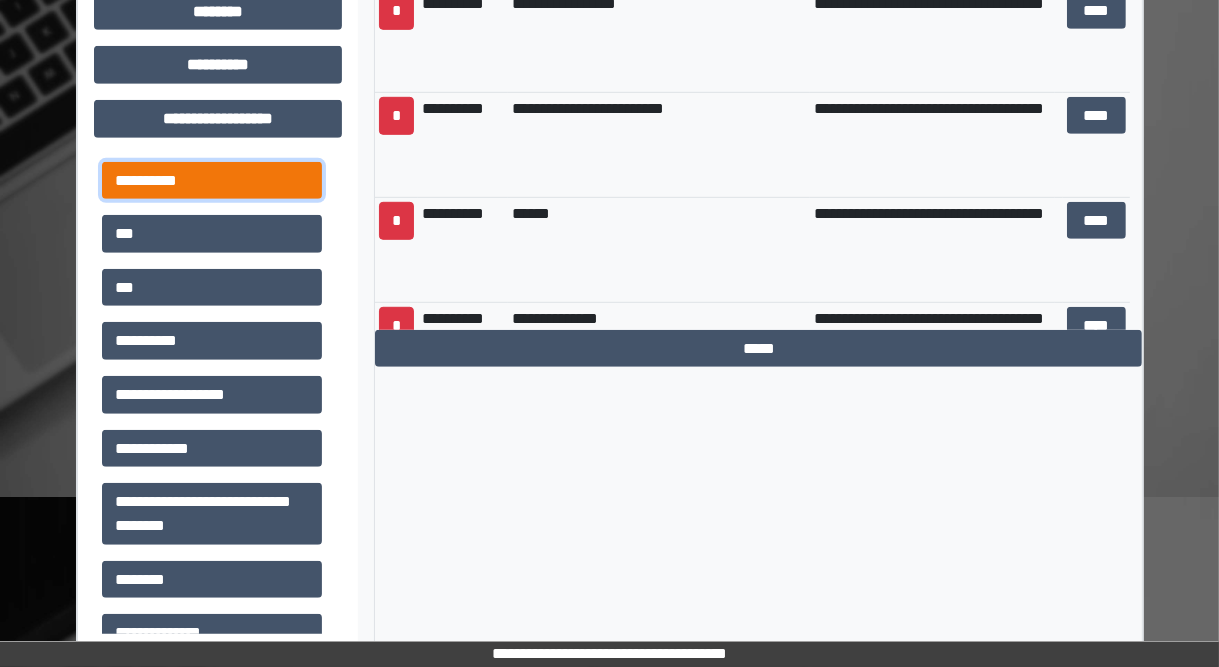 click on "**********" at bounding box center [212, 181] 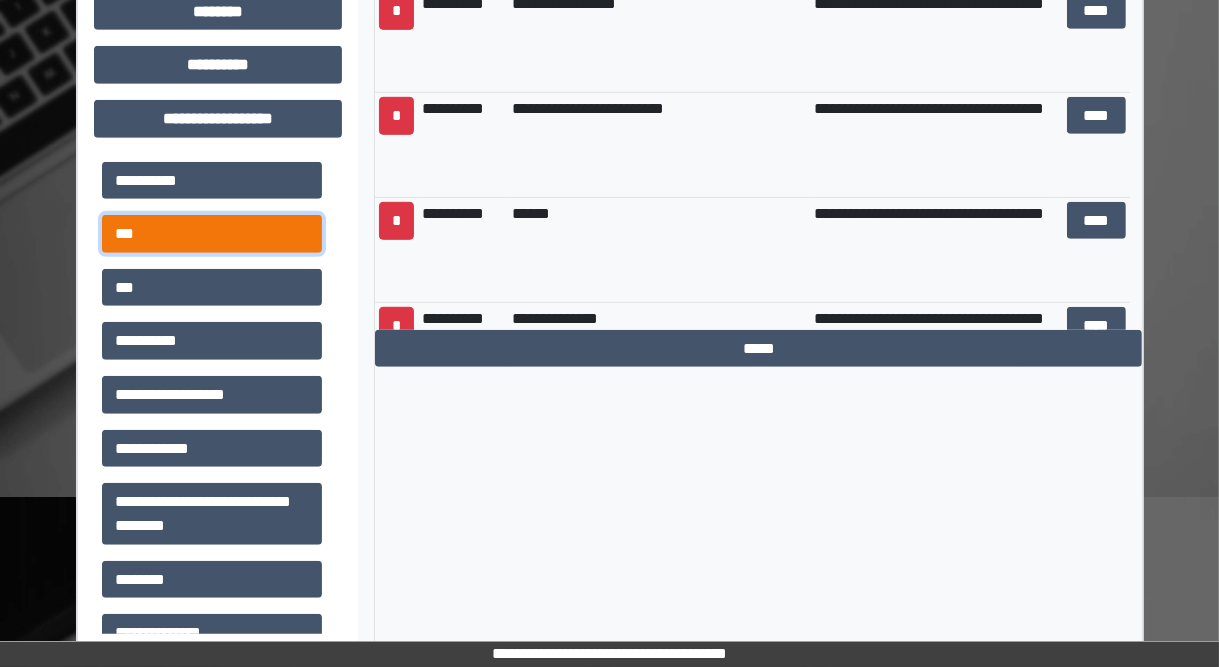 click on "***" at bounding box center [212, 234] 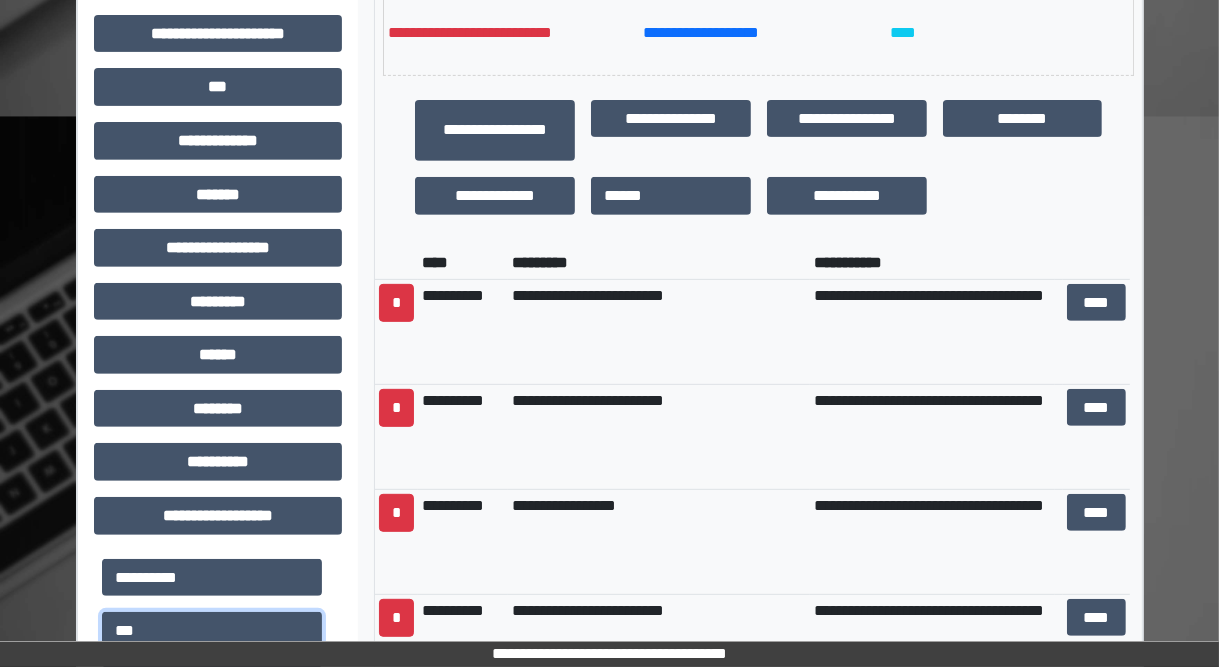 scroll, scrollTop: 603, scrollLeft: 0, axis: vertical 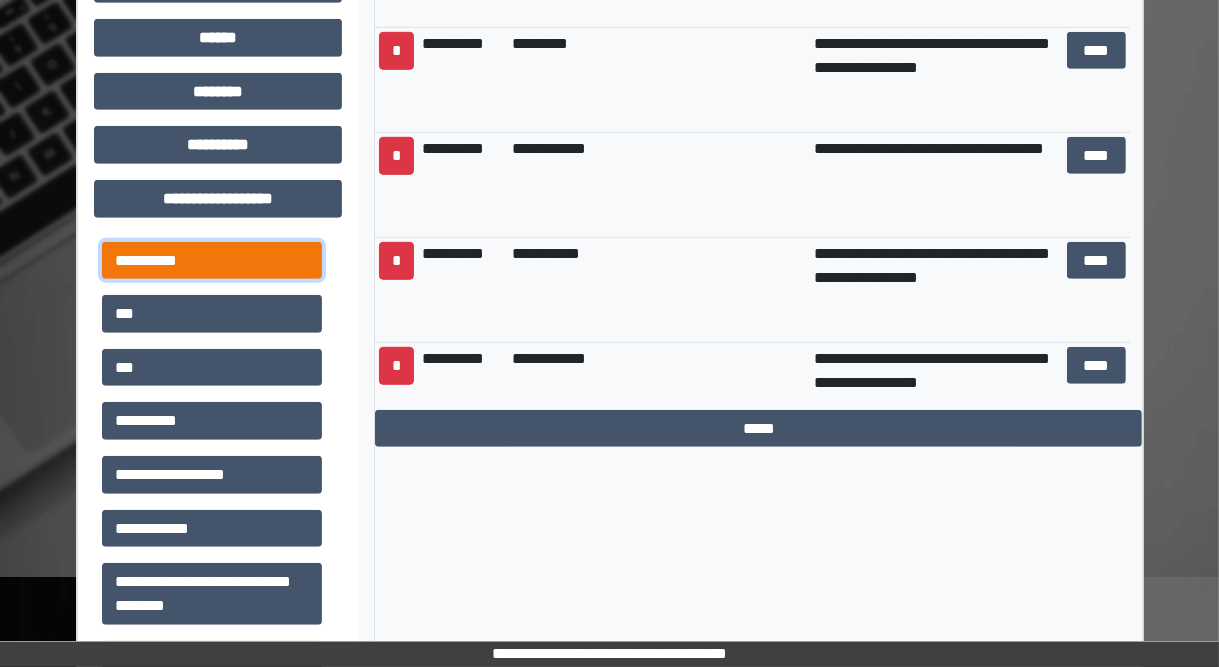 click on "**********" at bounding box center (212, 261) 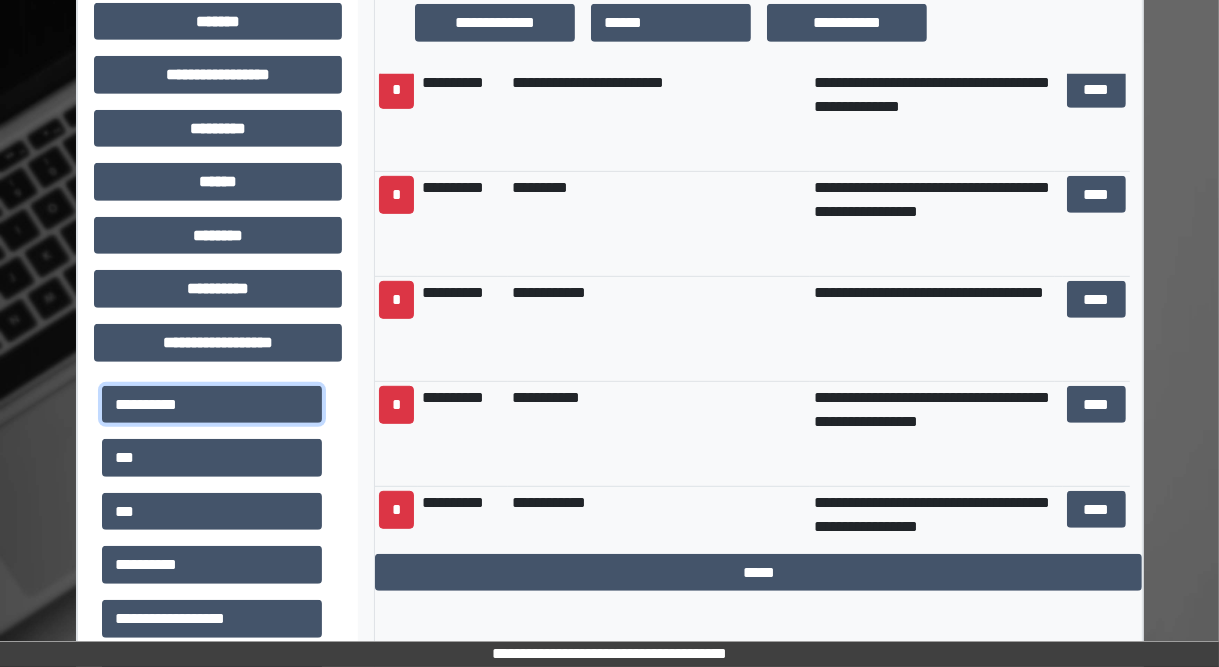 scroll, scrollTop: 763, scrollLeft: 0, axis: vertical 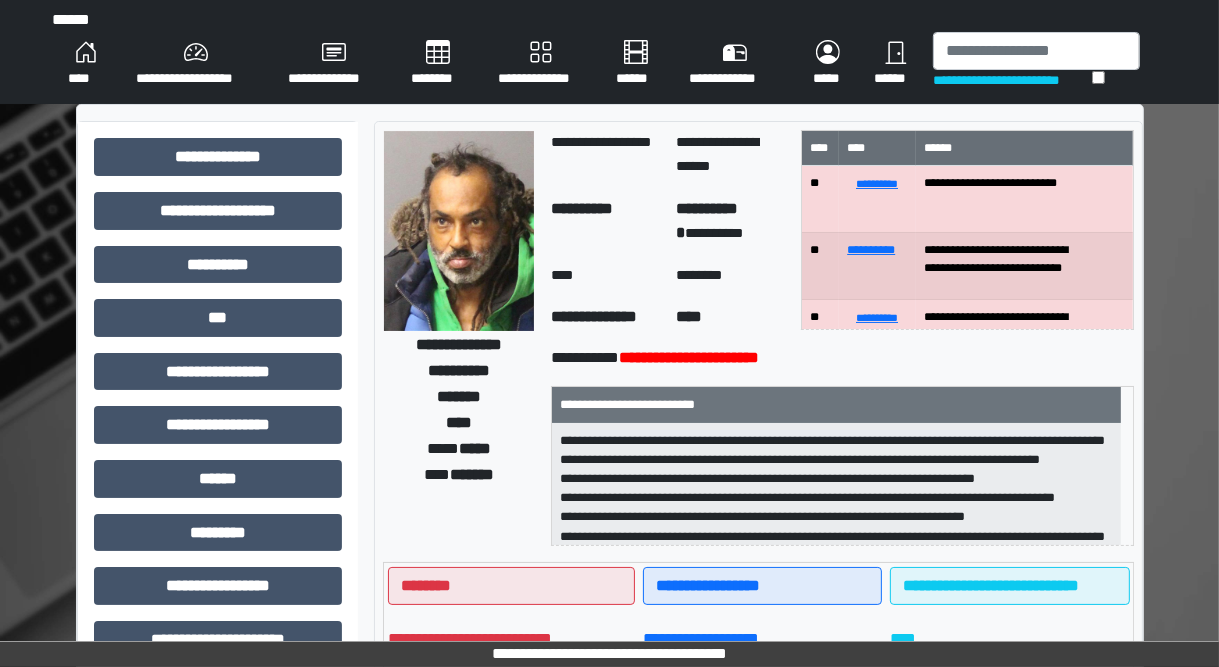 click on "**********" at bounding box center (196, 64) 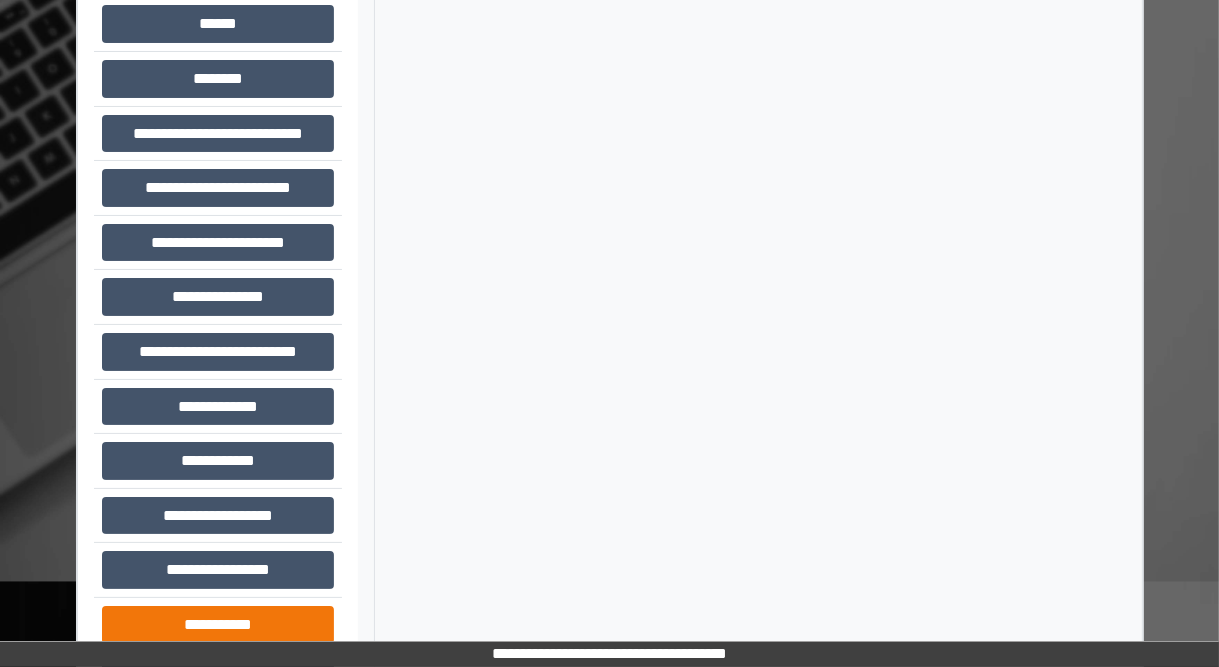 scroll, scrollTop: 228, scrollLeft: 0, axis: vertical 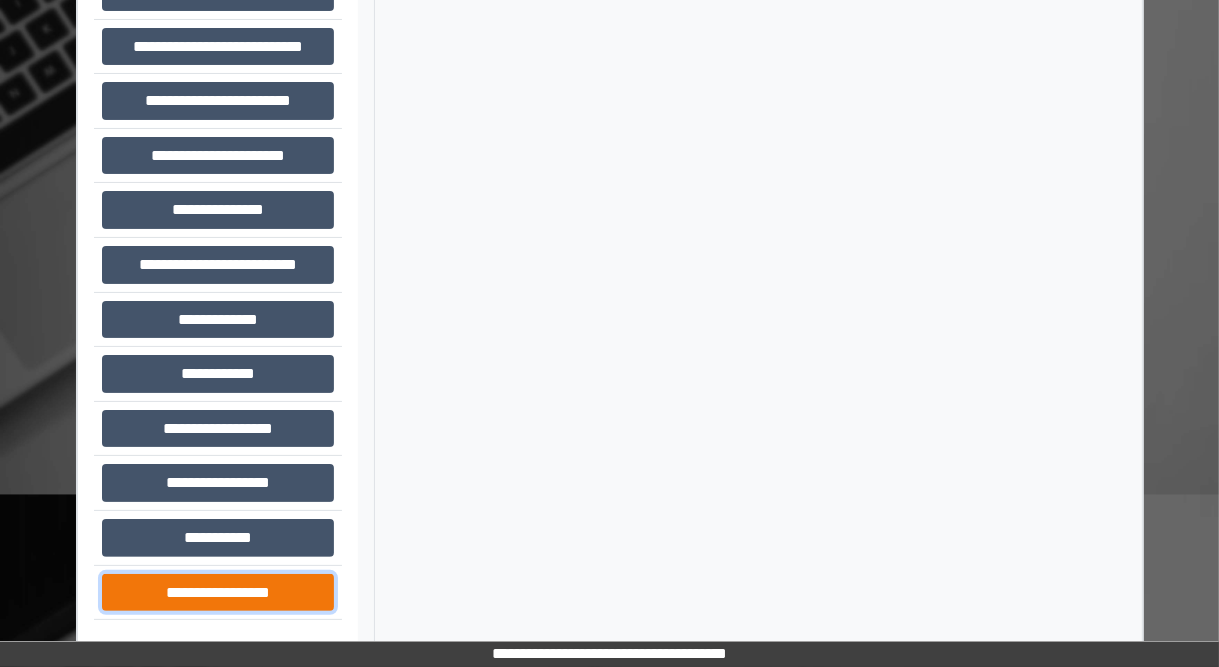 click on "**********" at bounding box center [218, 593] 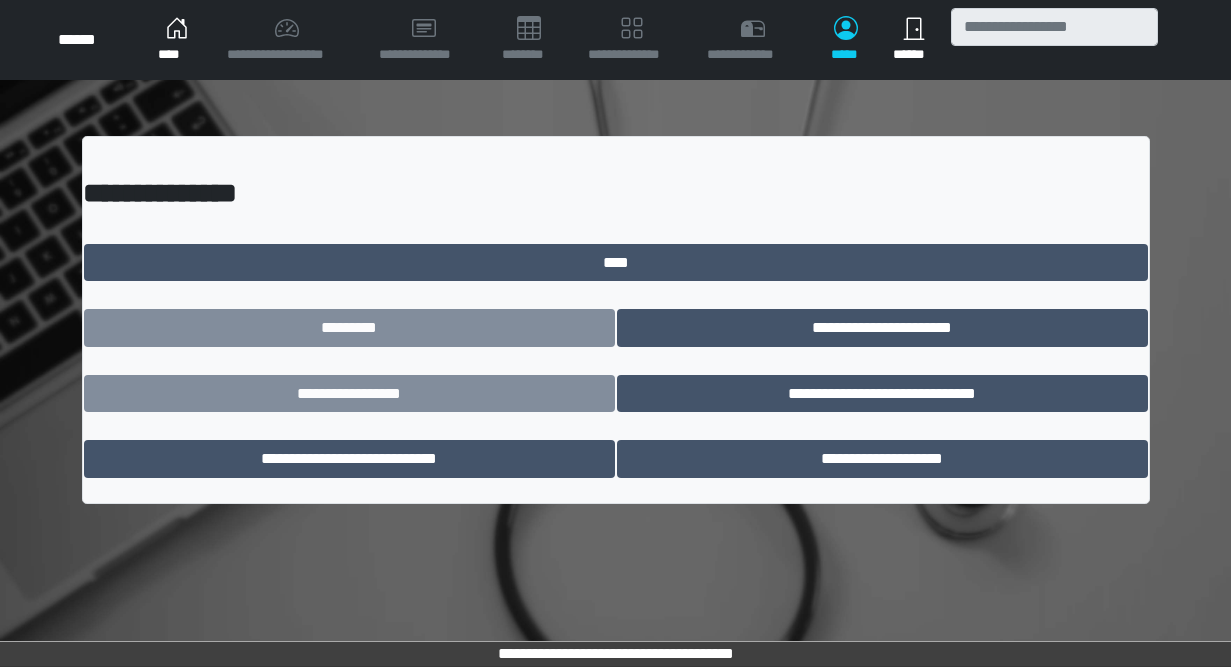 scroll, scrollTop: 0, scrollLeft: 0, axis: both 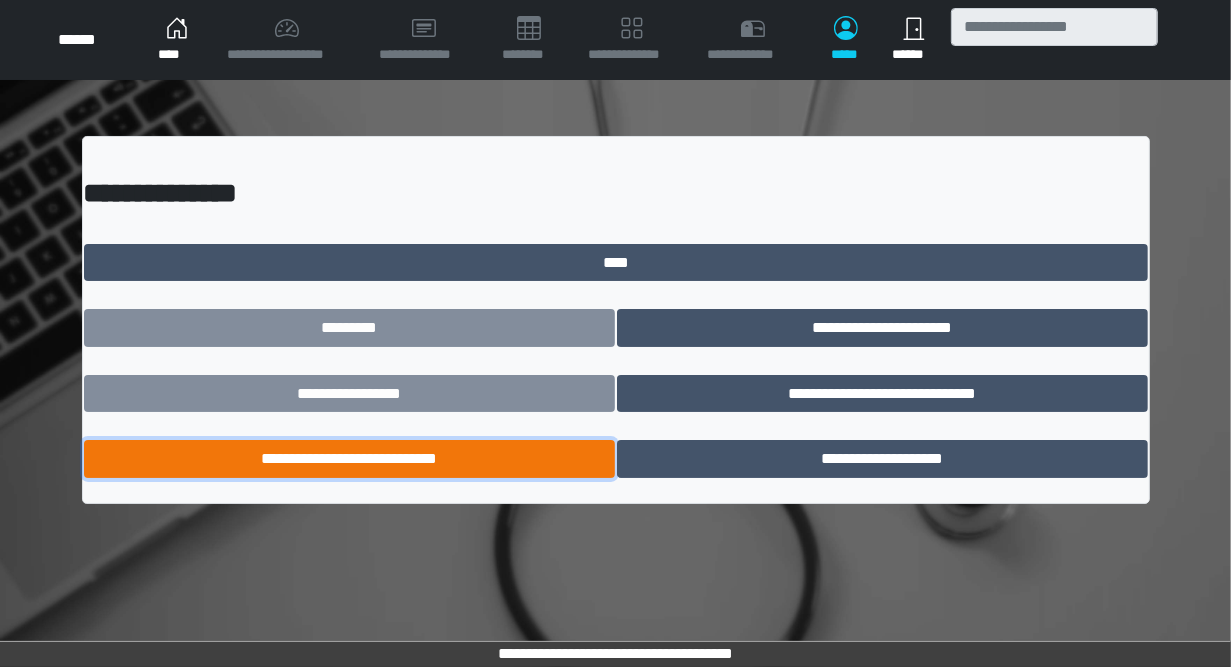 click on "**********" at bounding box center [349, 459] 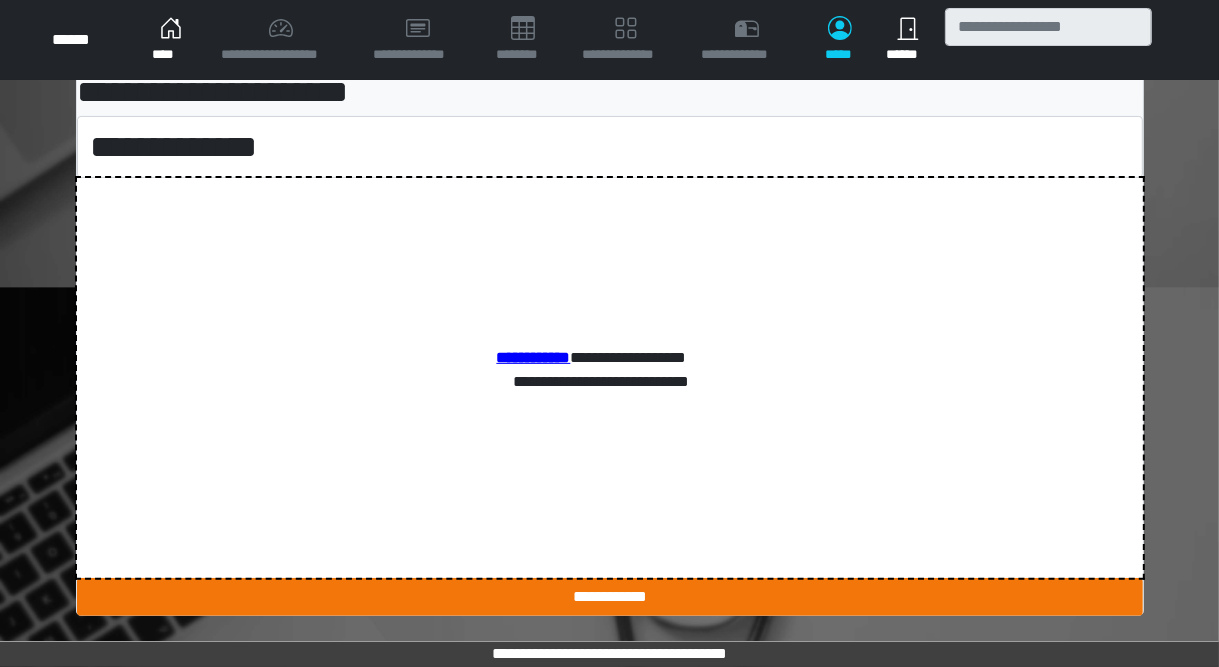 scroll, scrollTop: 438, scrollLeft: 0, axis: vertical 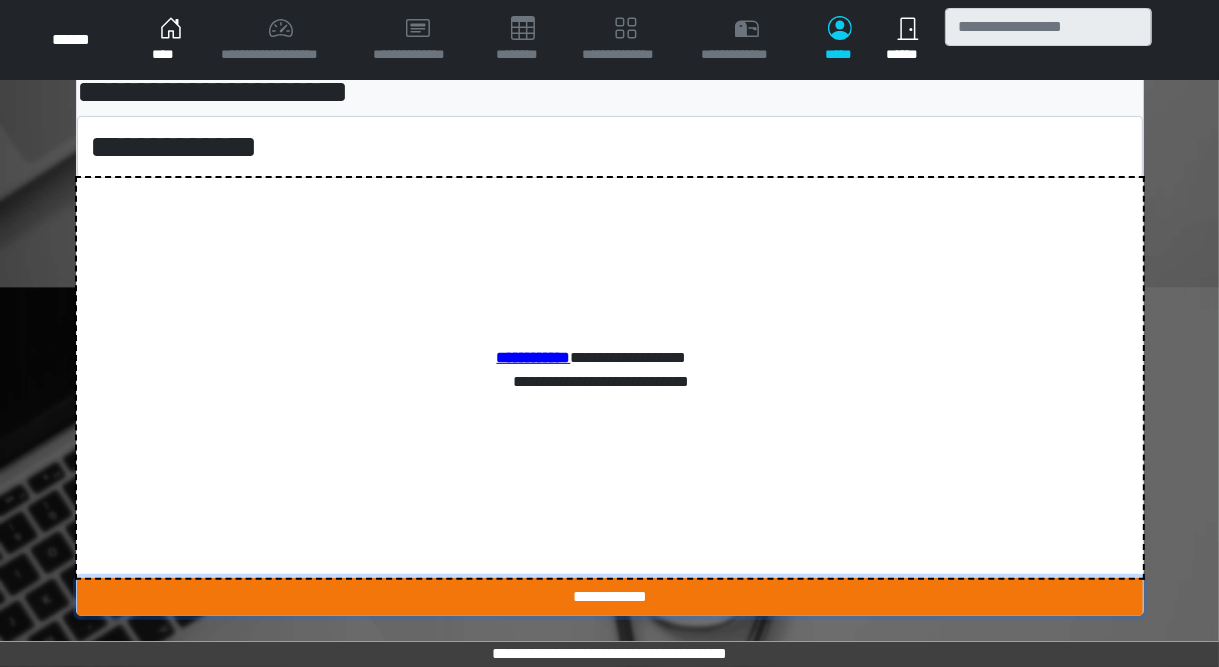 click on "**********" at bounding box center (610, 597) 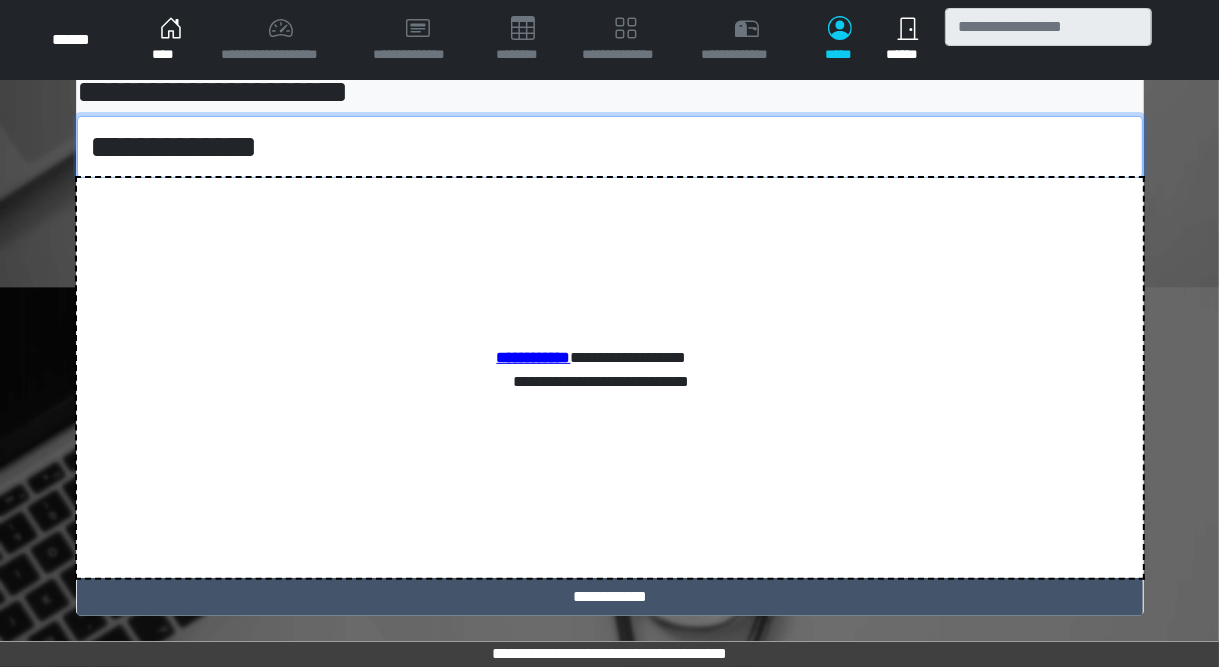 click on "**********" at bounding box center [610, 147] 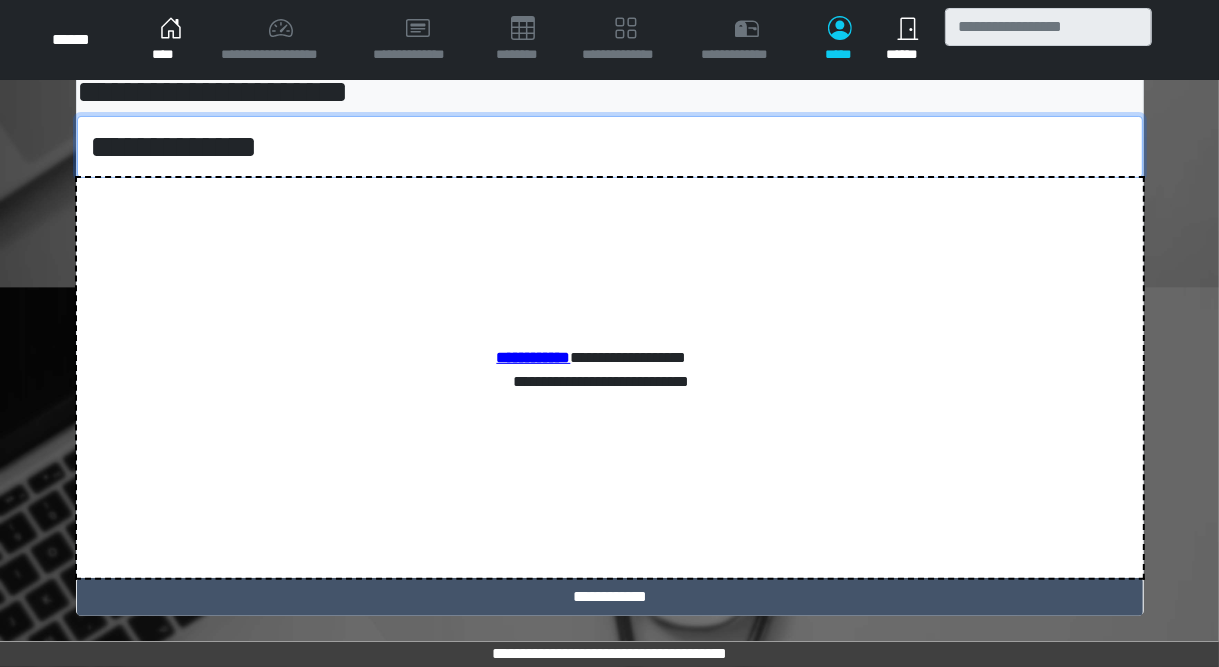 select on "*****" 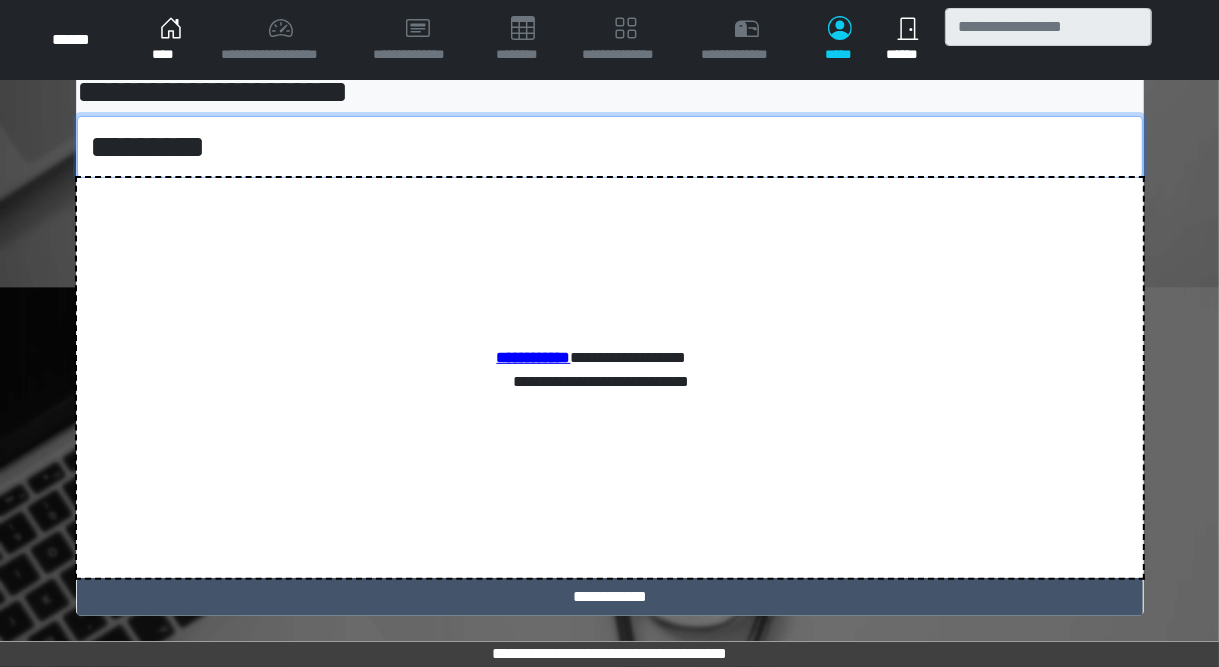 click on "**********" at bounding box center (610, 147) 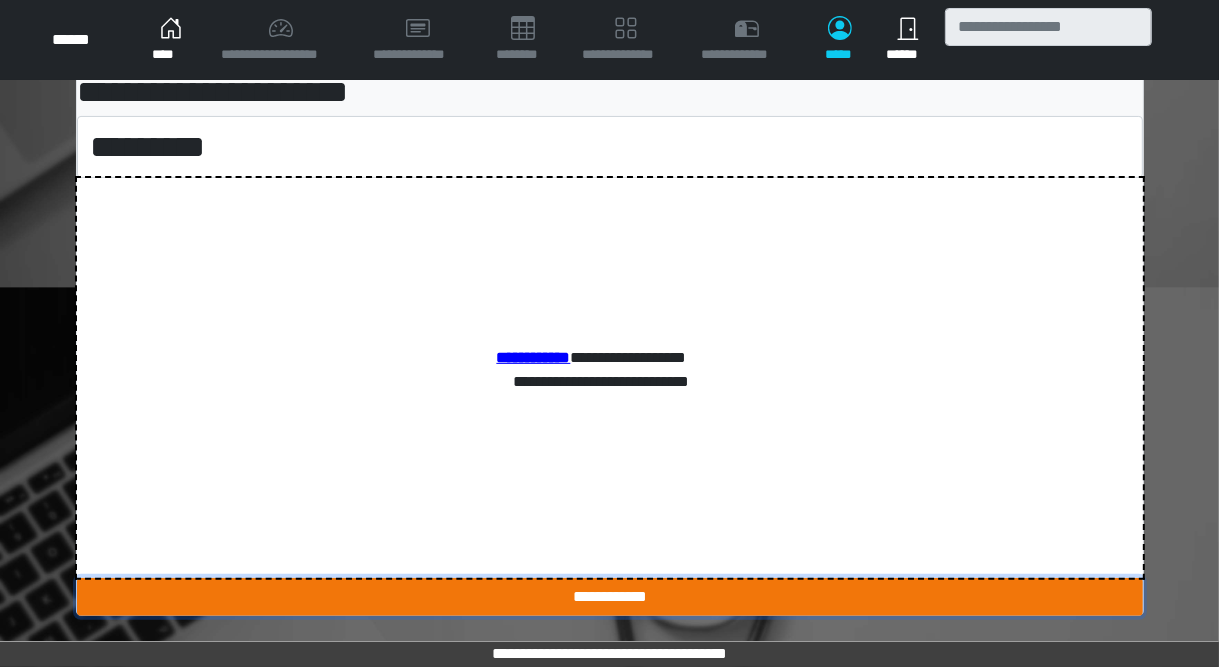 click on "**********" at bounding box center [610, 597] 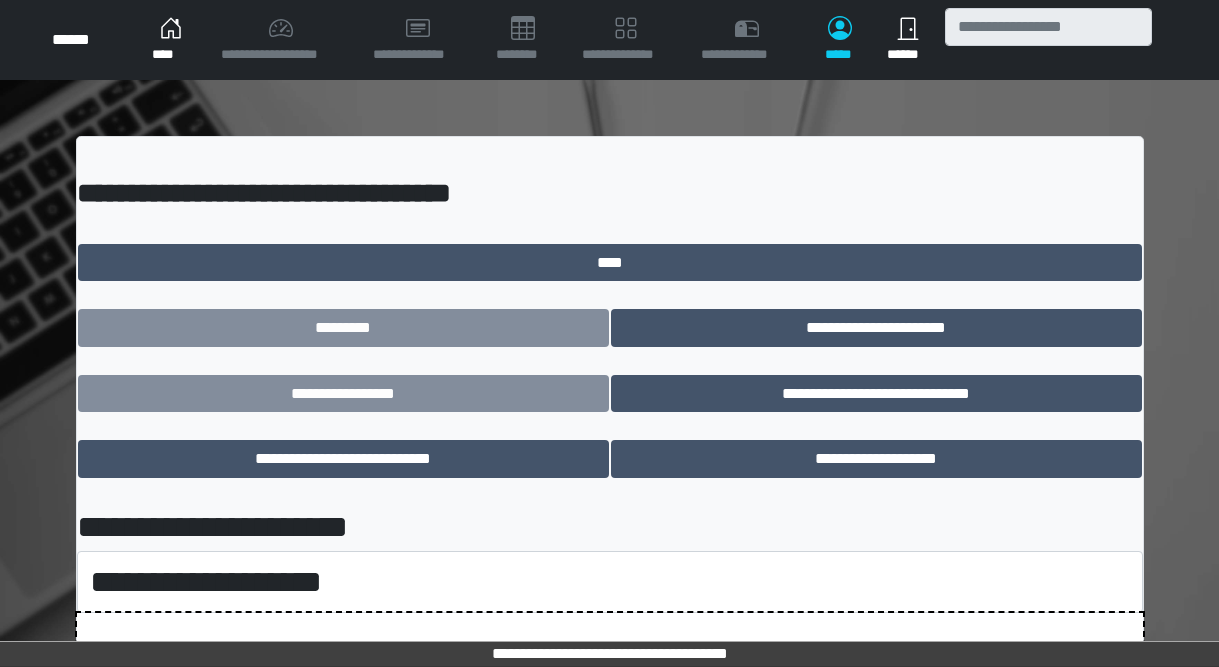 scroll, scrollTop: 0, scrollLeft: 0, axis: both 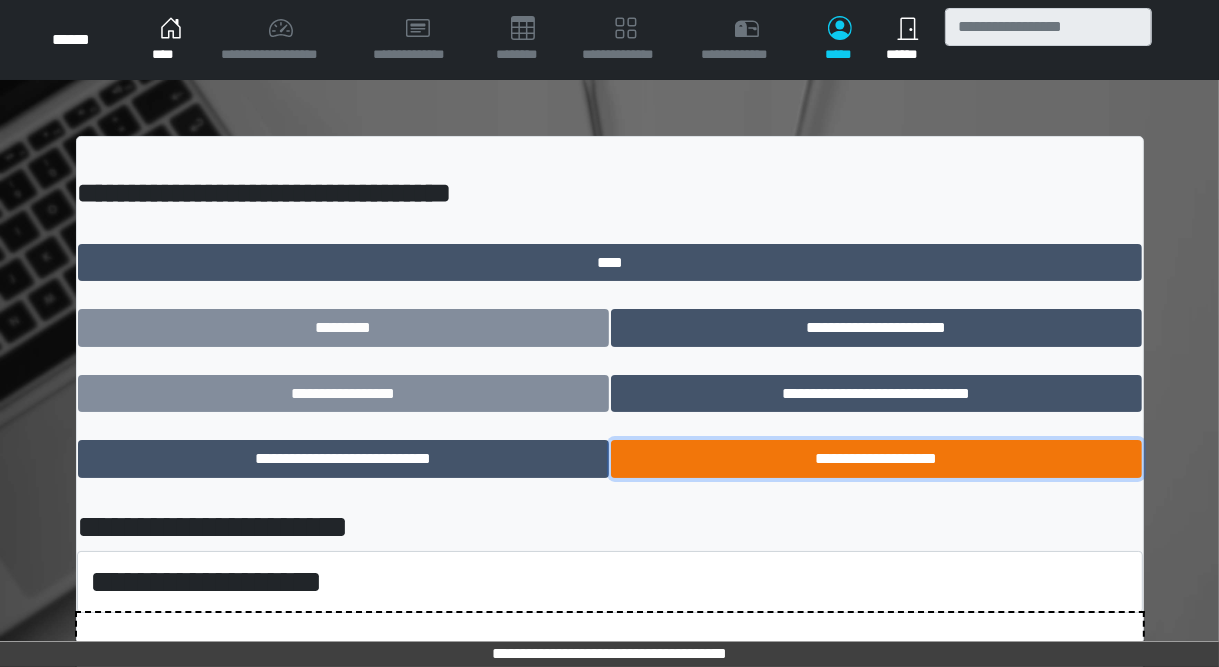 click on "**********" at bounding box center (876, 459) 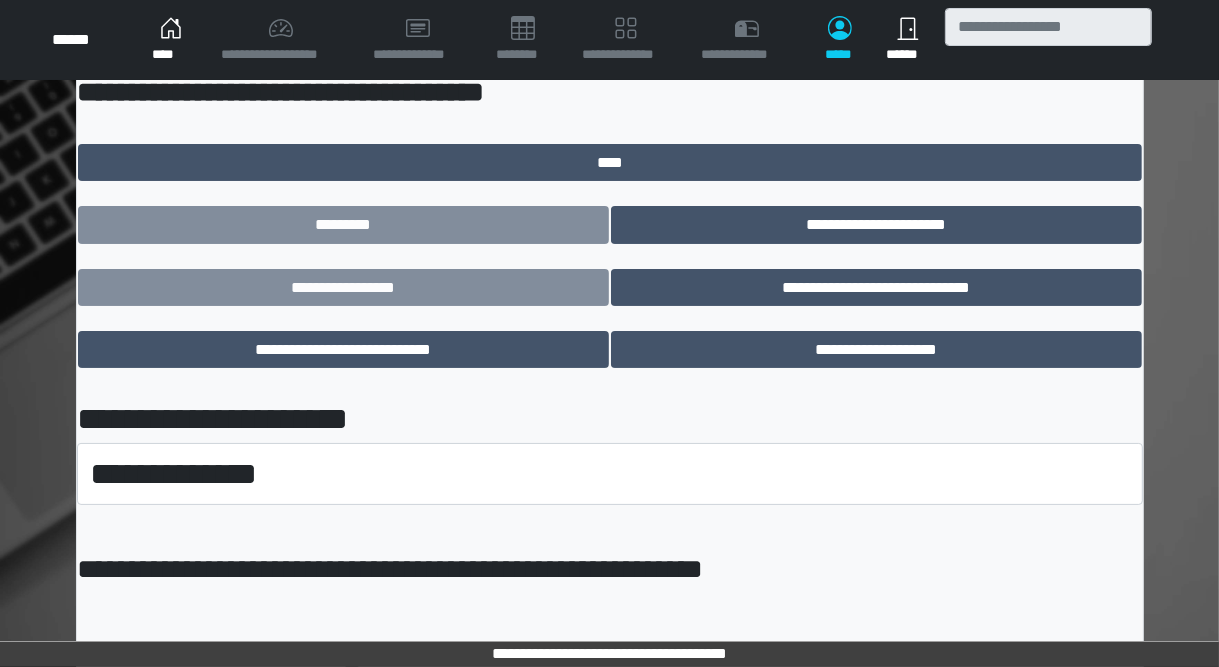 scroll, scrollTop: 148, scrollLeft: 0, axis: vertical 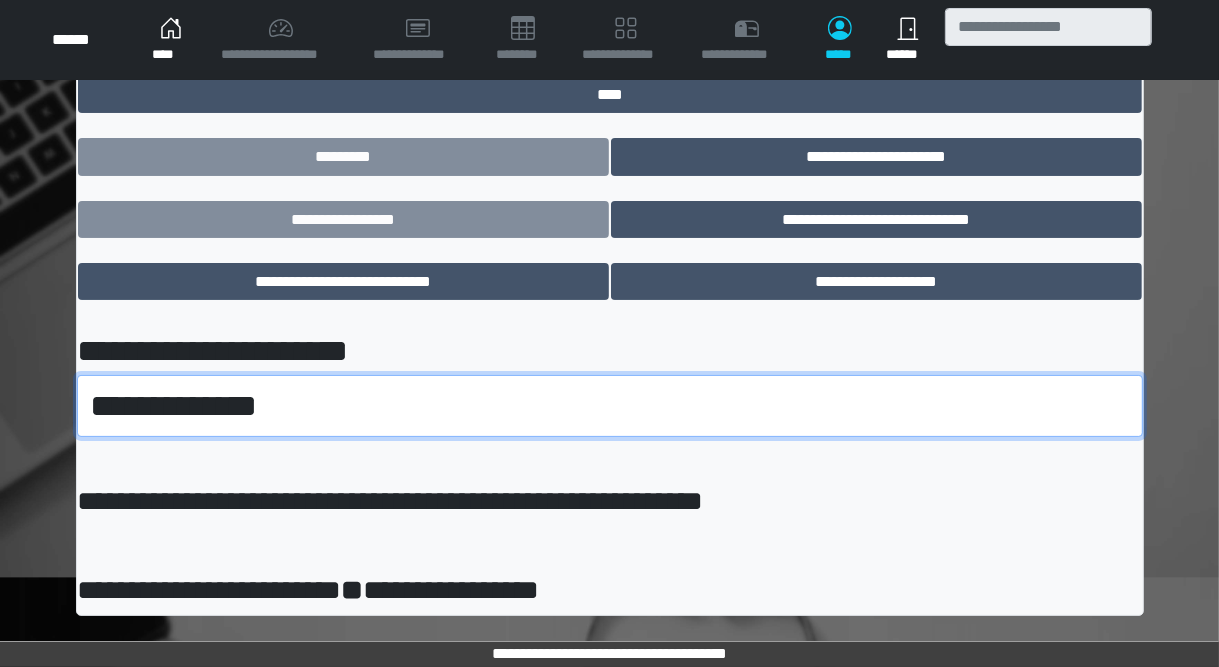 click on "**********" at bounding box center (610, 406) 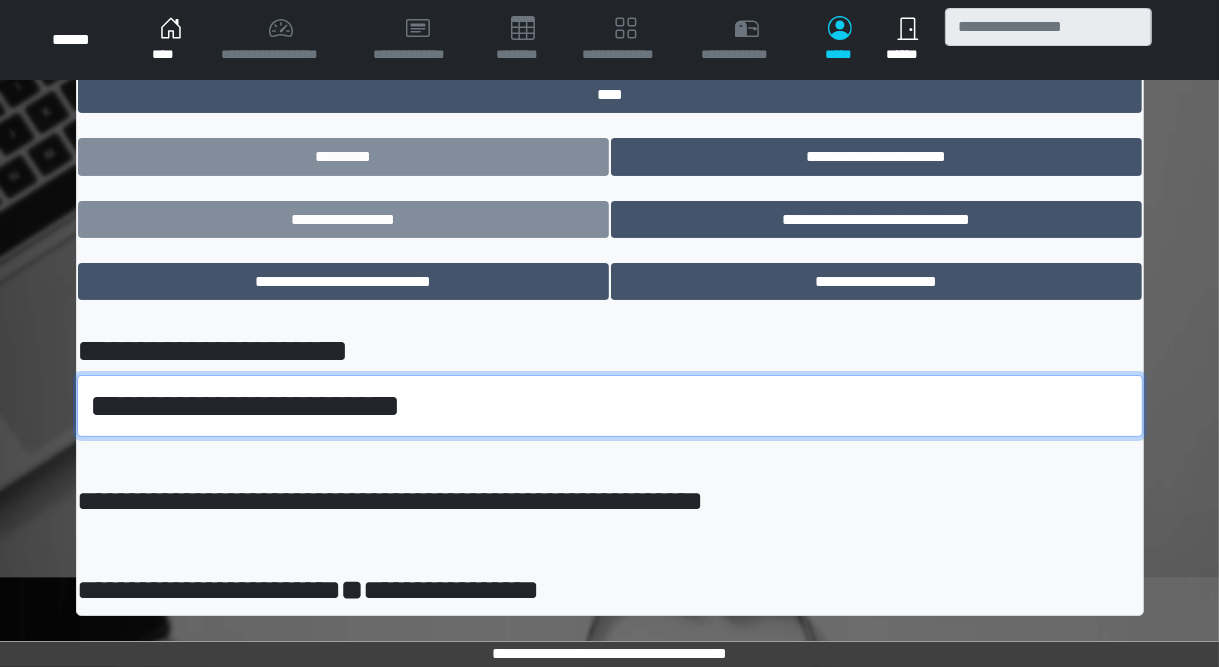 click on "**********" at bounding box center (610, 406) 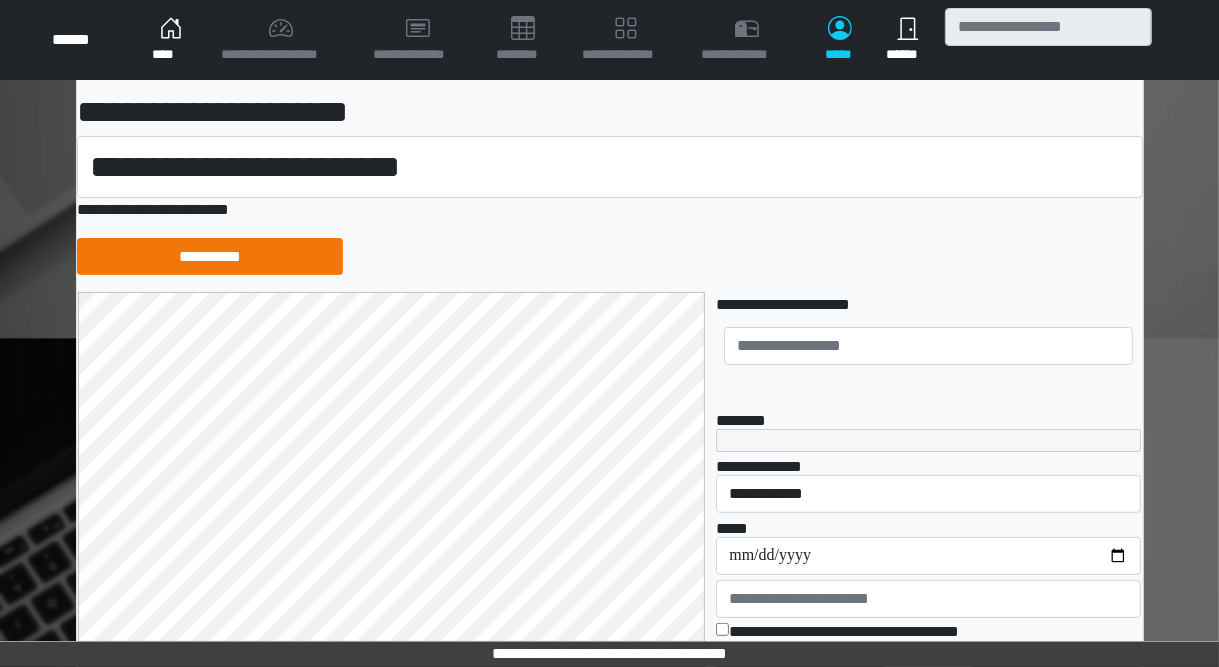scroll, scrollTop: 400, scrollLeft: 0, axis: vertical 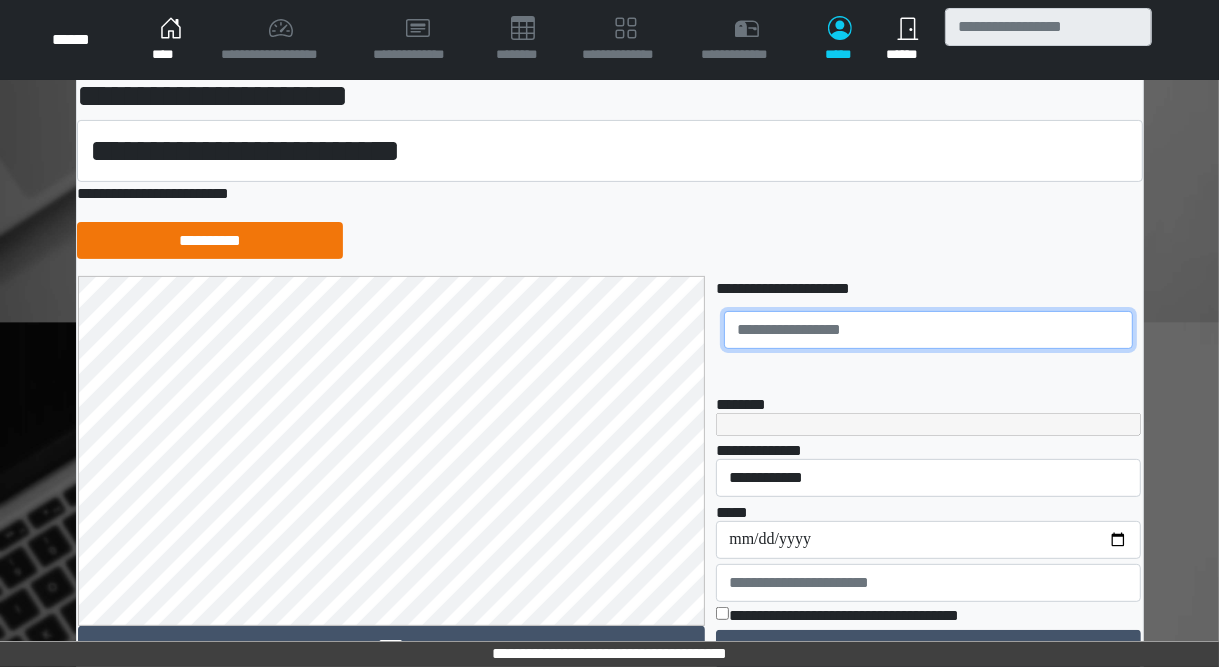 click at bounding box center [928, 330] 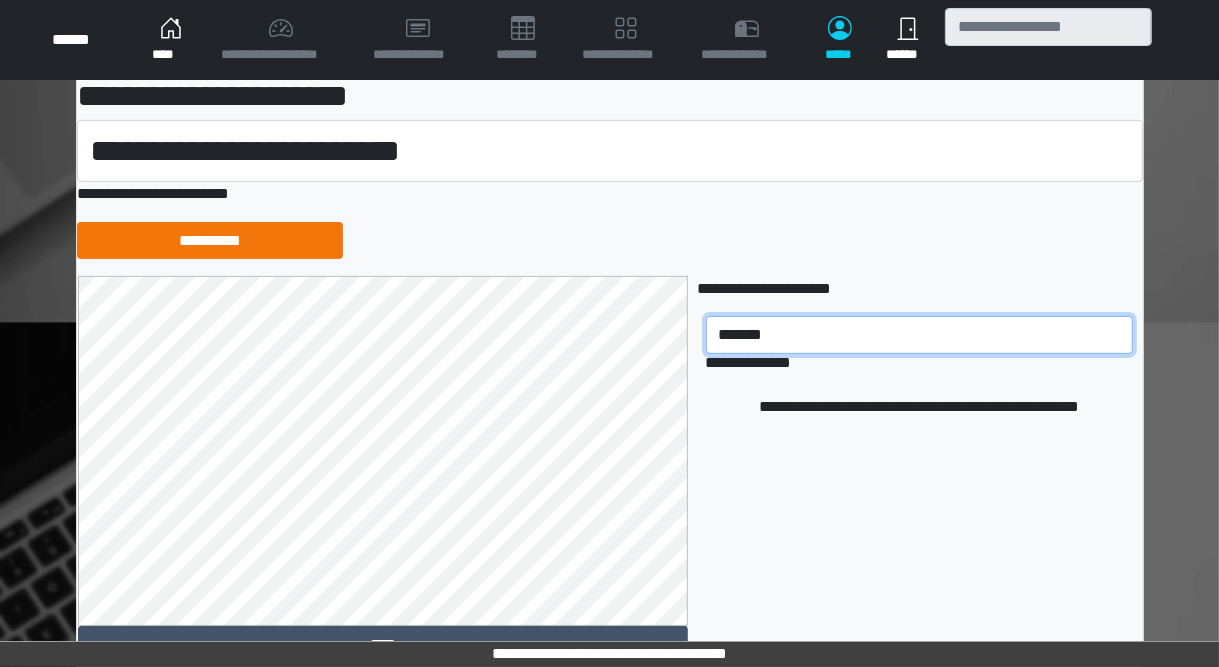 type on "*******" 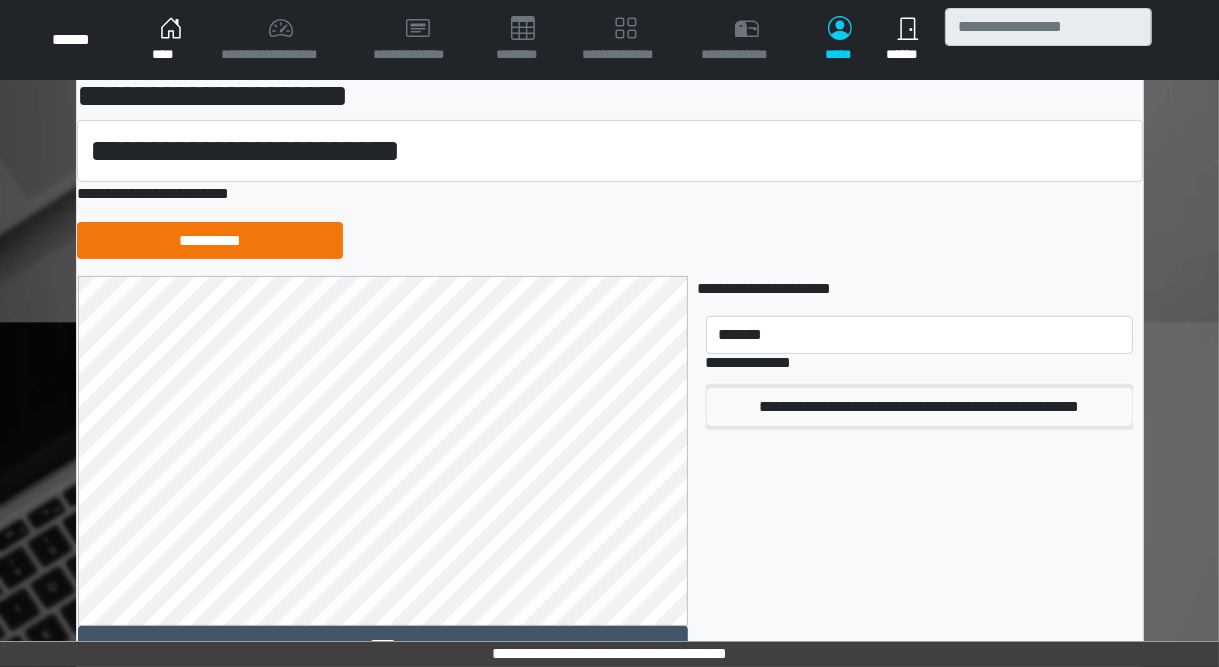 click on "**********" at bounding box center (919, 407) 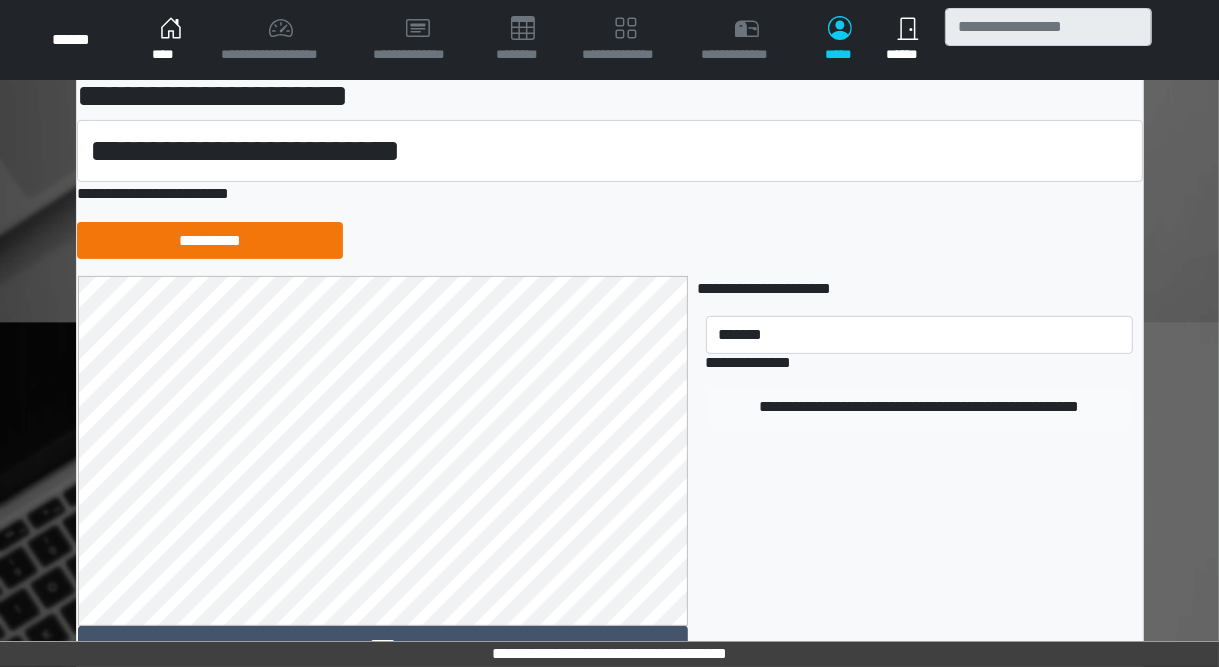 type 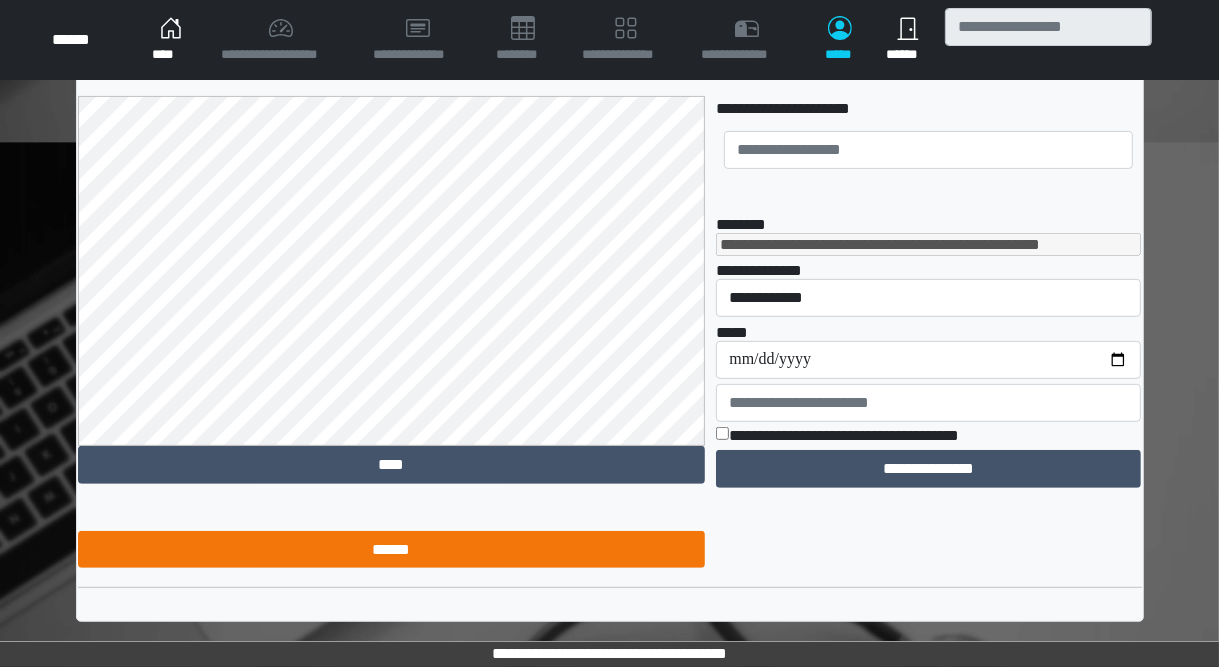 scroll, scrollTop: 589, scrollLeft: 0, axis: vertical 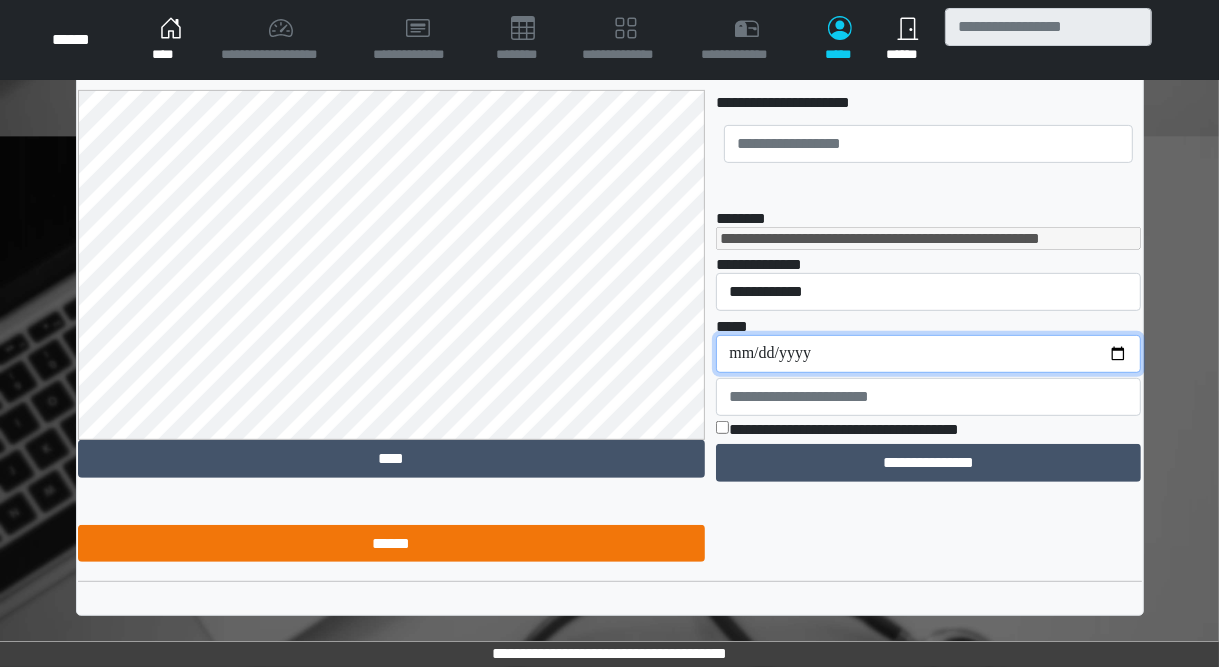 click on "**********" at bounding box center (928, 354) 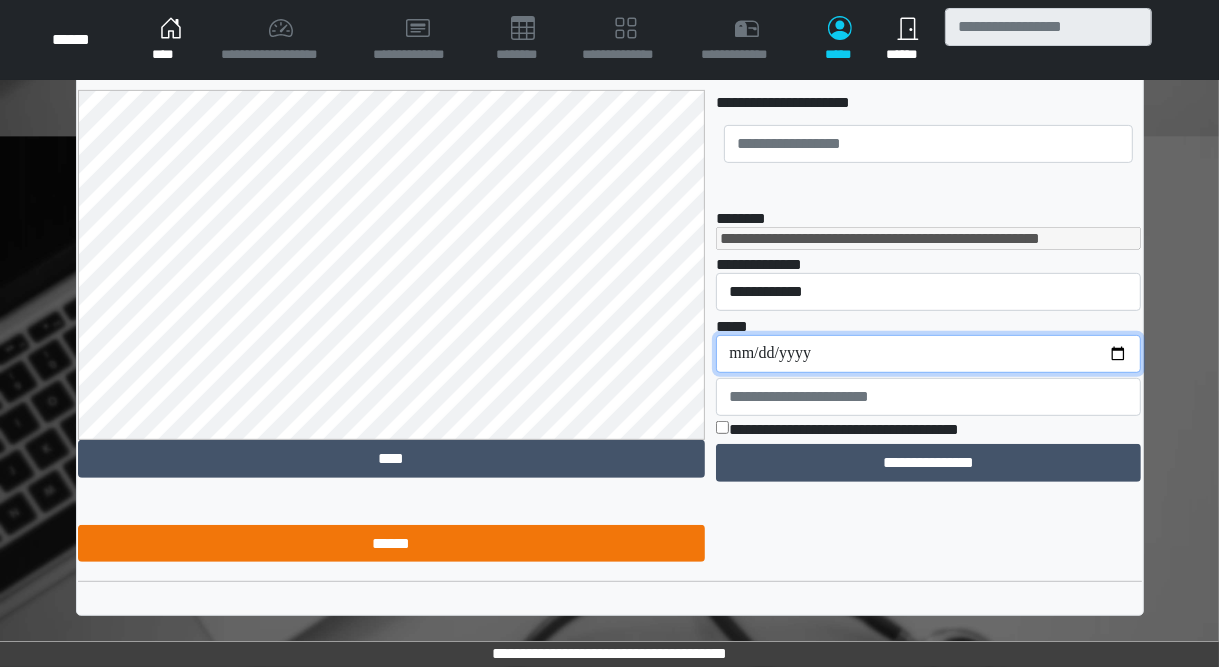 type on "**********" 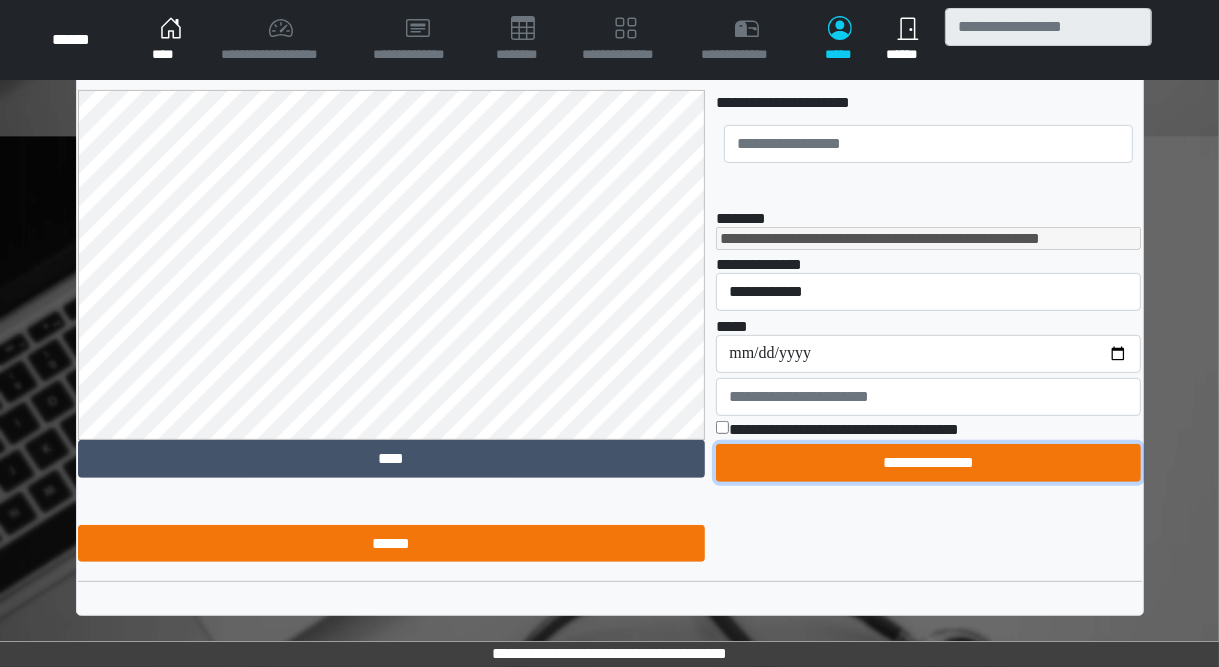 click on "**********" at bounding box center (928, 463) 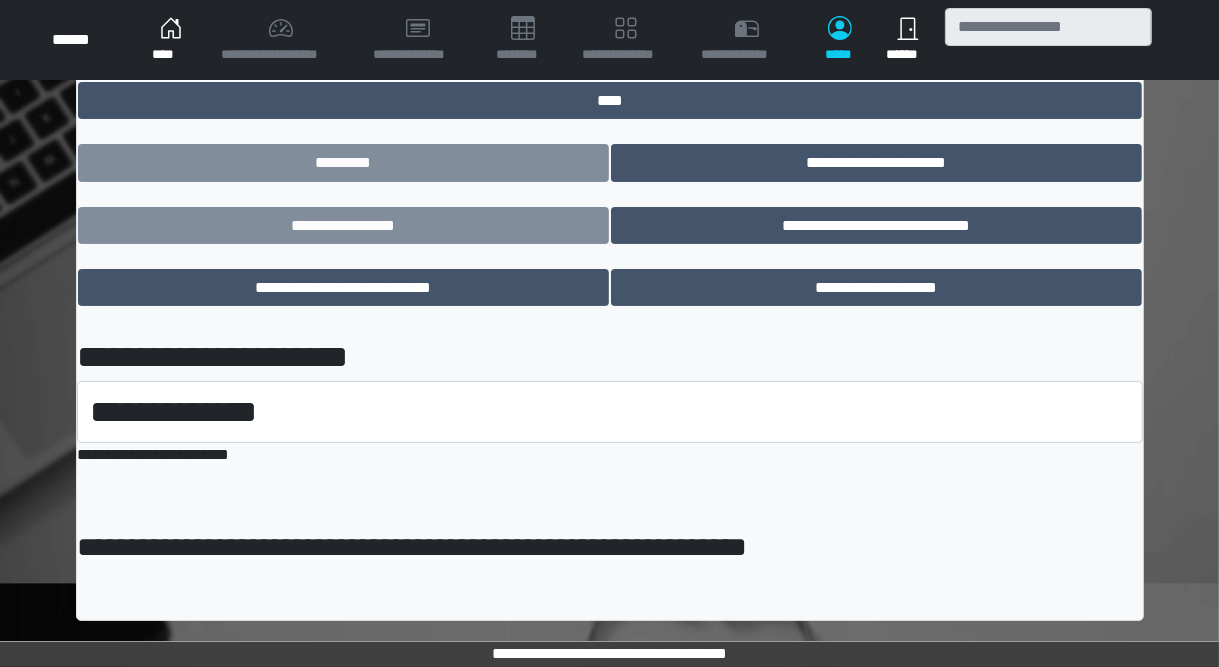 scroll, scrollTop: 147, scrollLeft: 0, axis: vertical 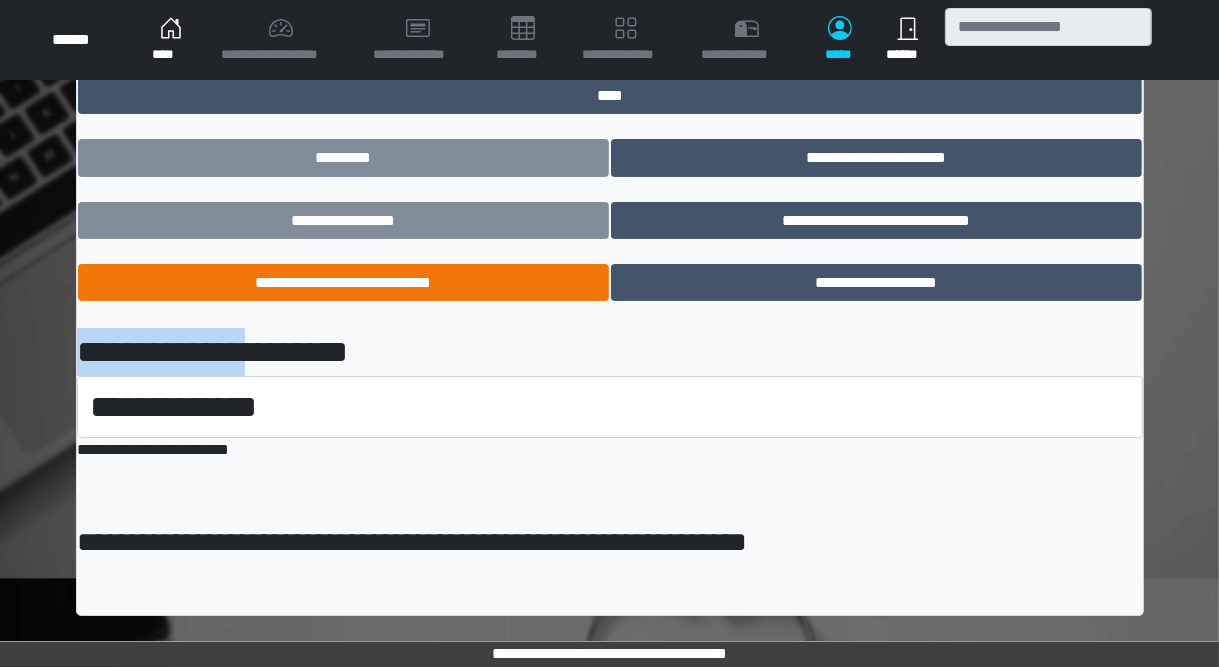 drag, startPoint x: 292, startPoint y: 324, endPoint x: 305, endPoint y: 292, distance: 34.539833 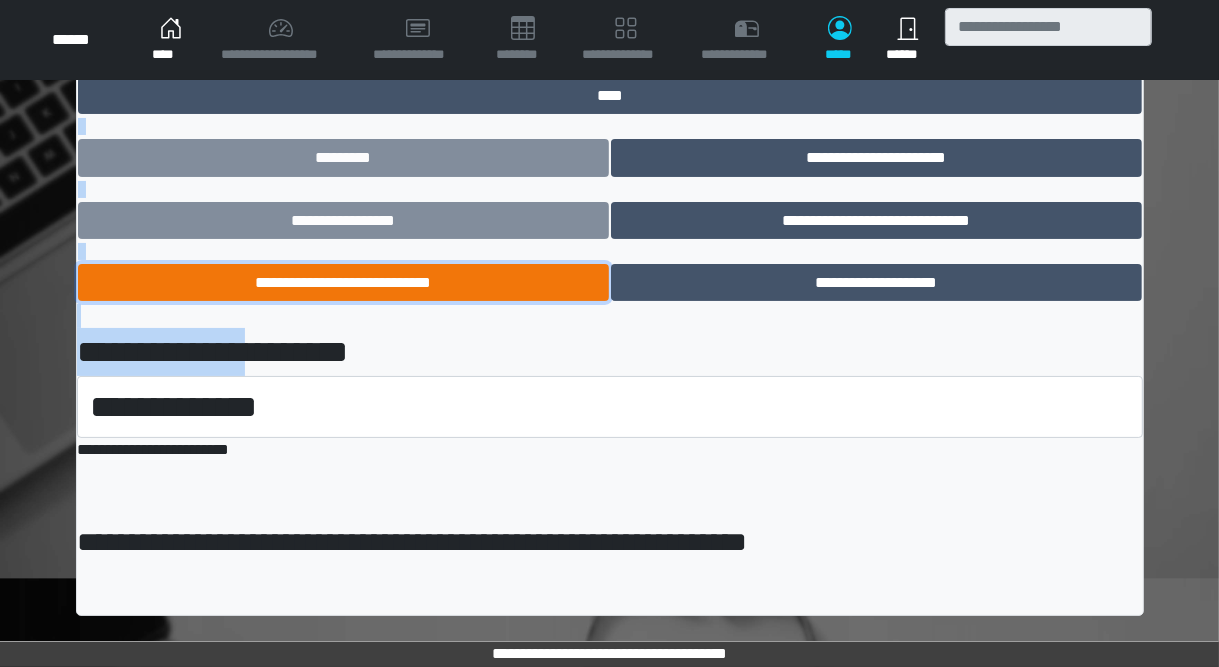 click on "**********" at bounding box center [343, 283] 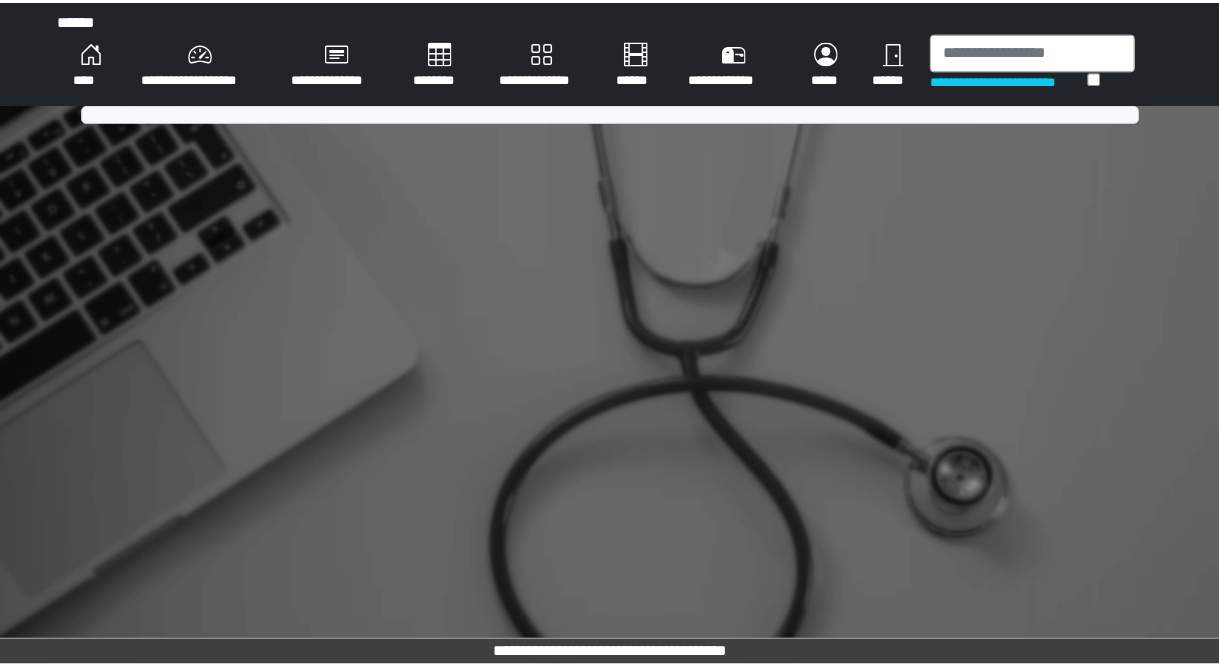 scroll, scrollTop: 0, scrollLeft: 0, axis: both 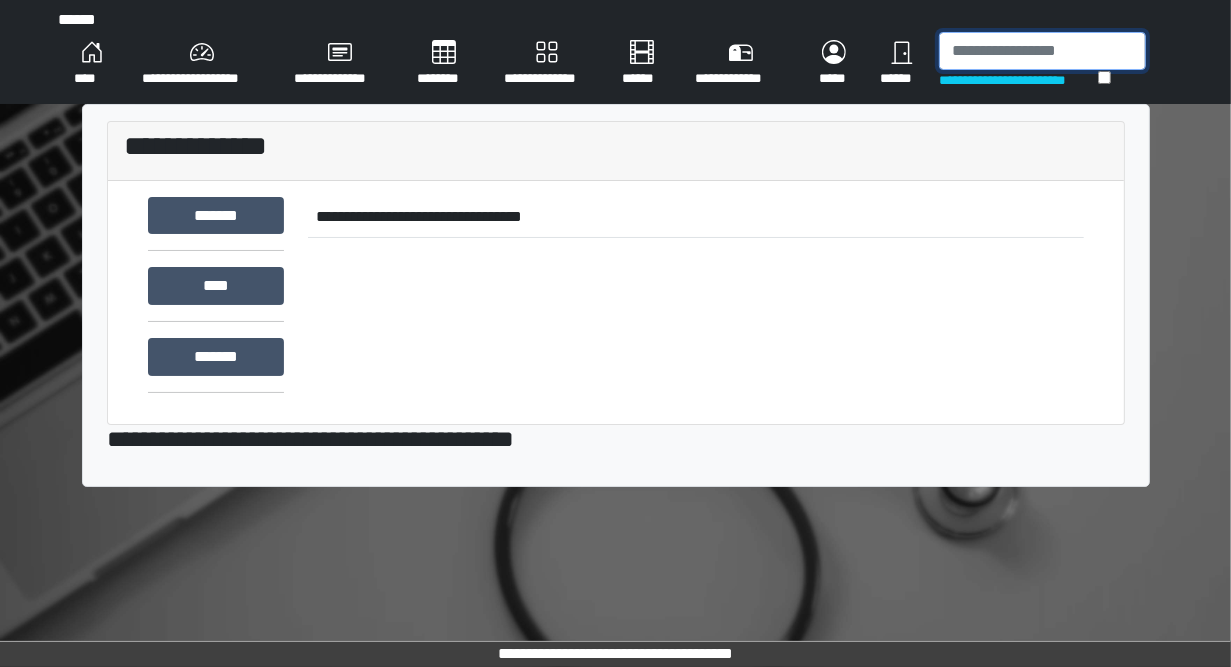 click at bounding box center (1042, 51) 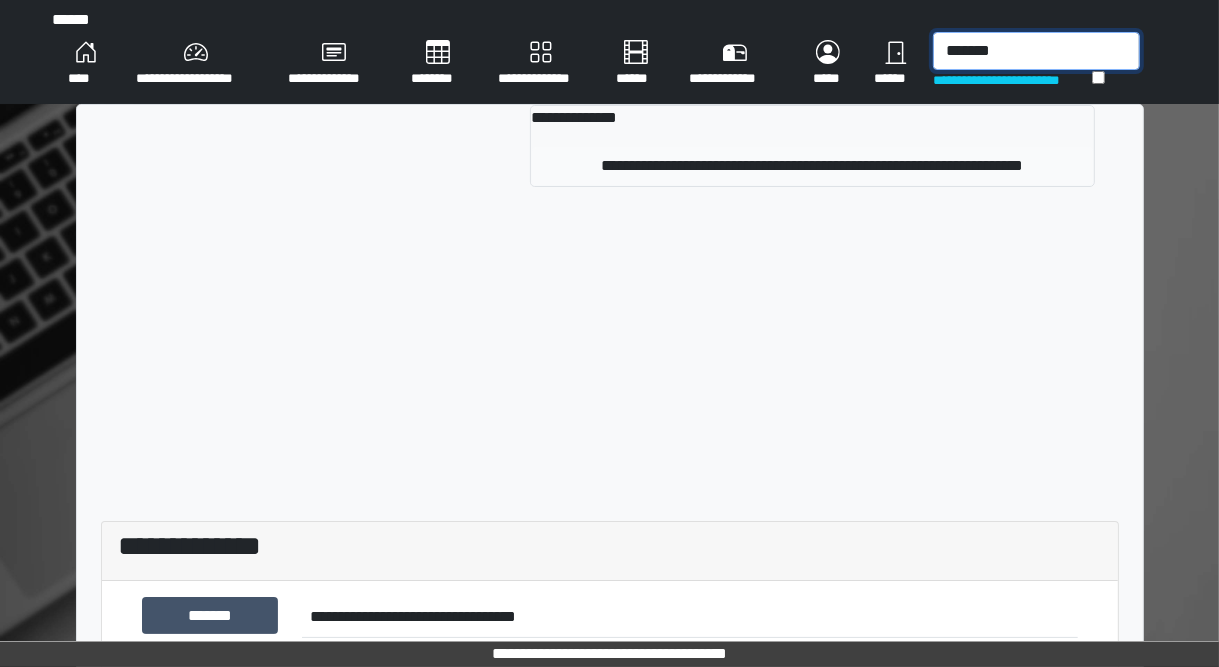 type on "*******" 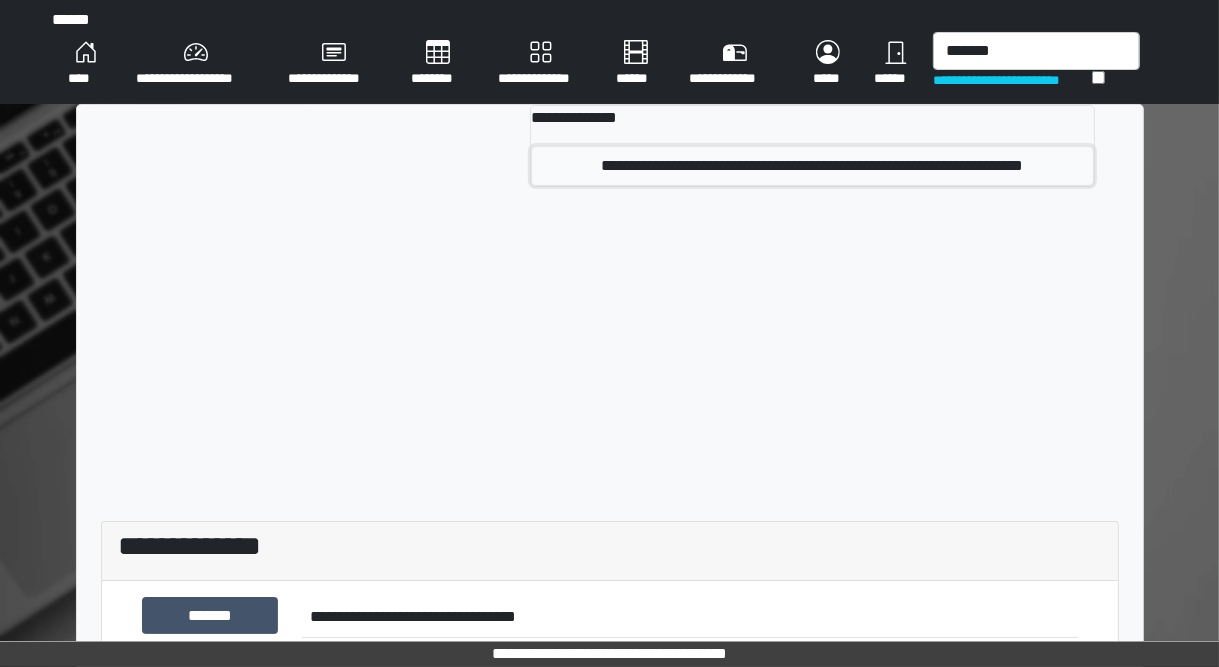 click on "**********" at bounding box center [812, 166] 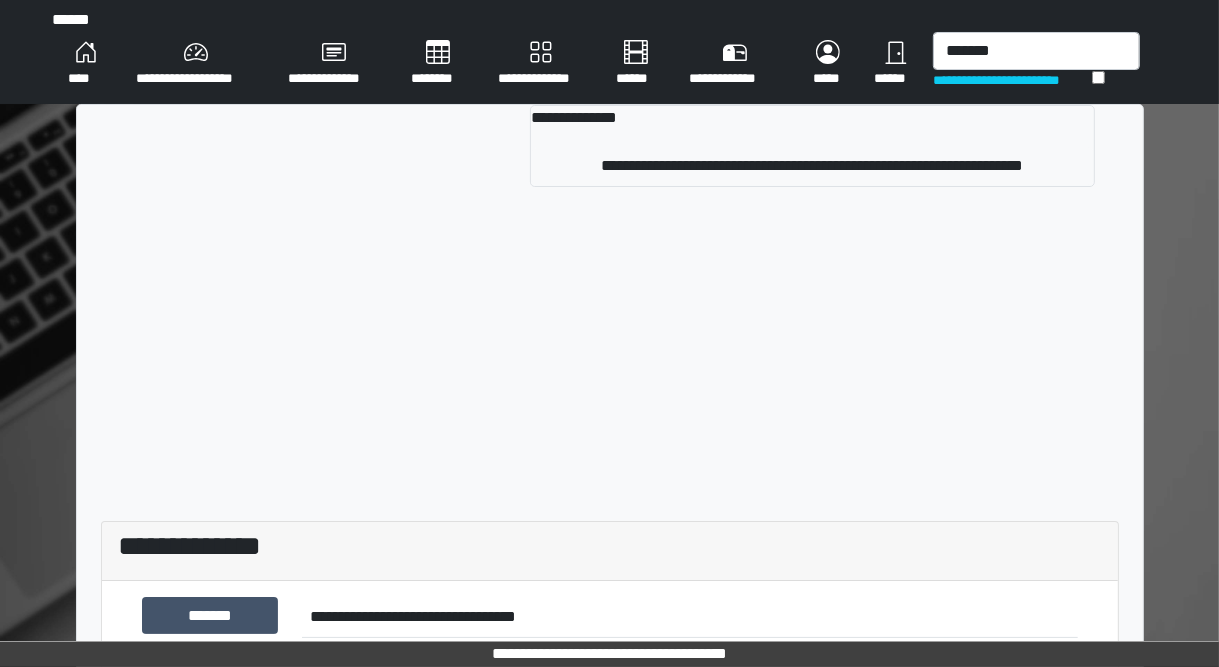 type 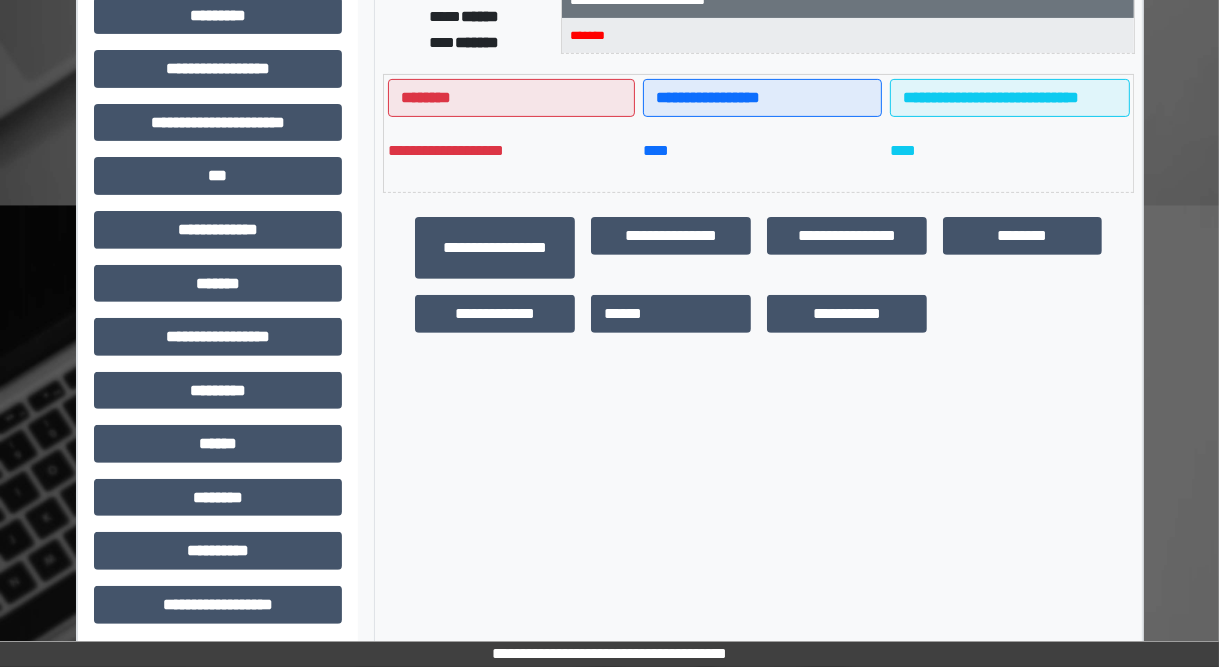 scroll, scrollTop: 523, scrollLeft: 0, axis: vertical 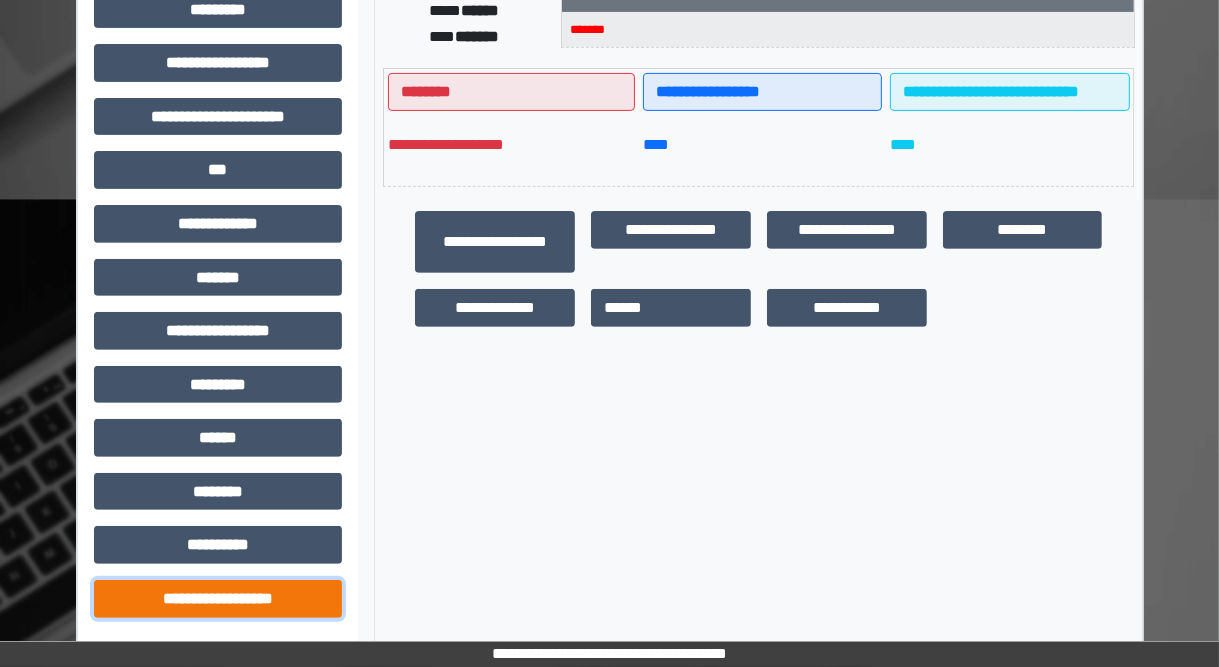 click on "**********" at bounding box center [218, 599] 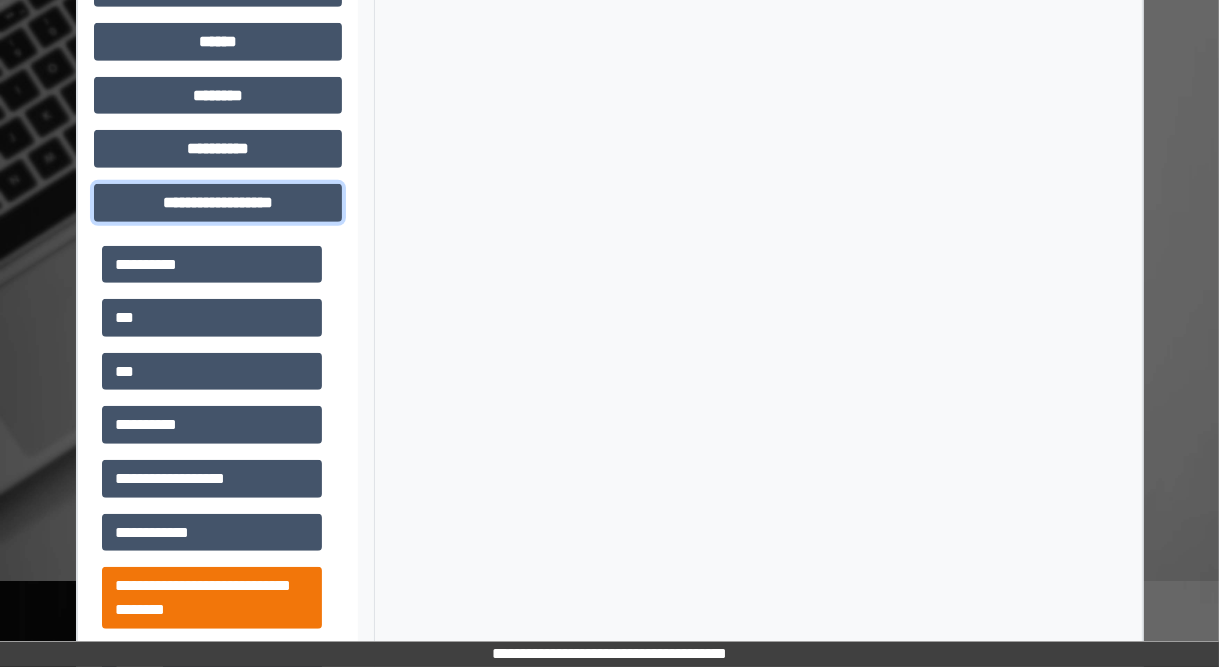 scroll, scrollTop: 1003, scrollLeft: 0, axis: vertical 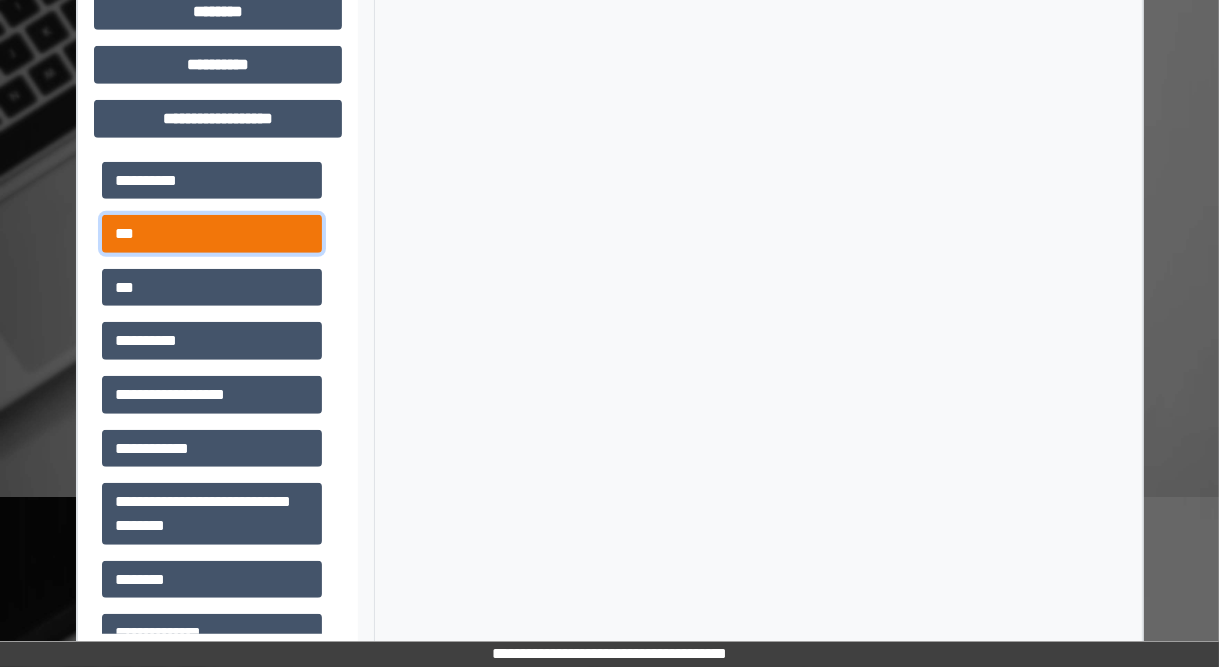 click on "***" at bounding box center (212, 234) 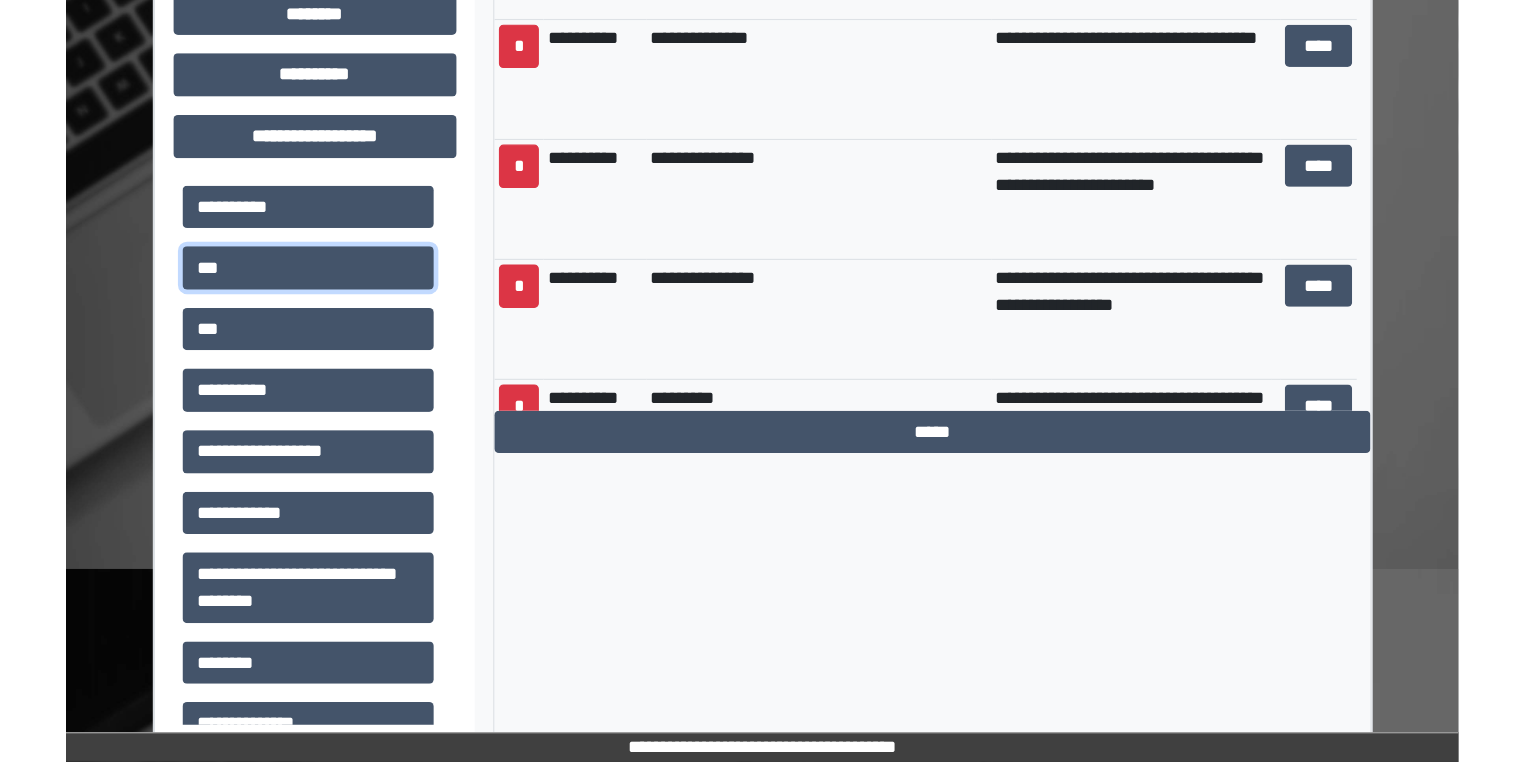 scroll, scrollTop: 763, scrollLeft: 0, axis: vertical 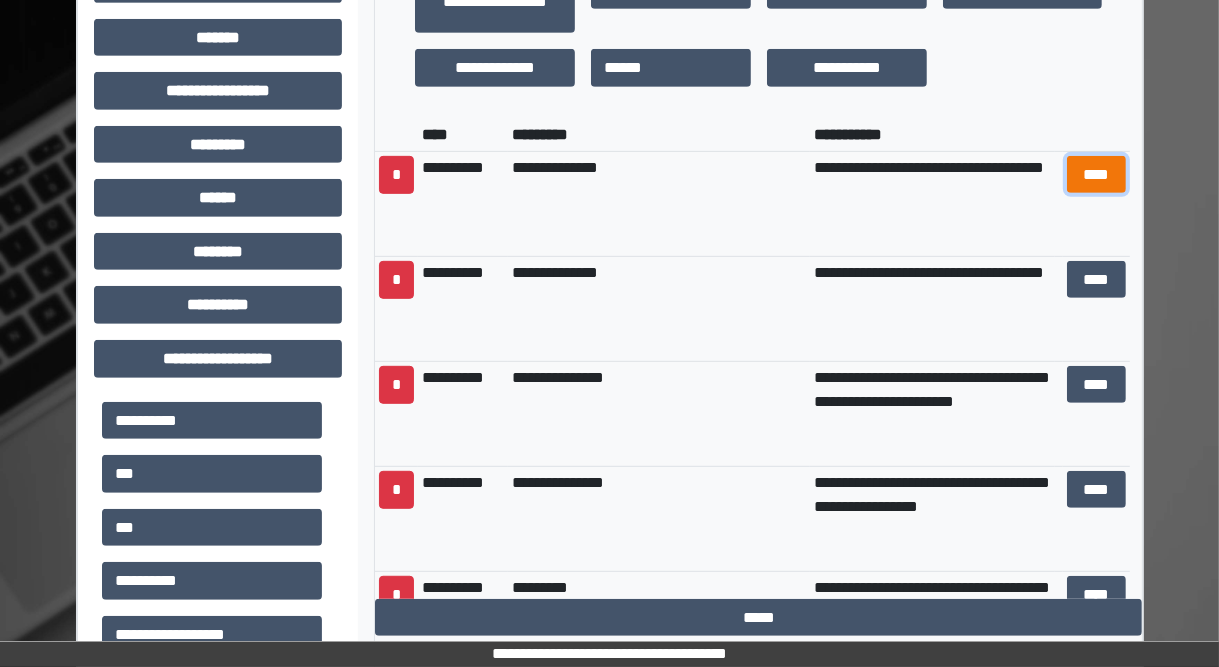 click on "****" at bounding box center [1096, 175] 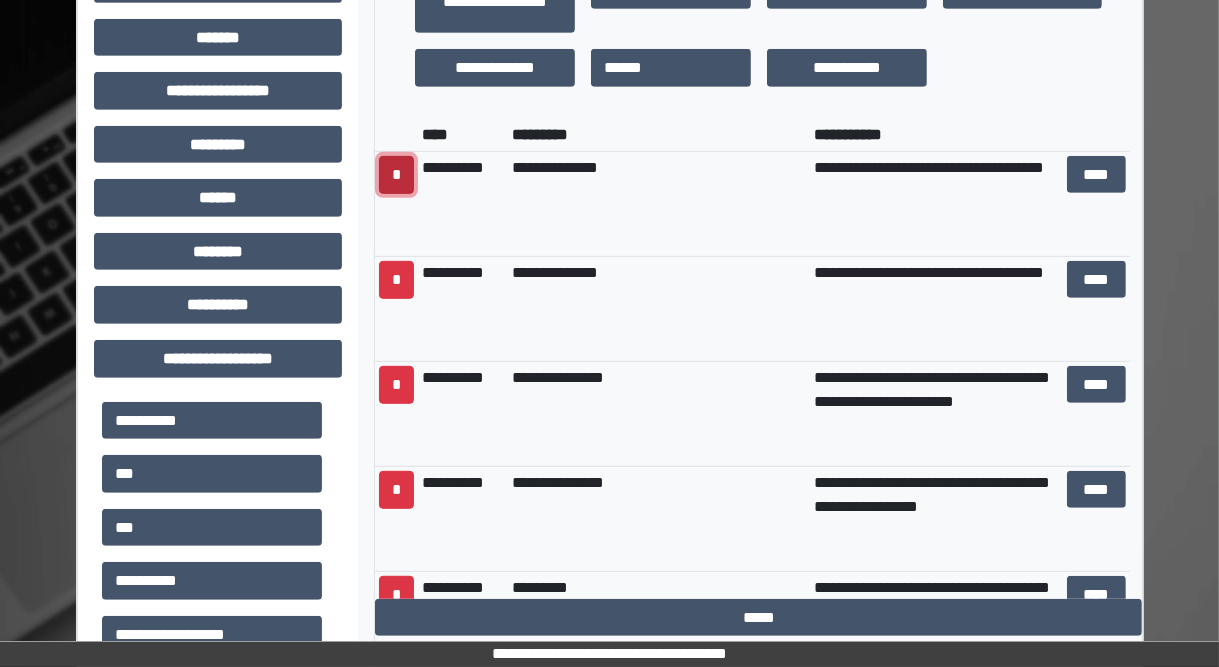 click on "*" at bounding box center [396, 175] 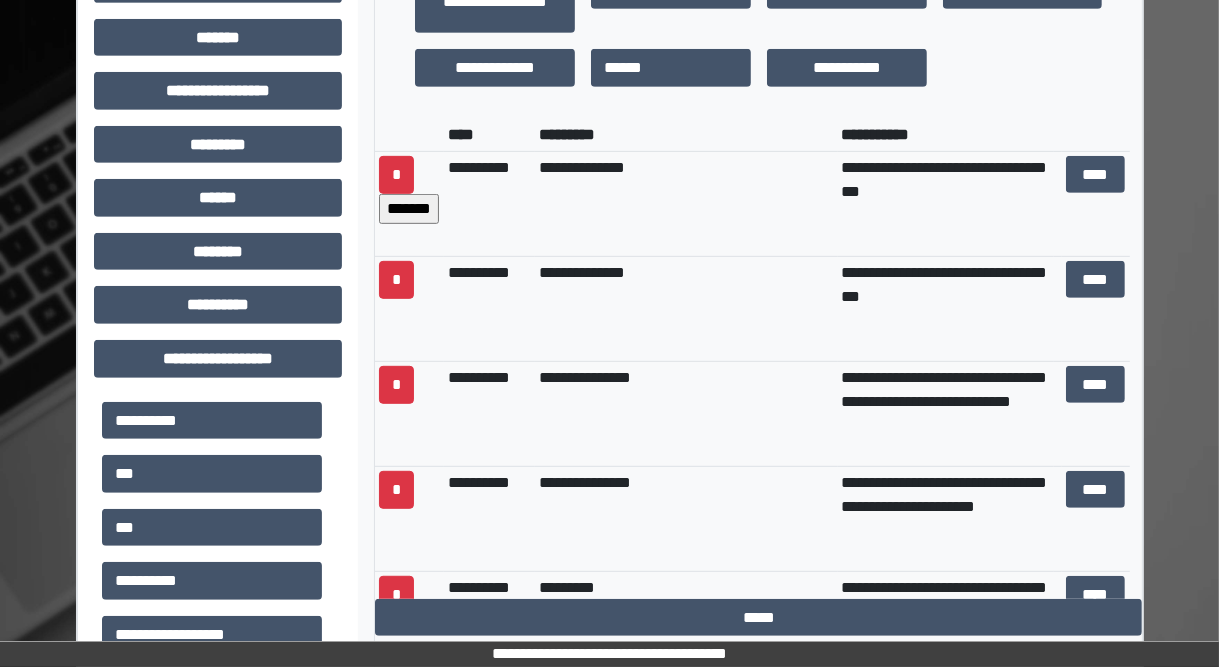 click on "*******" at bounding box center [409, 209] 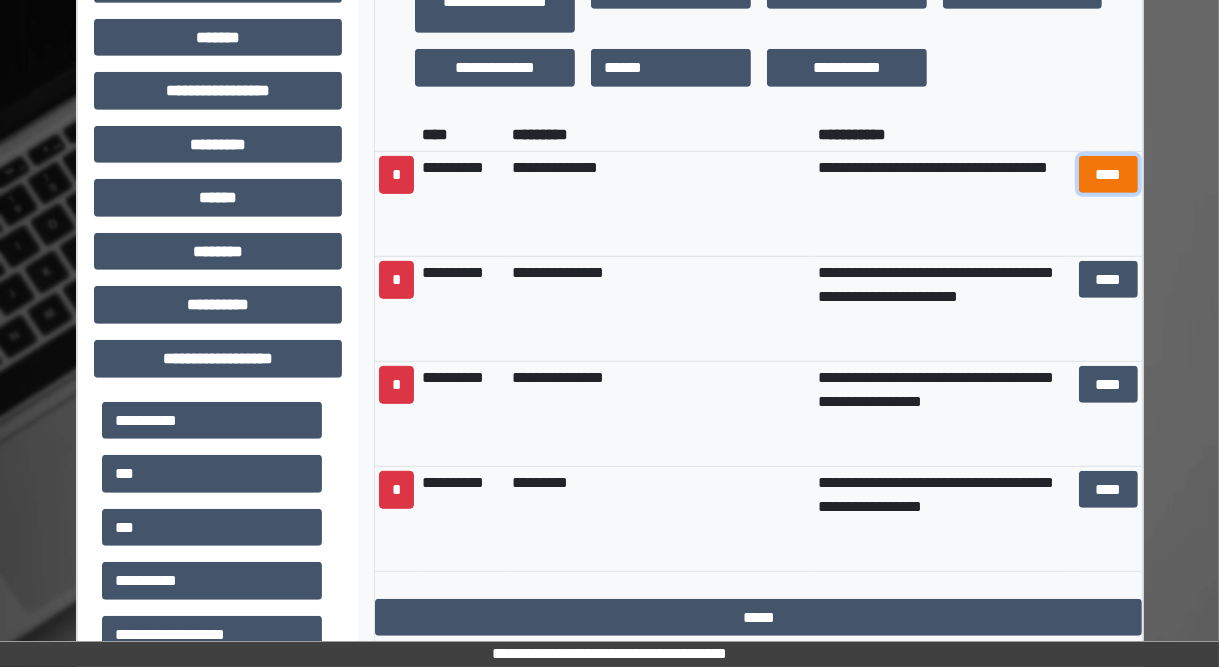 click on "****" at bounding box center [1108, 175] 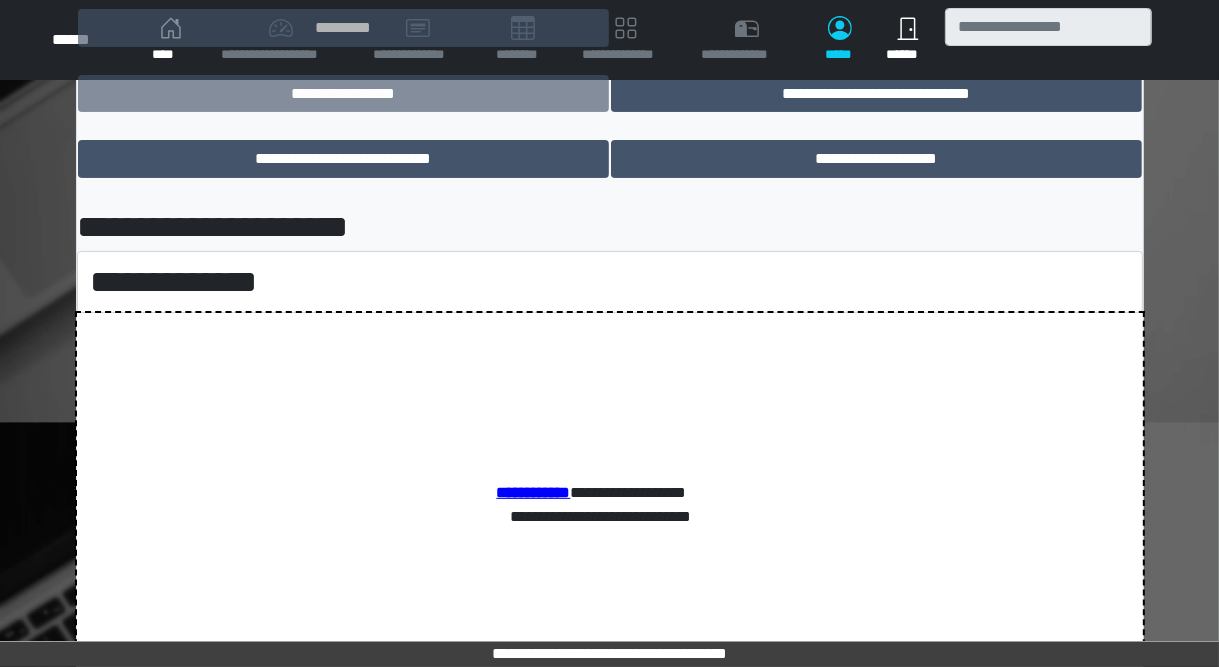 scroll, scrollTop: 80, scrollLeft: 0, axis: vertical 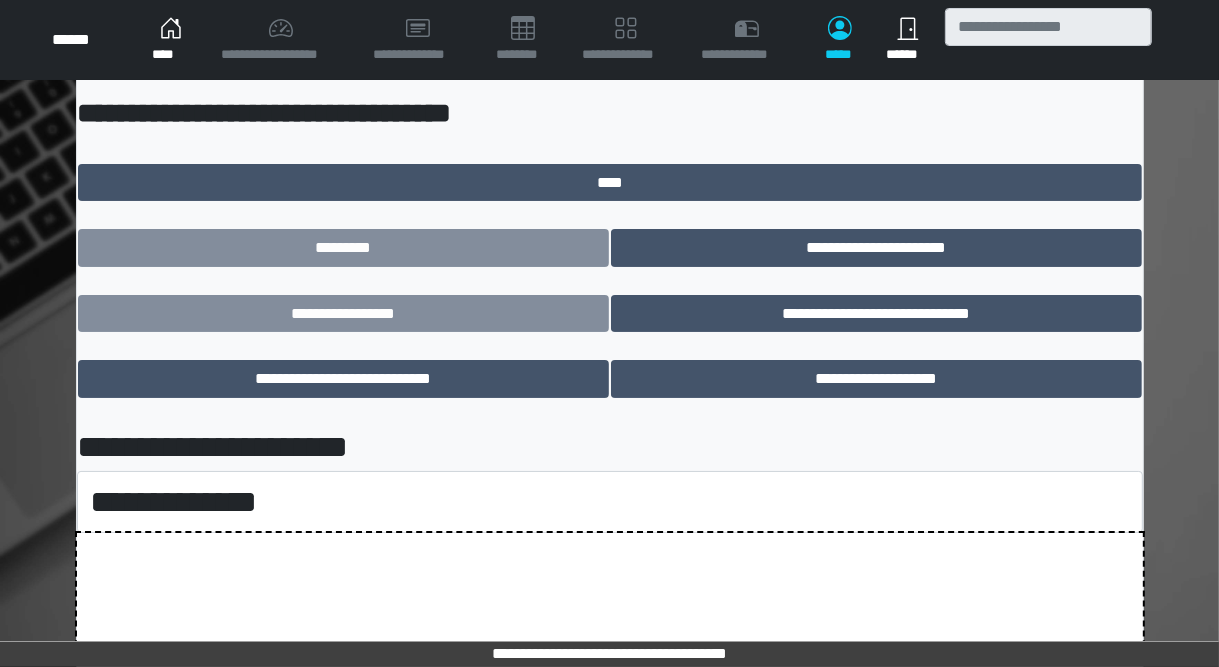 click on "**********" at bounding box center [234, 447] 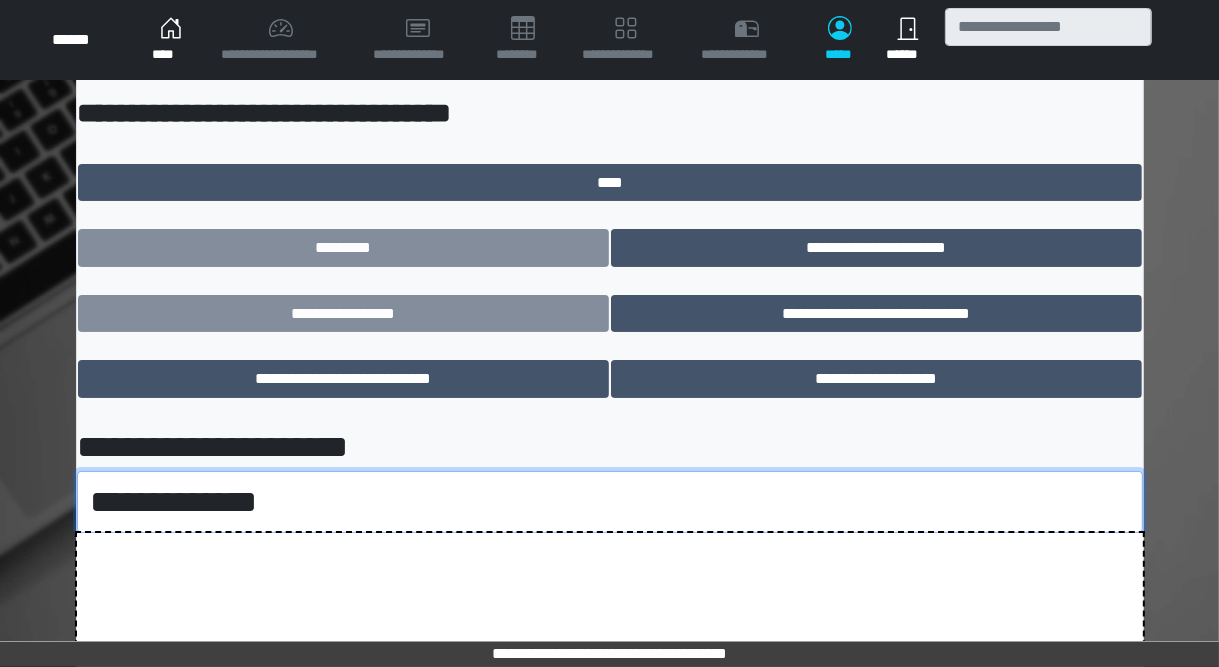 click on "**********" at bounding box center [610, 502] 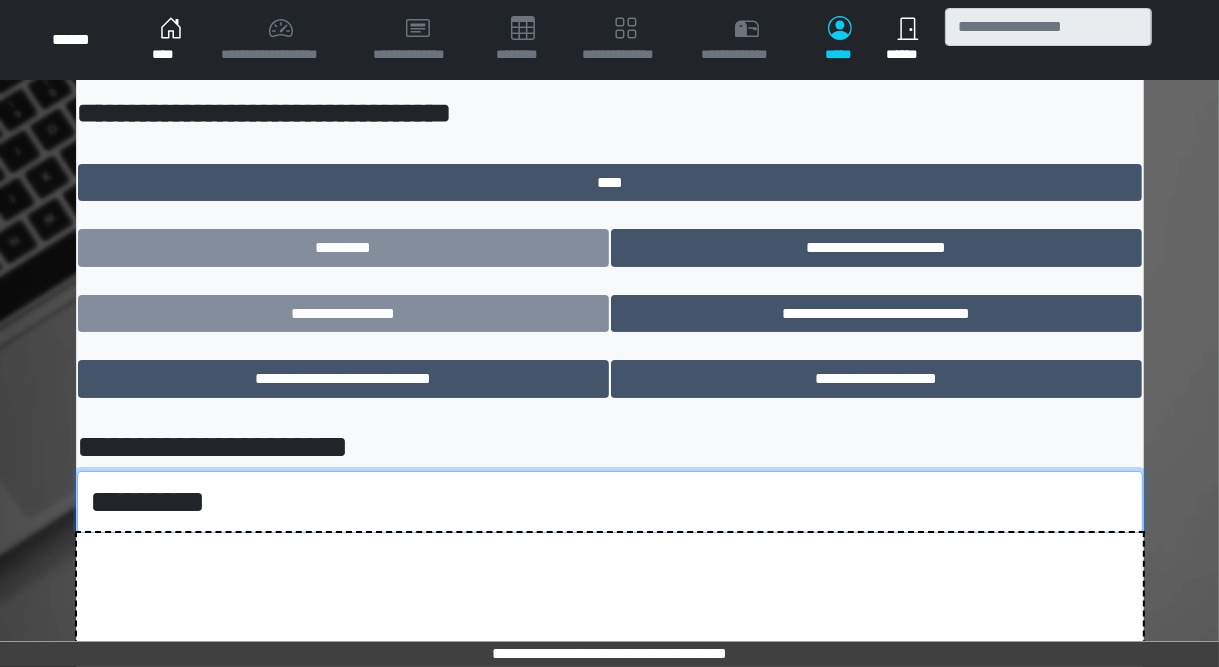 click on "**********" at bounding box center [610, 502] 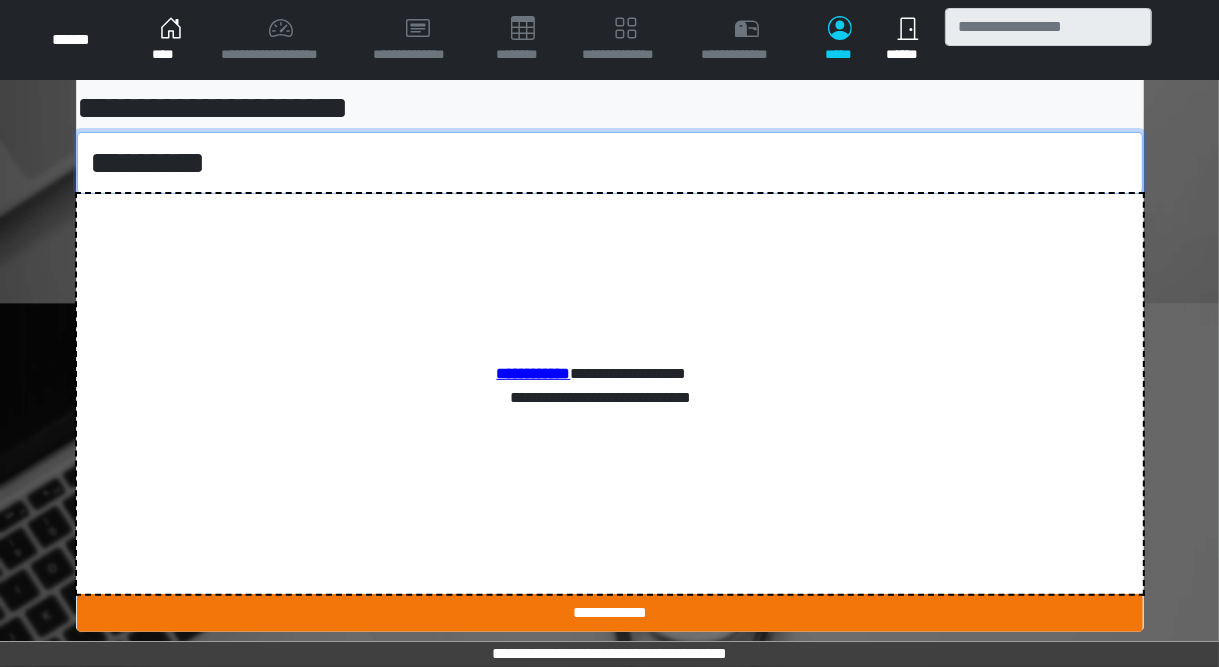 scroll, scrollTop: 438, scrollLeft: 0, axis: vertical 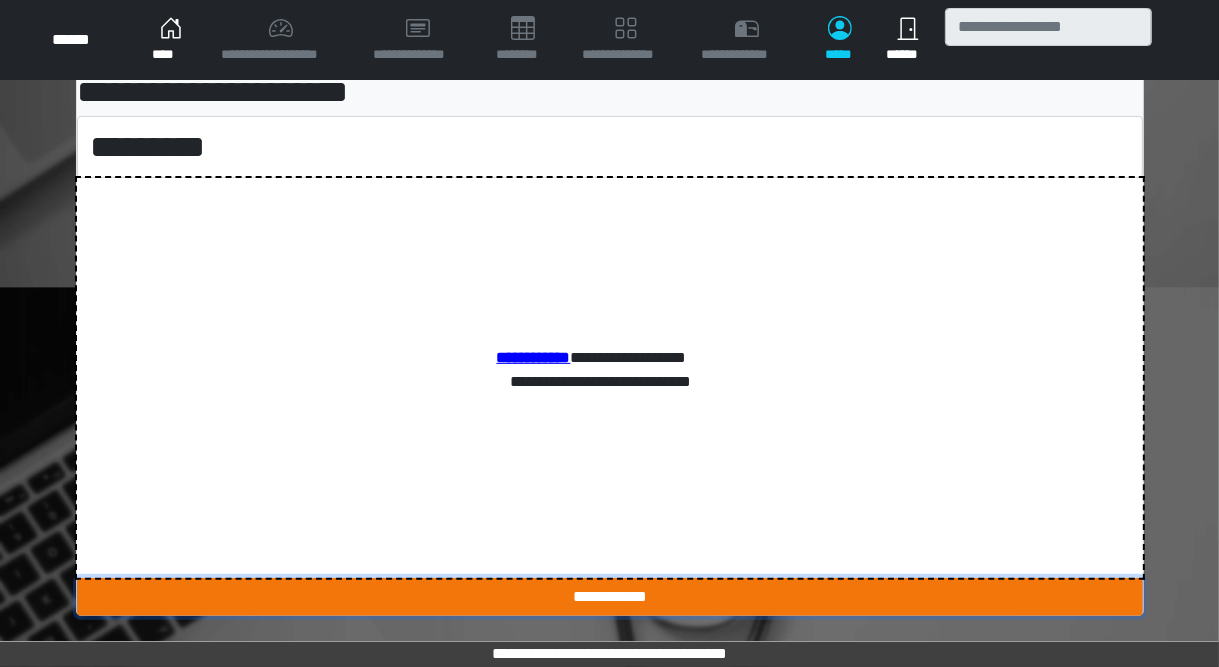 click on "**********" at bounding box center [610, 597] 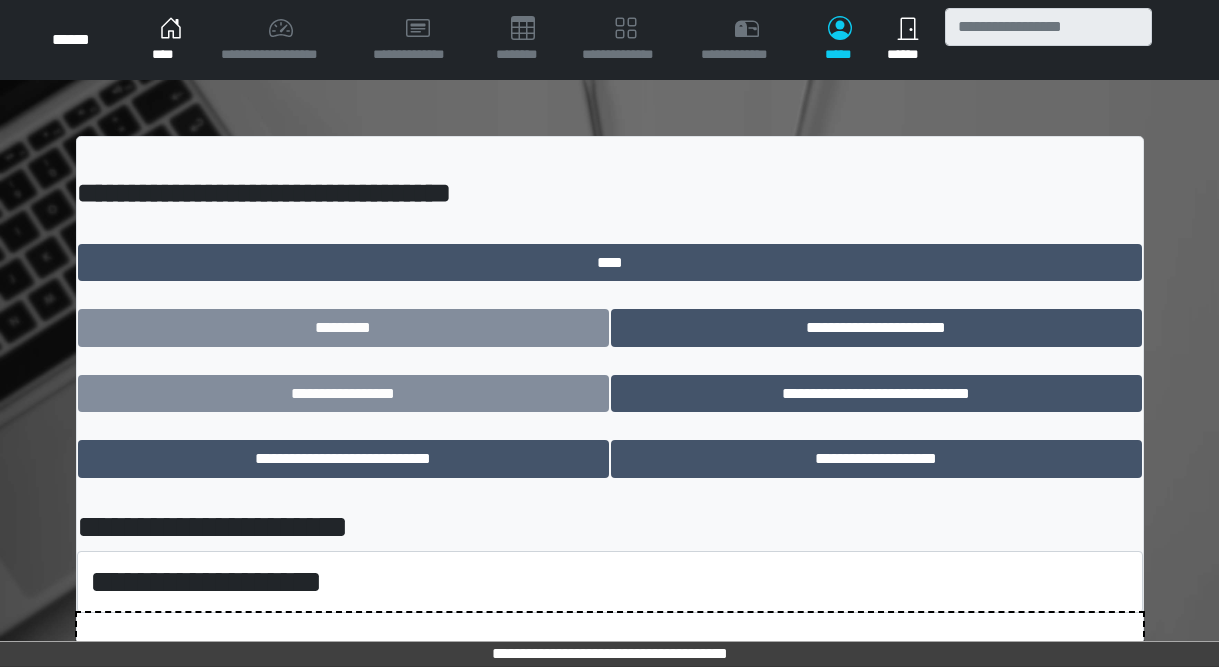 scroll, scrollTop: 0, scrollLeft: 0, axis: both 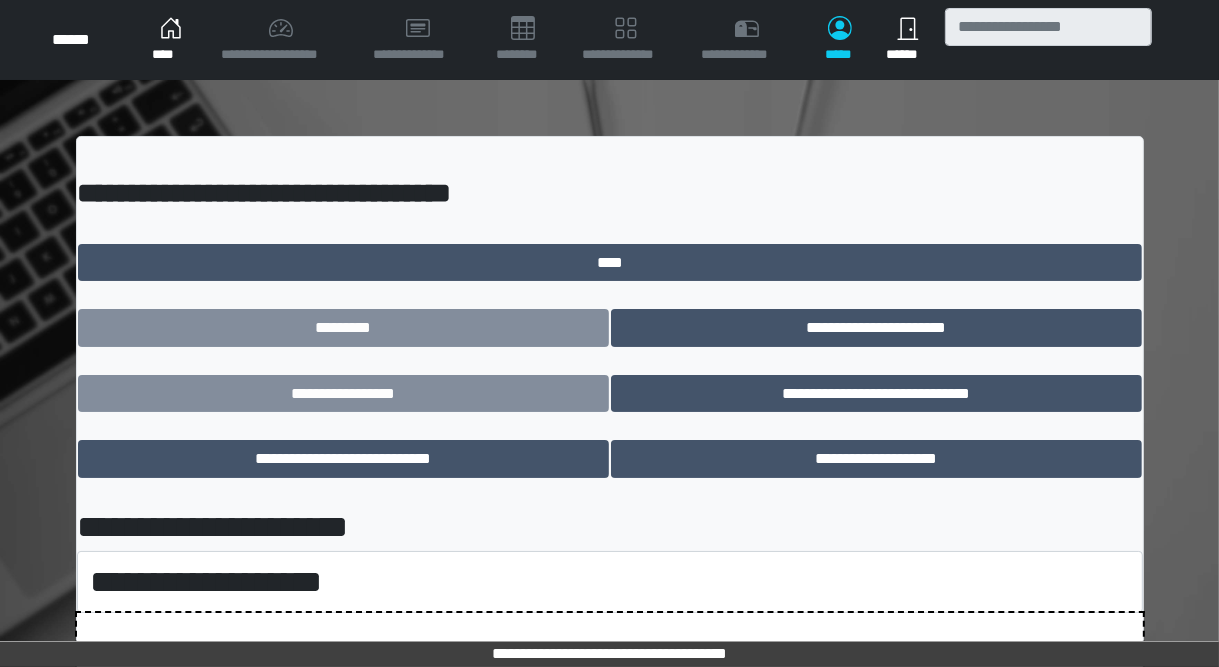 click on "**********" at bounding box center [610, 593] 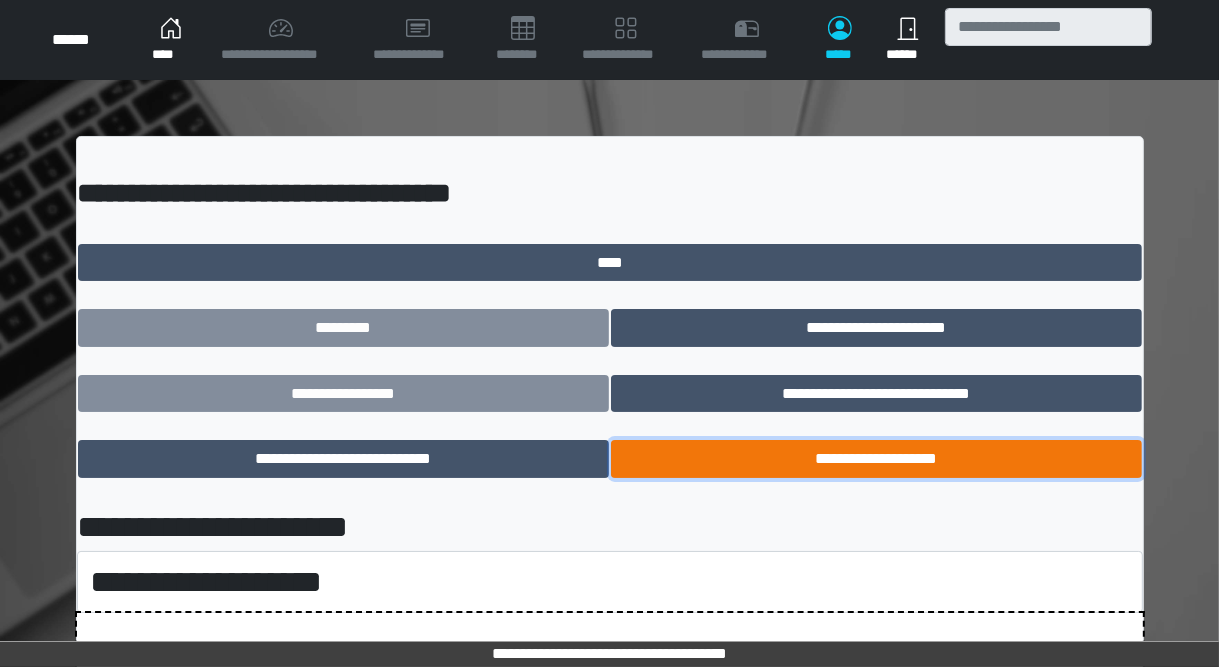 click on "**********" at bounding box center [876, 459] 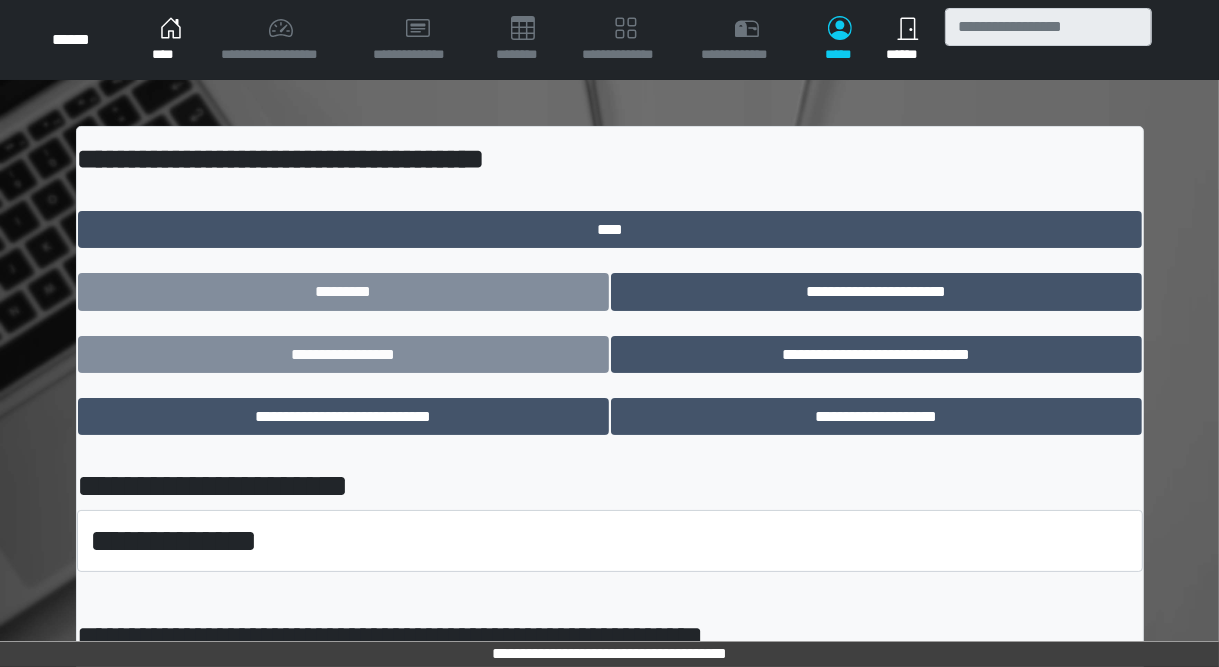 scroll, scrollTop: 148, scrollLeft: 0, axis: vertical 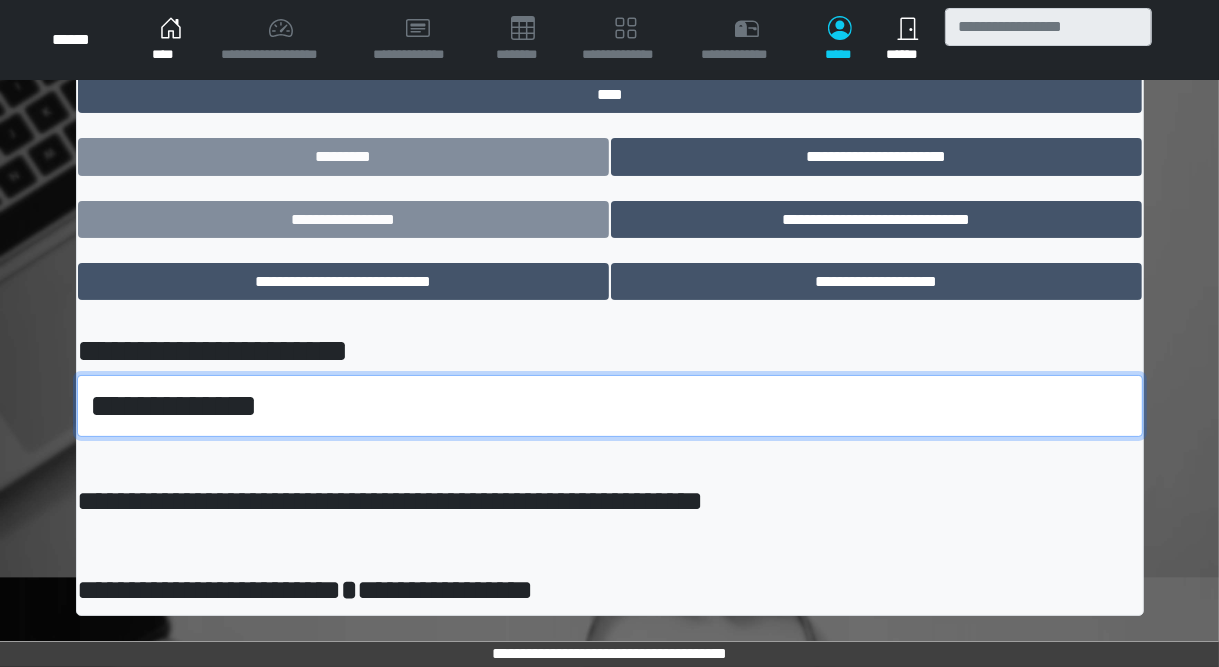 click on "**********" at bounding box center (610, 406) 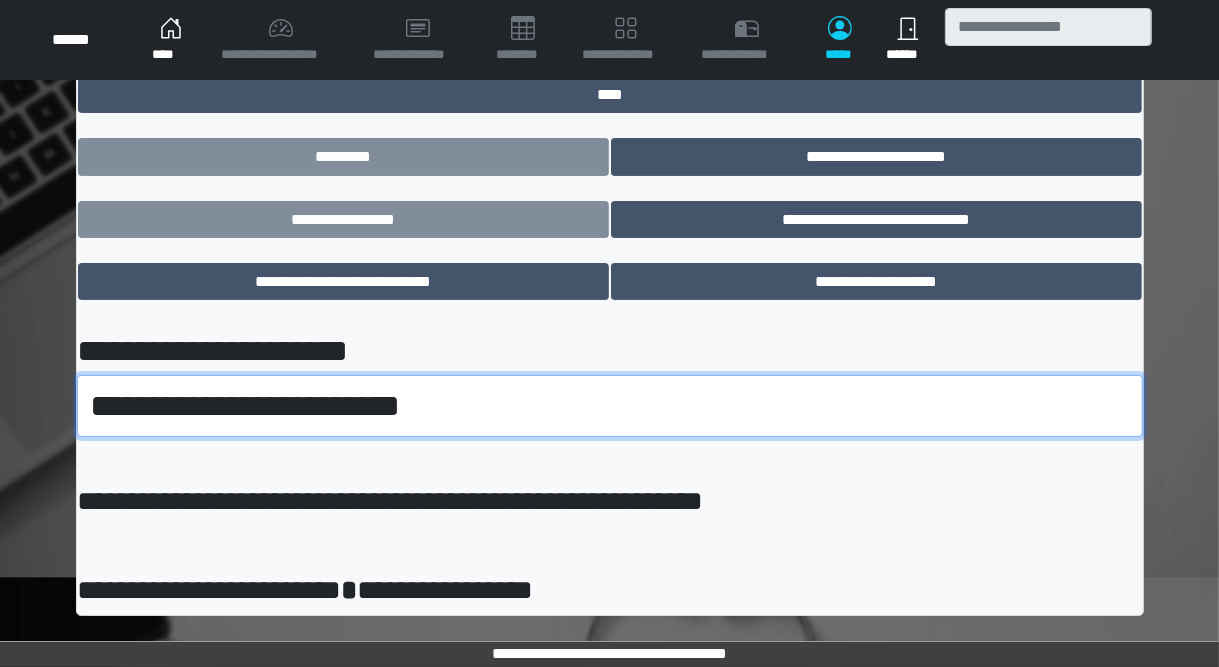 click on "**********" at bounding box center [610, 406] 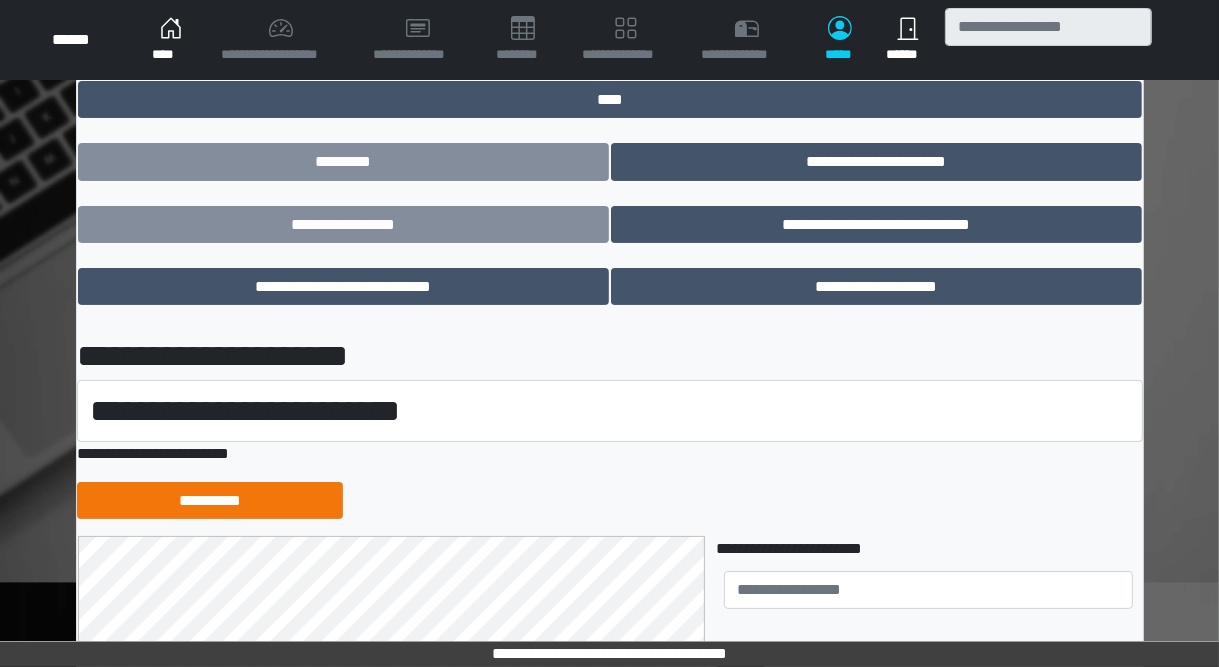scroll, scrollTop: 160, scrollLeft: 0, axis: vertical 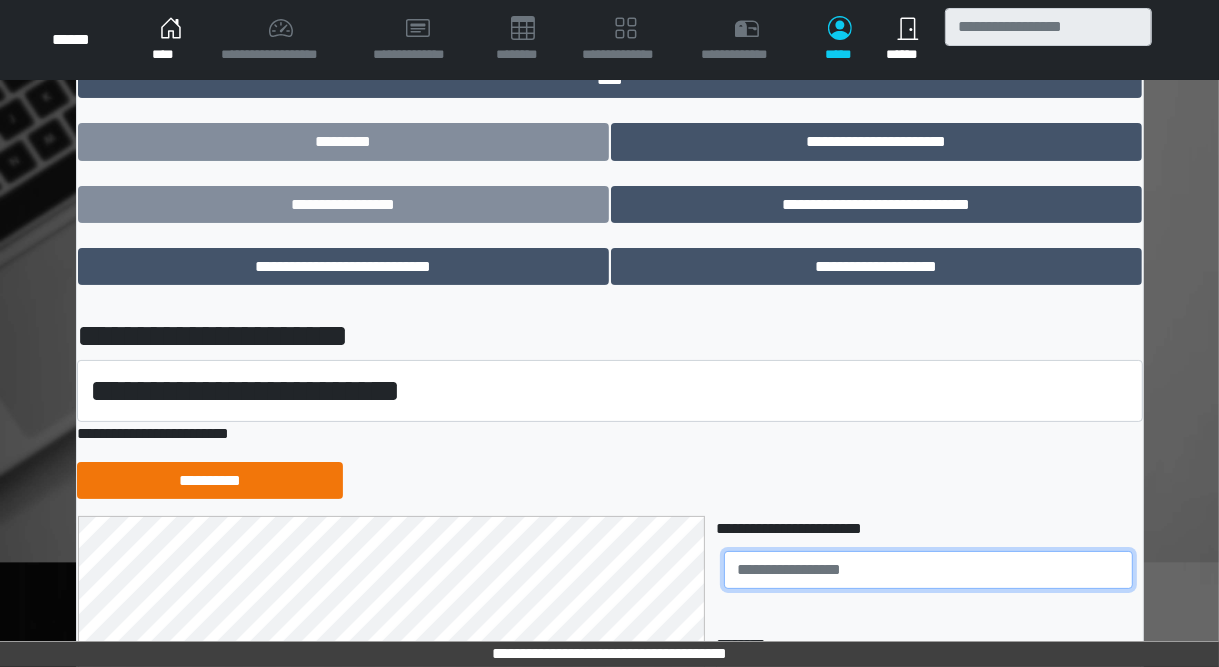 click at bounding box center [928, 570] 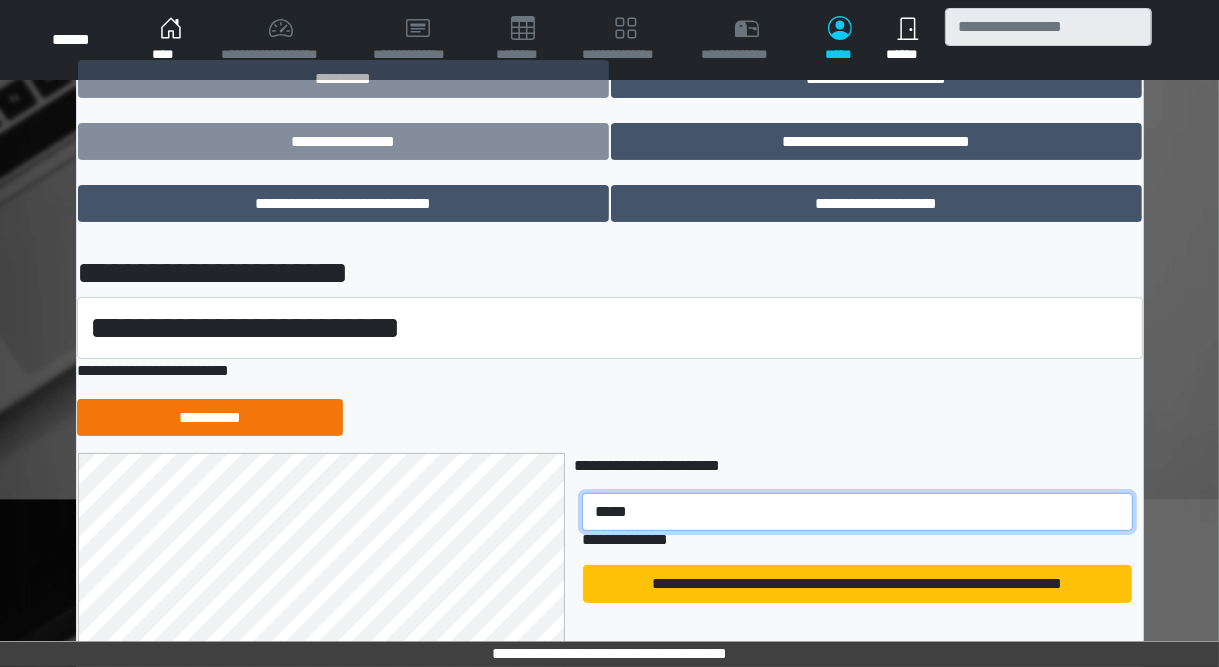 scroll, scrollTop: 320, scrollLeft: 0, axis: vertical 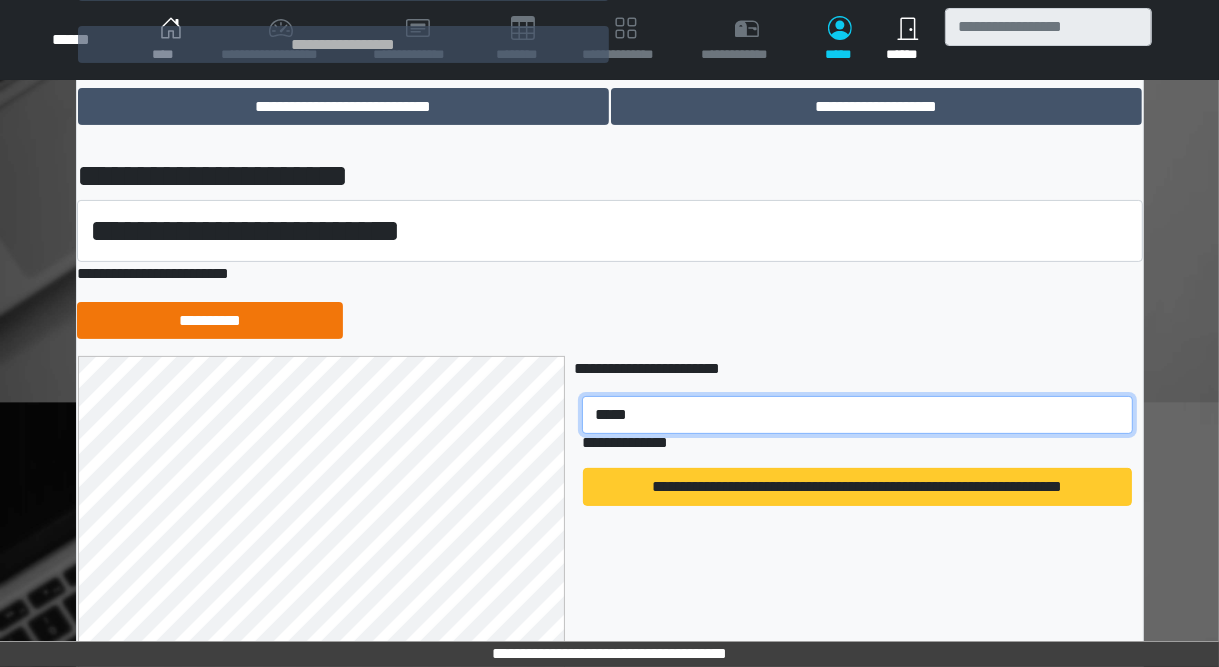 type on "*****" 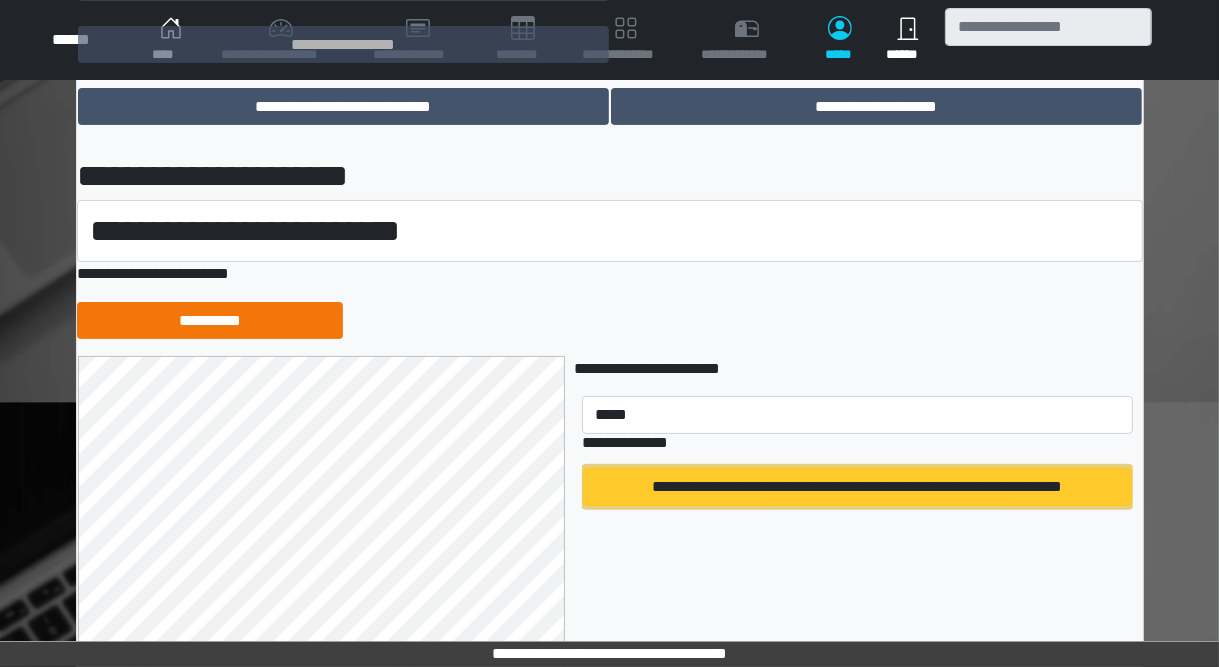 click on "**********" at bounding box center [857, 487] 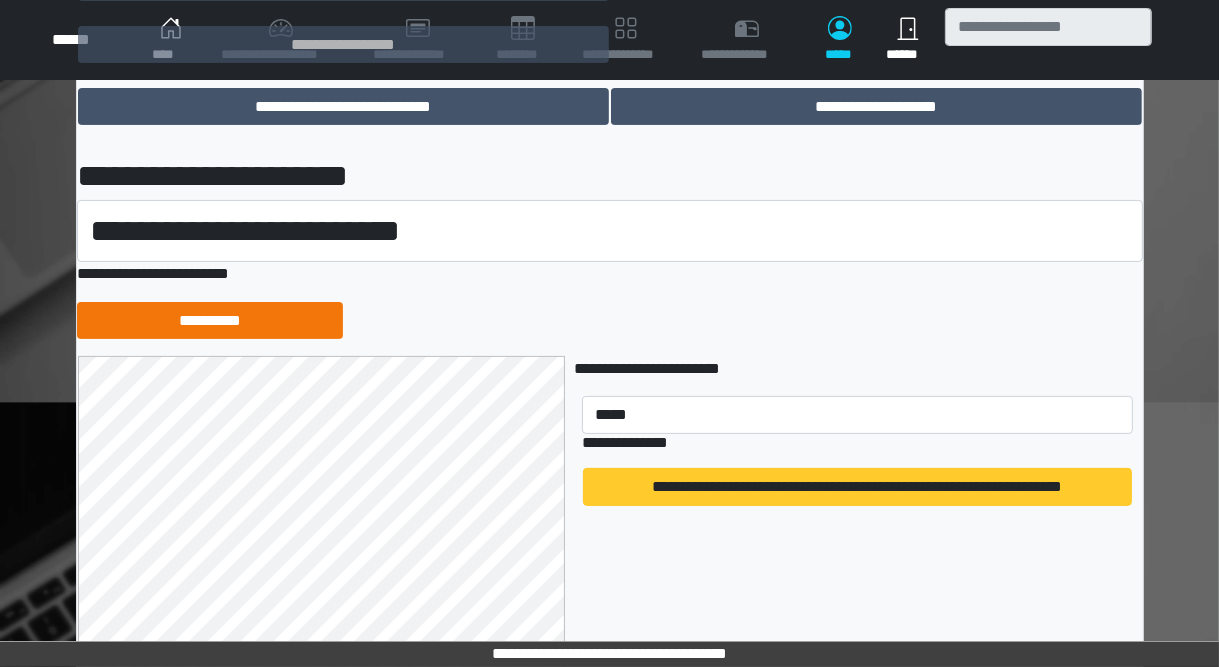 type 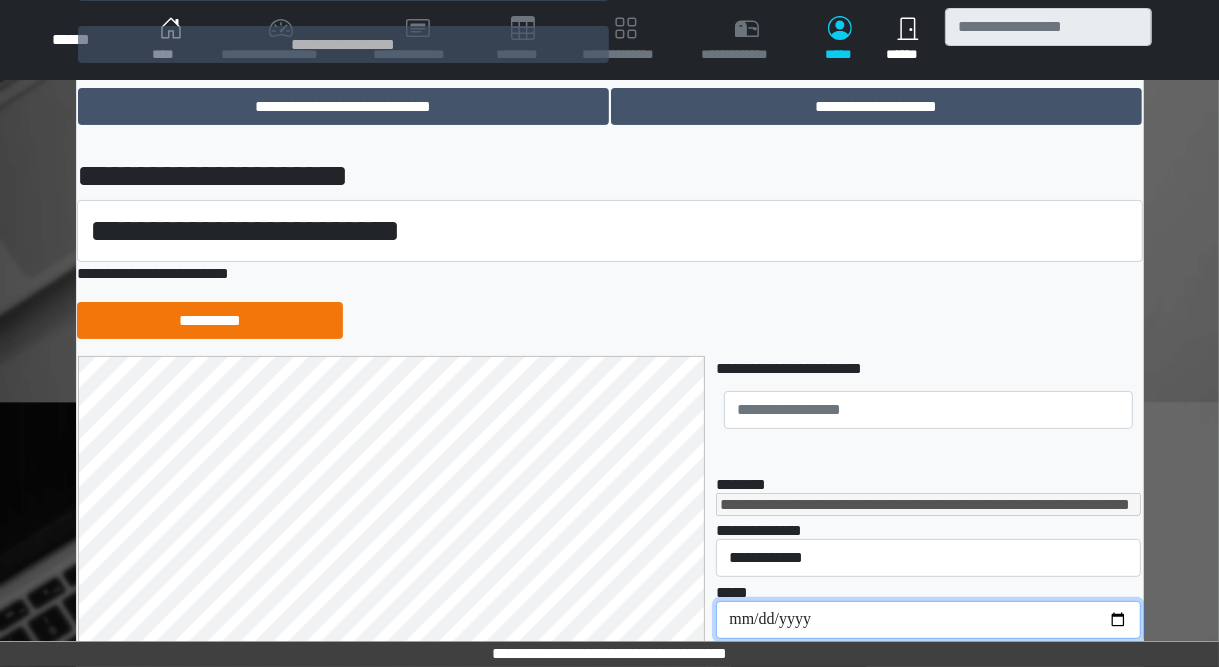 click on "**********" at bounding box center [928, 620] 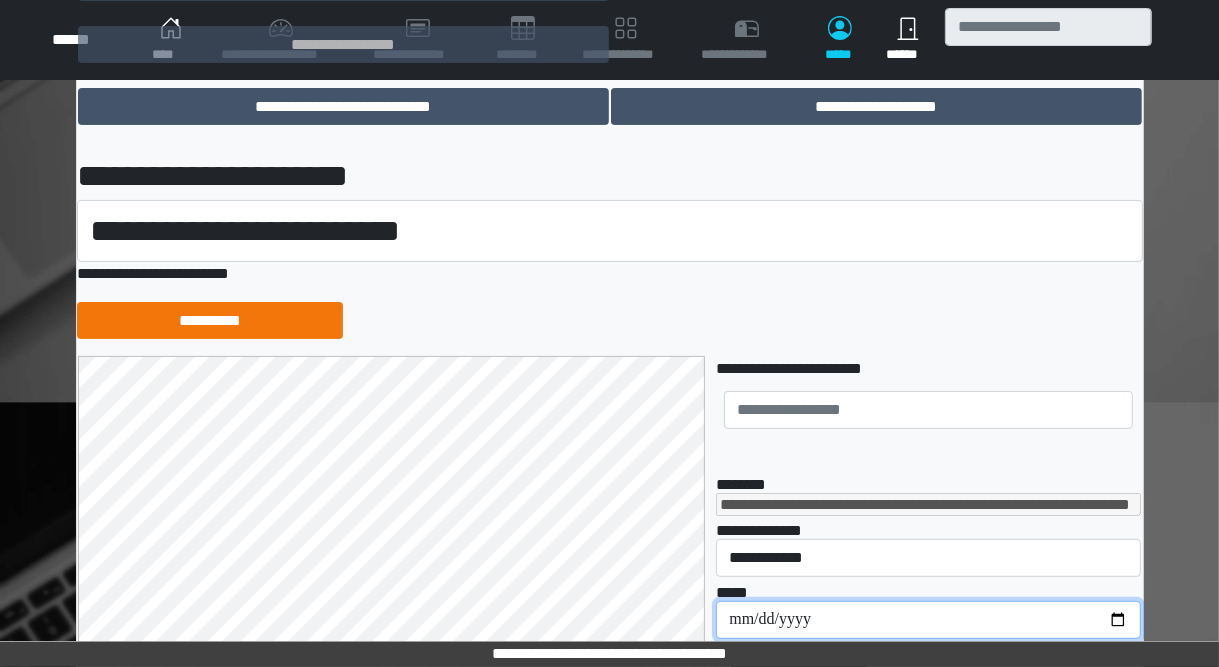 type on "**********" 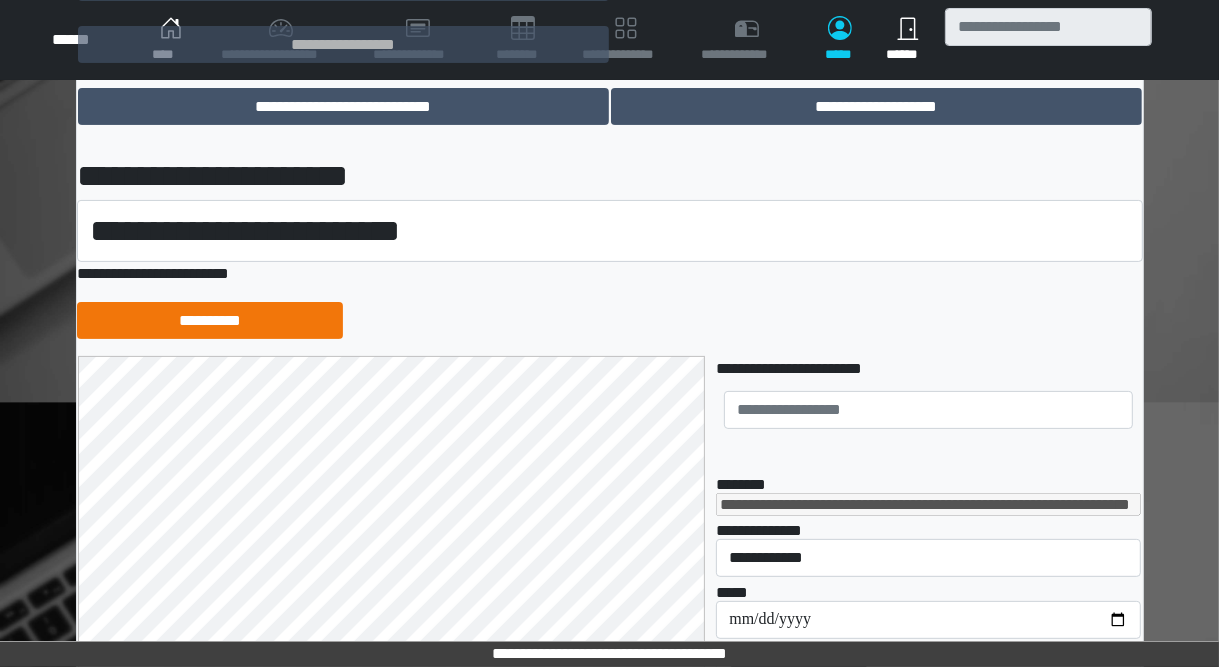 scroll, scrollTop: 0, scrollLeft: 97, axis: horizontal 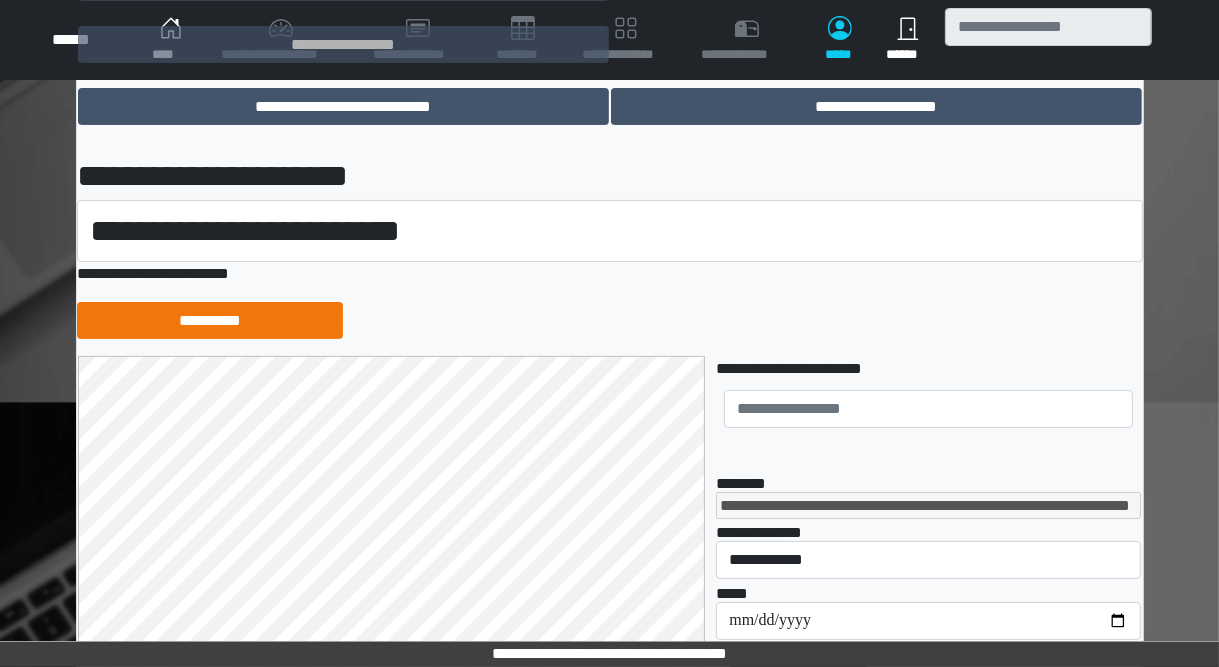 click on "**********" 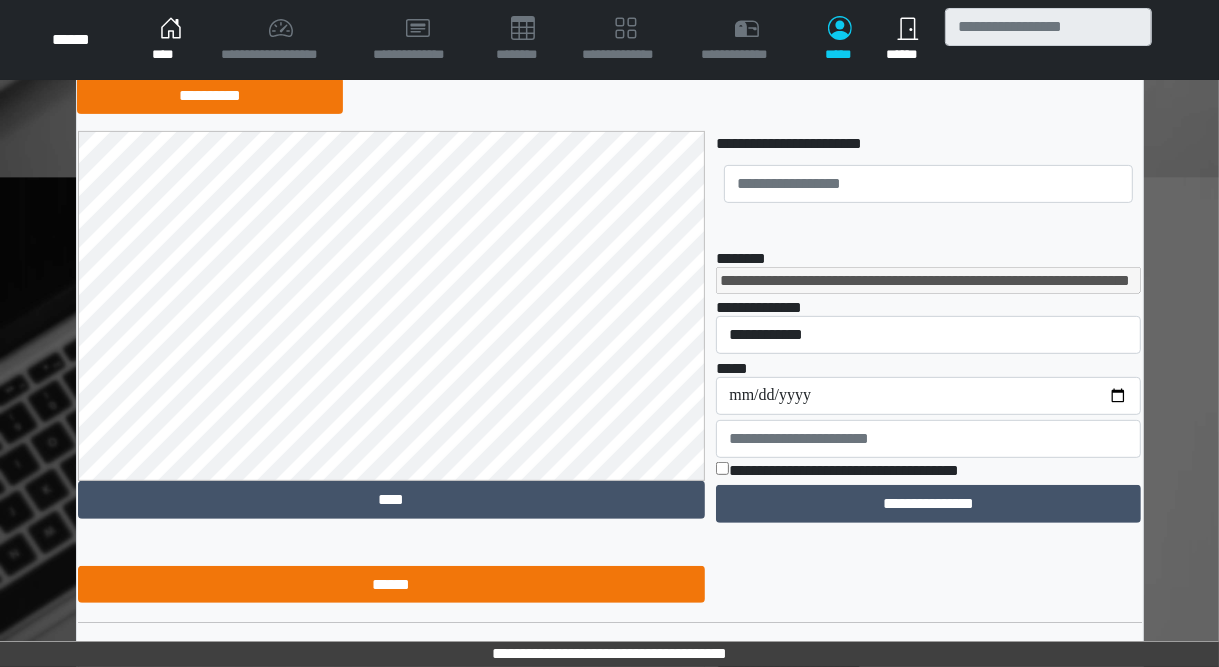 scroll, scrollTop: 720, scrollLeft: 0, axis: vertical 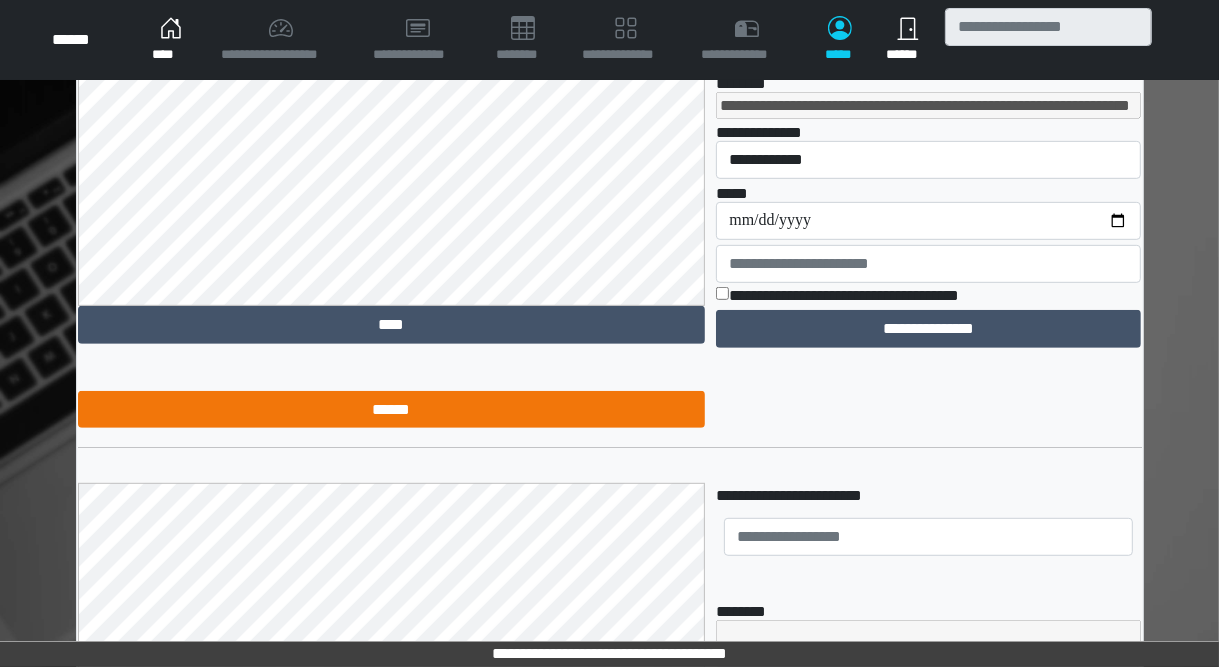 click at bounding box center [928, 360] 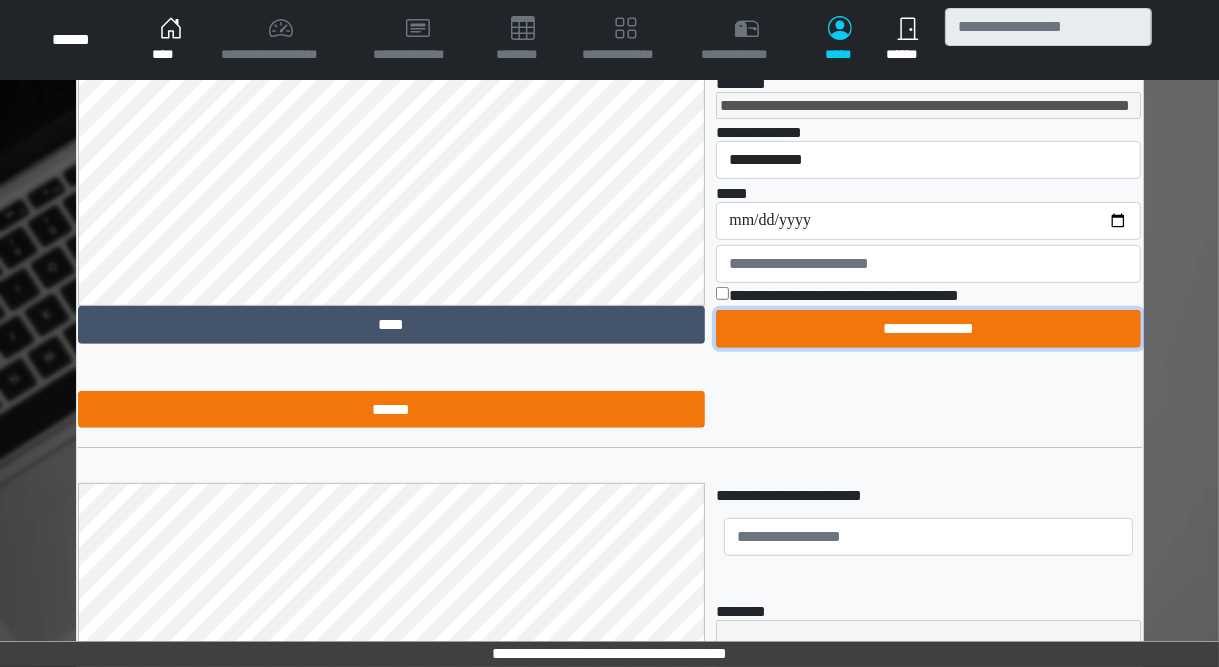 click on "**********" at bounding box center (928, 329) 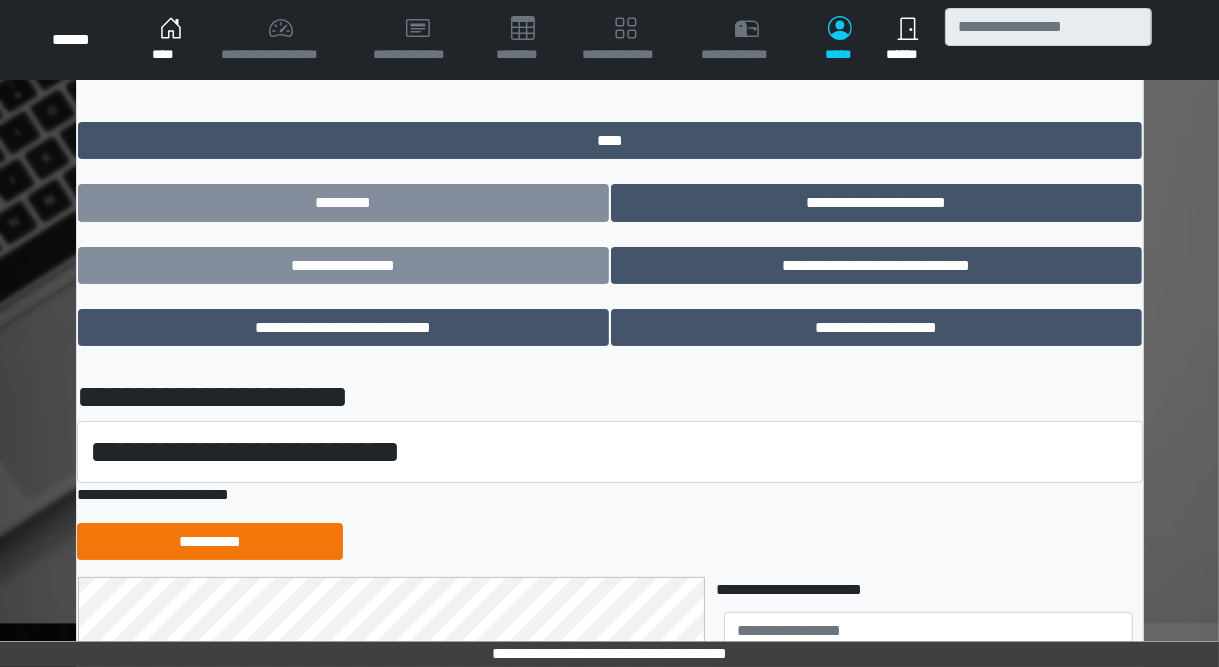 scroll, scrollTop: 320, scrollLeft: 0, axis: vertical 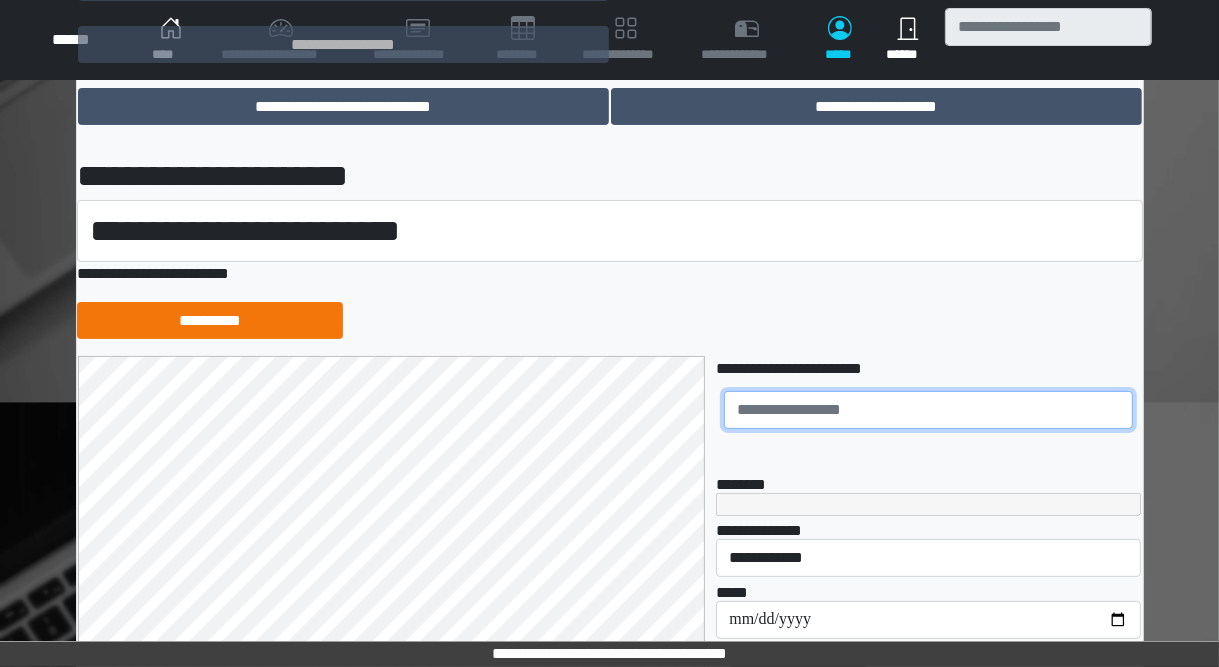 click at bounding box center (928, 410) 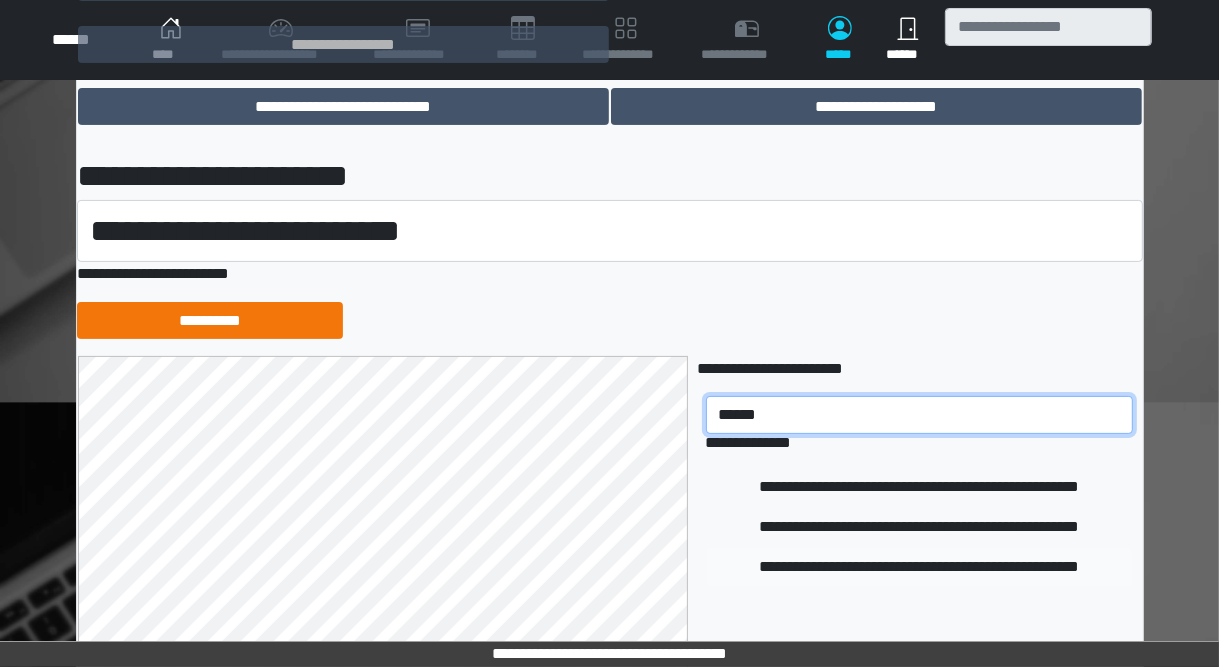 type on "******" 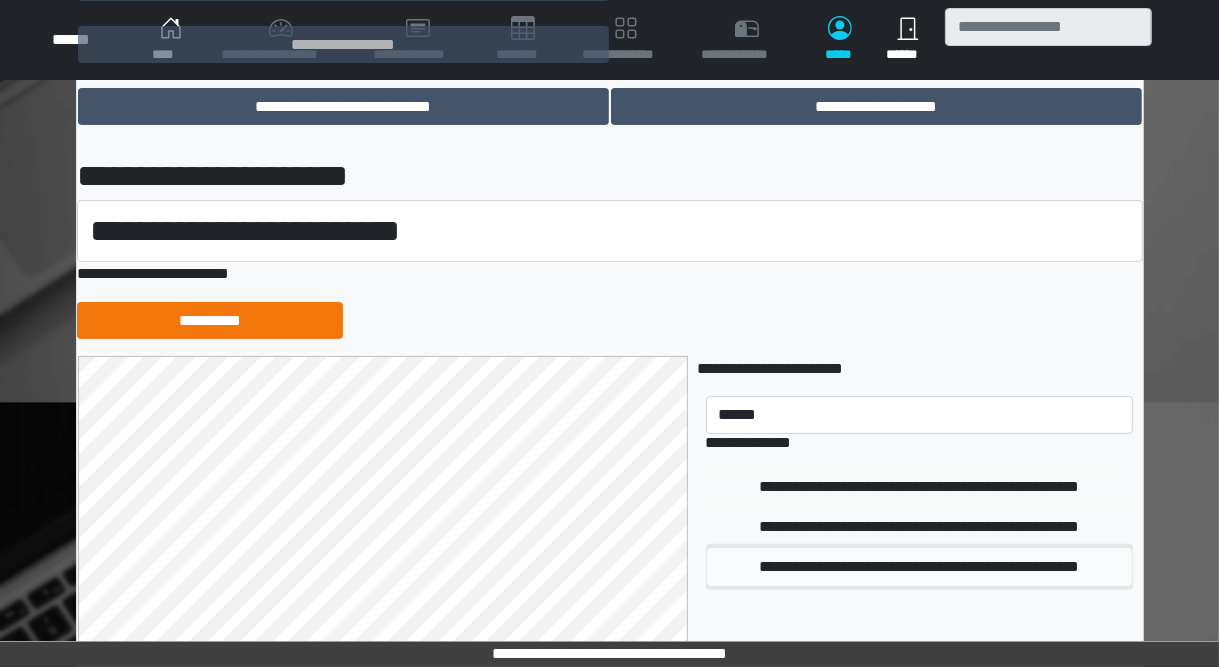 click on "**********" at bounding box center (919, 567) 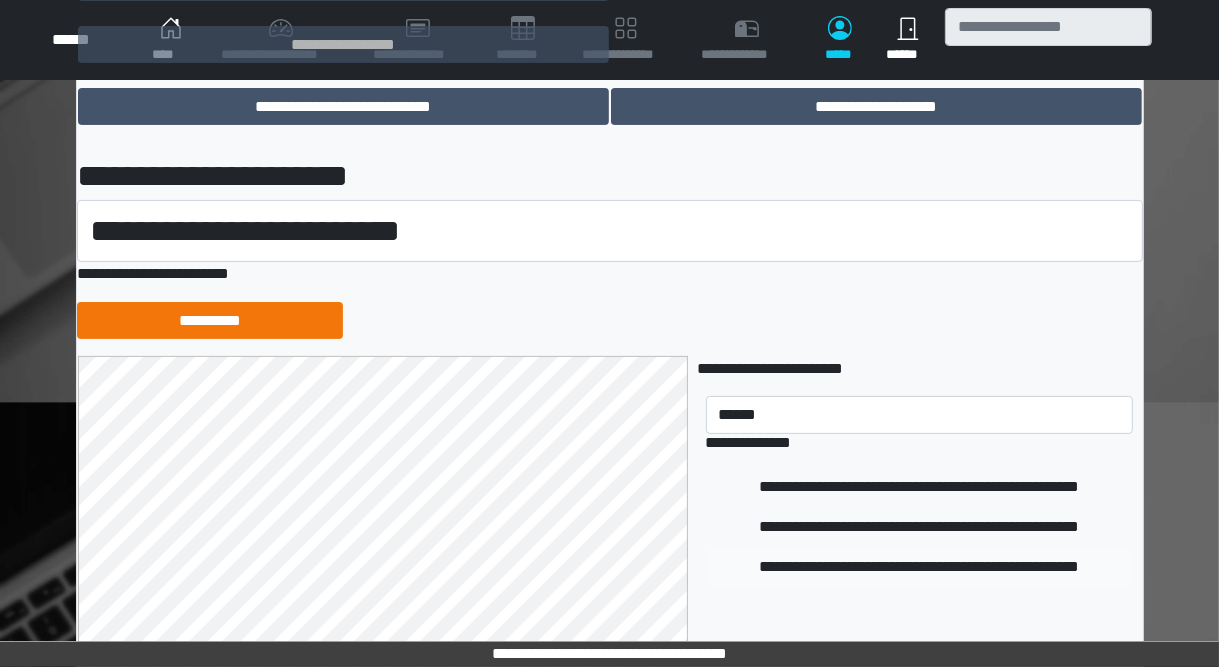 type 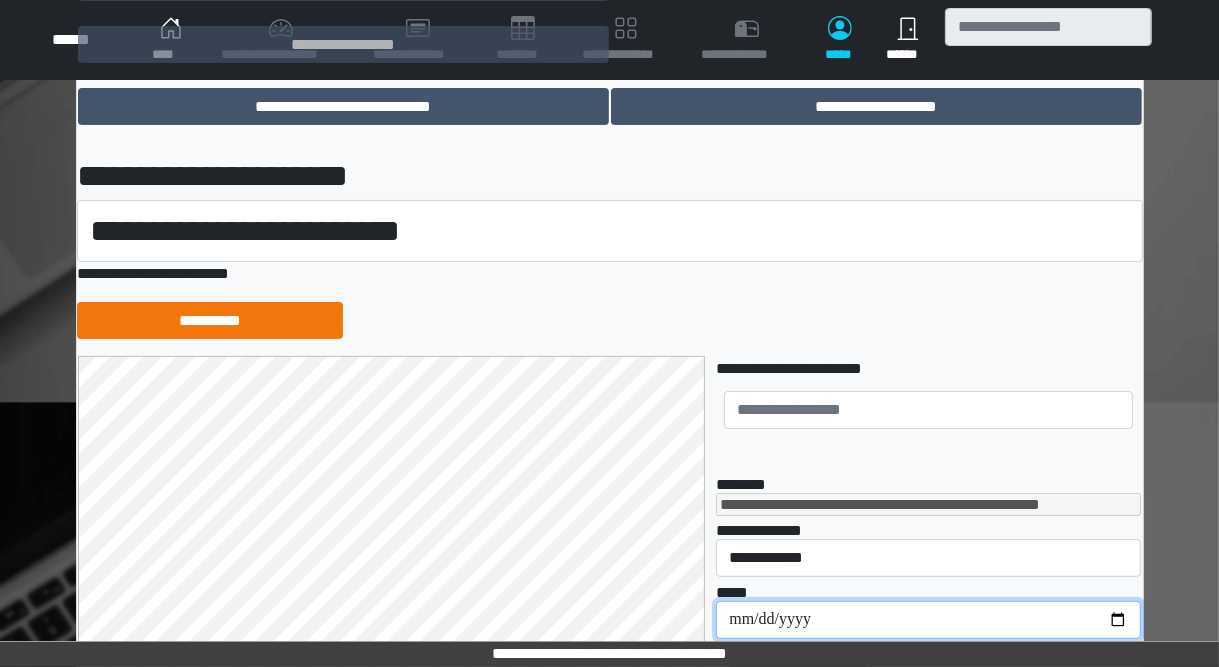 click on "**********" at bounding box center [928, 620] 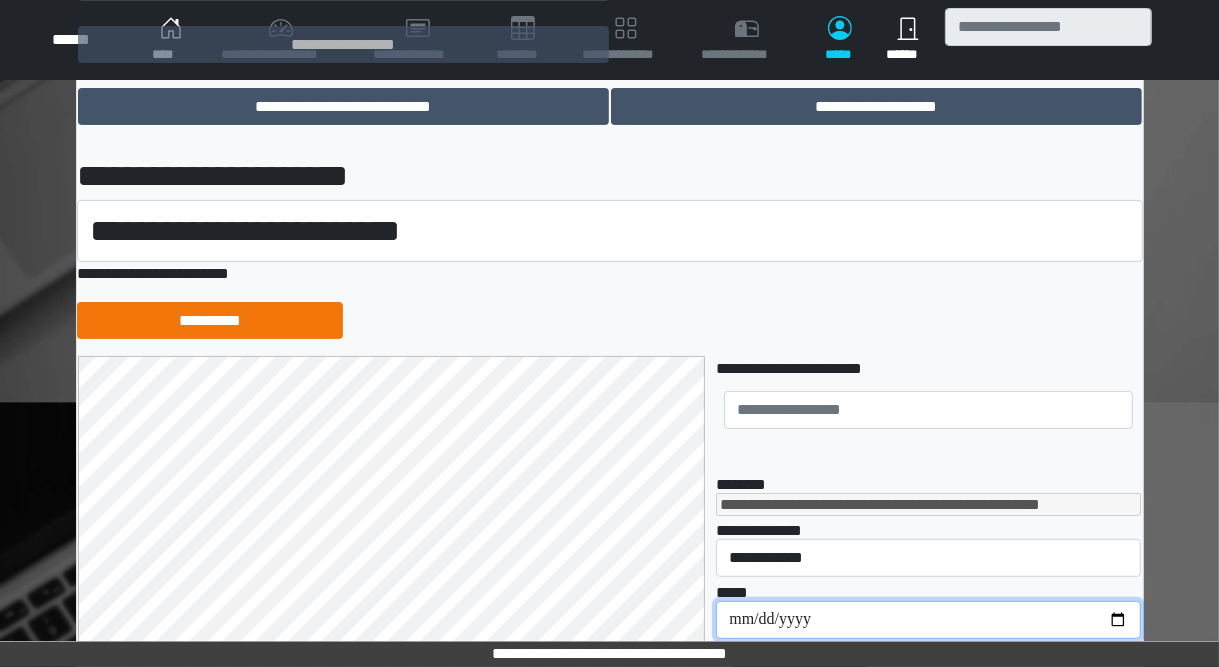 type on "**********" 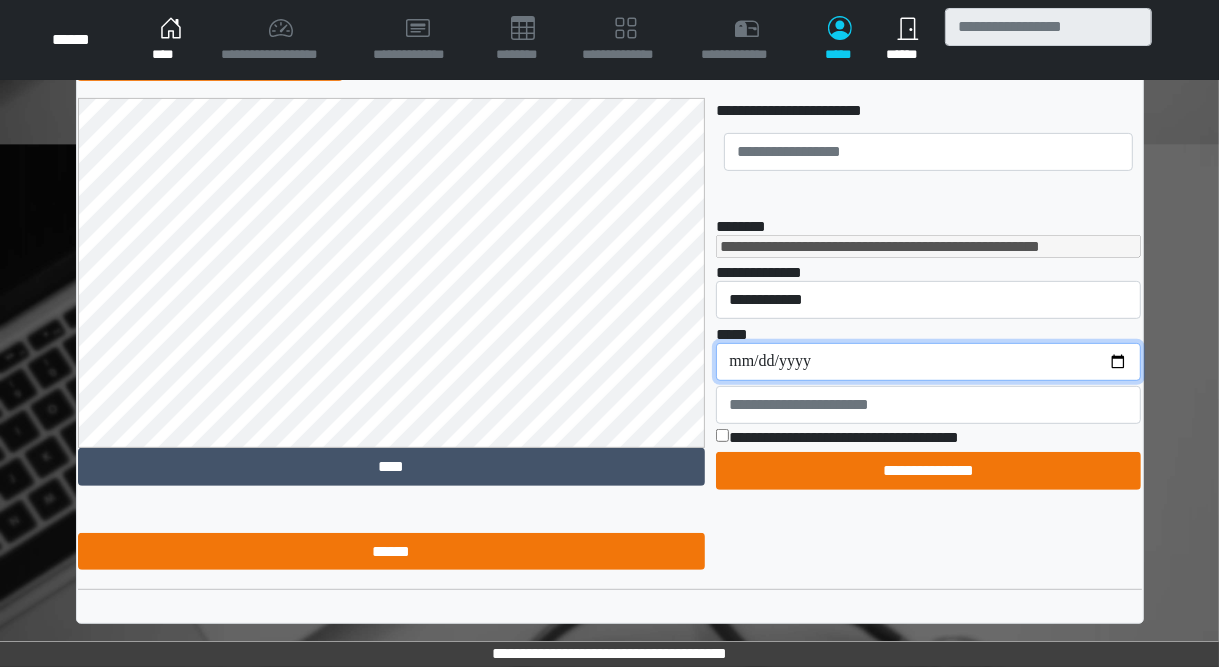 scroll, scrollTop: 589, scrollLeft: 0, axis: vertical 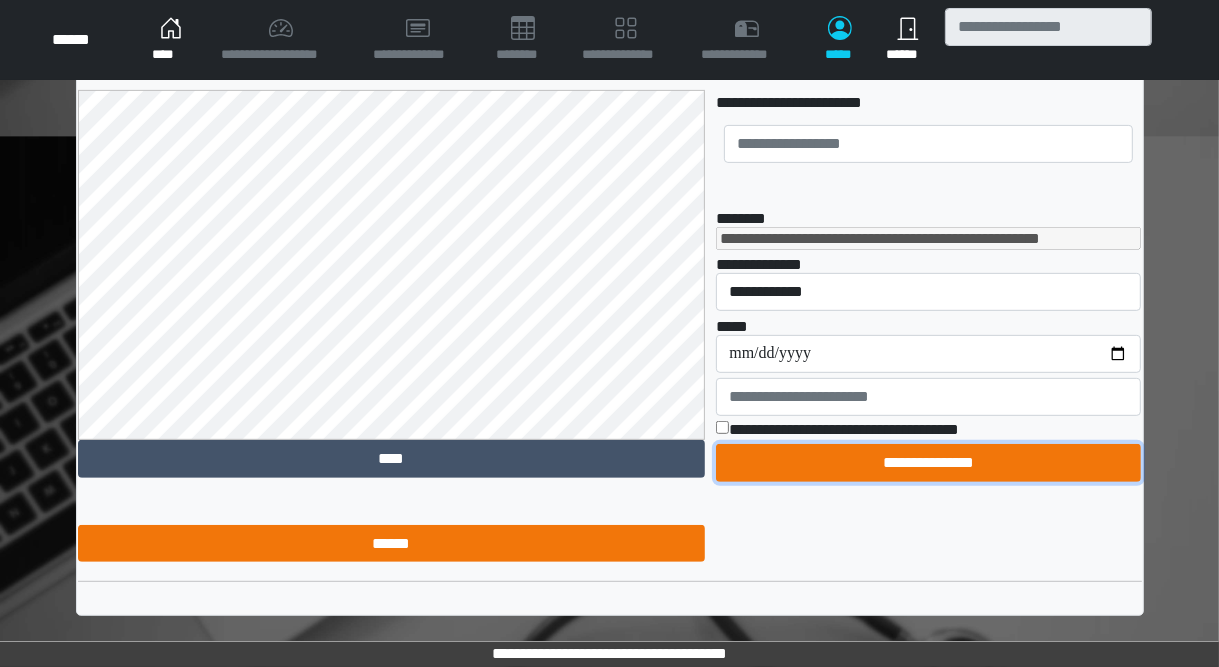 click on "**********" at bounding box center (928, 463) 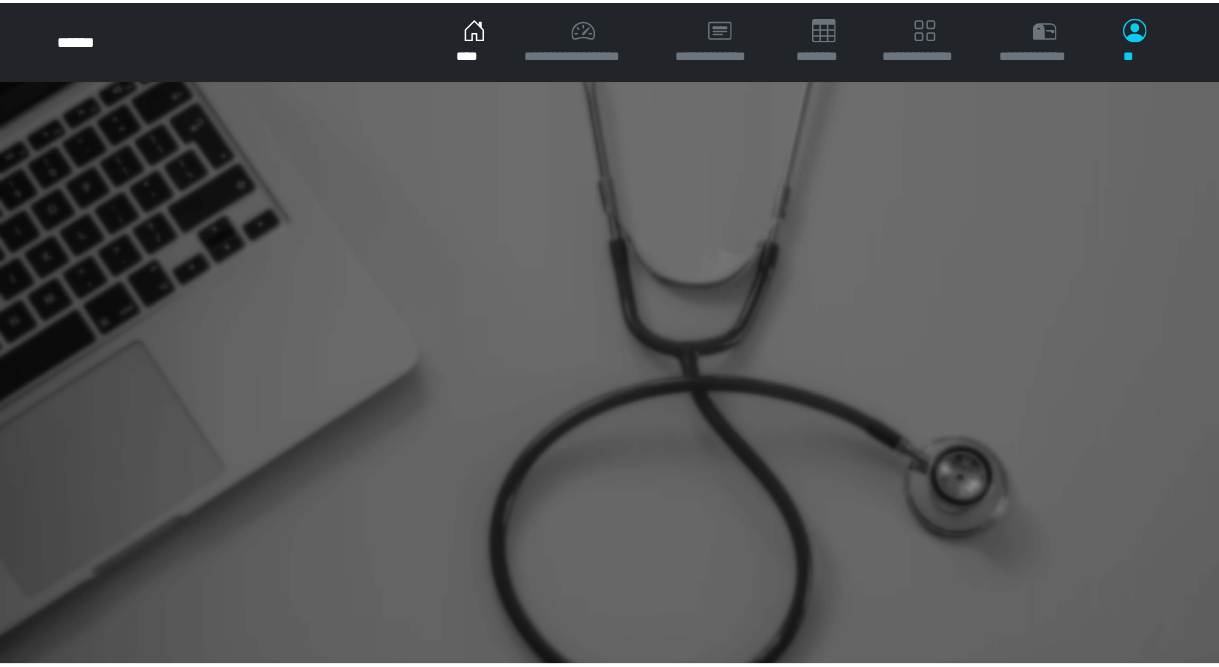 scroll, scrollTop: 0, scrollLeft: 0, axis: both 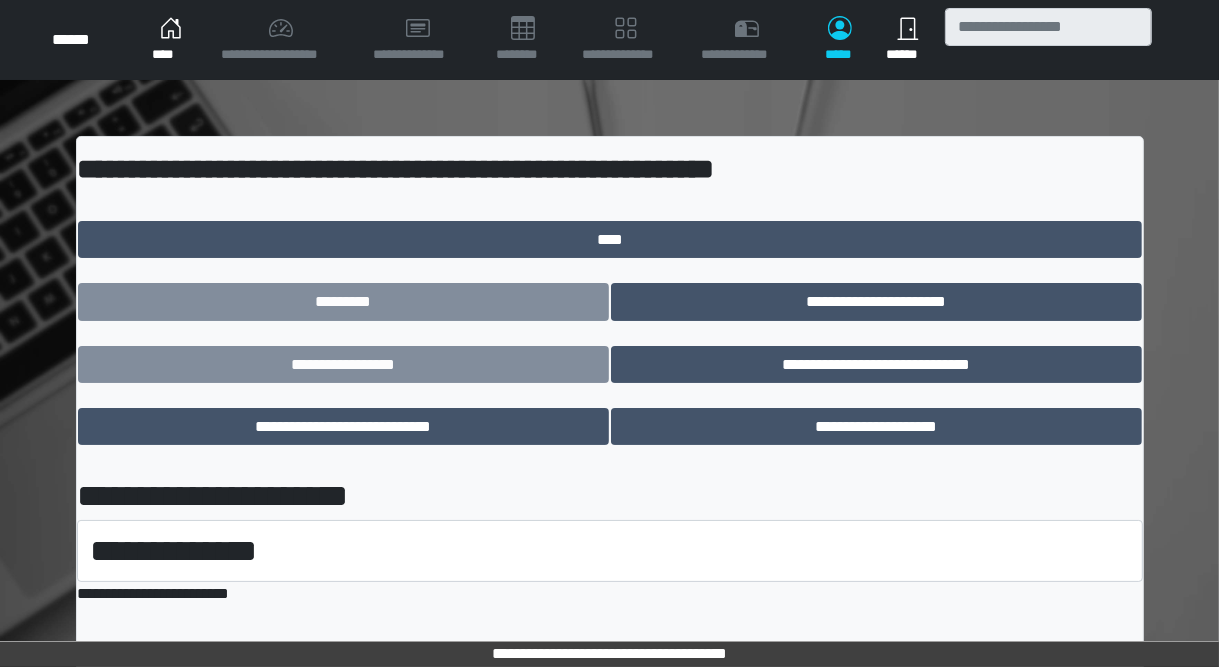 click on "**********" at bounding box center (610, 448) 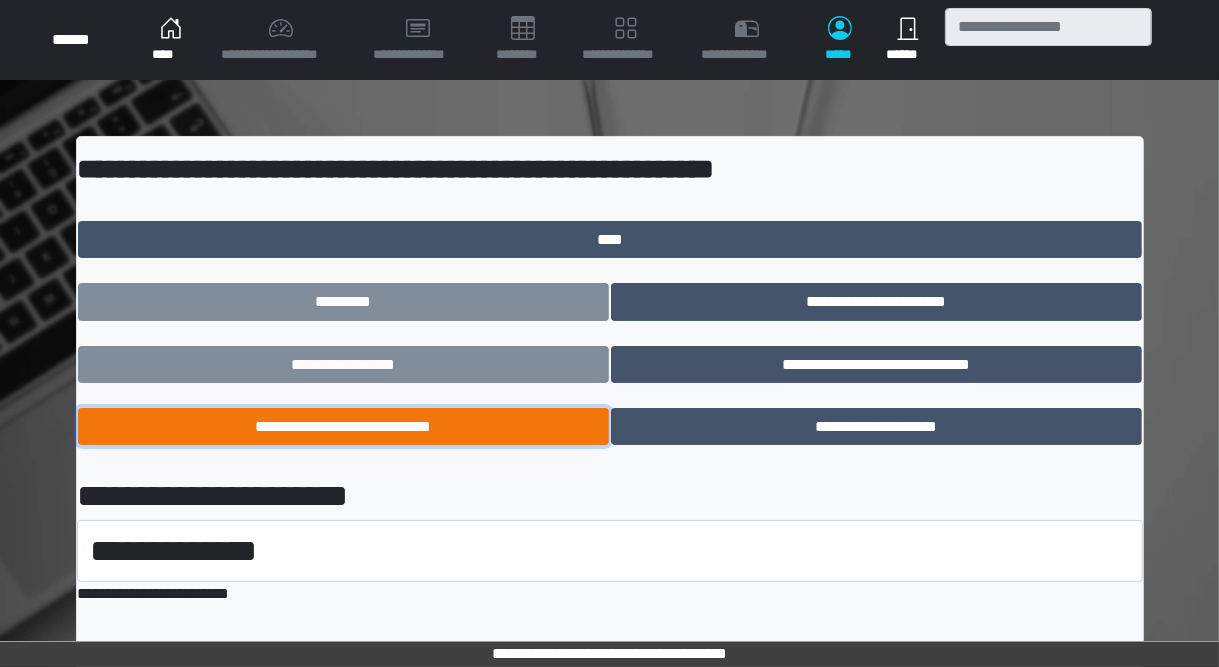 click on "**********" at bounding box center (343, 427) 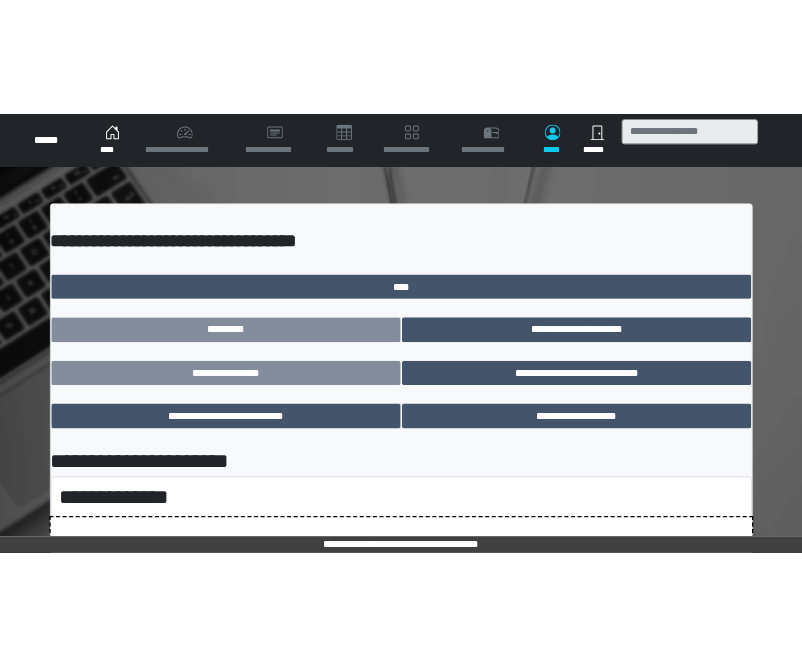 scroll, scrollTop: 0, scrollLeft: 0, axis: both 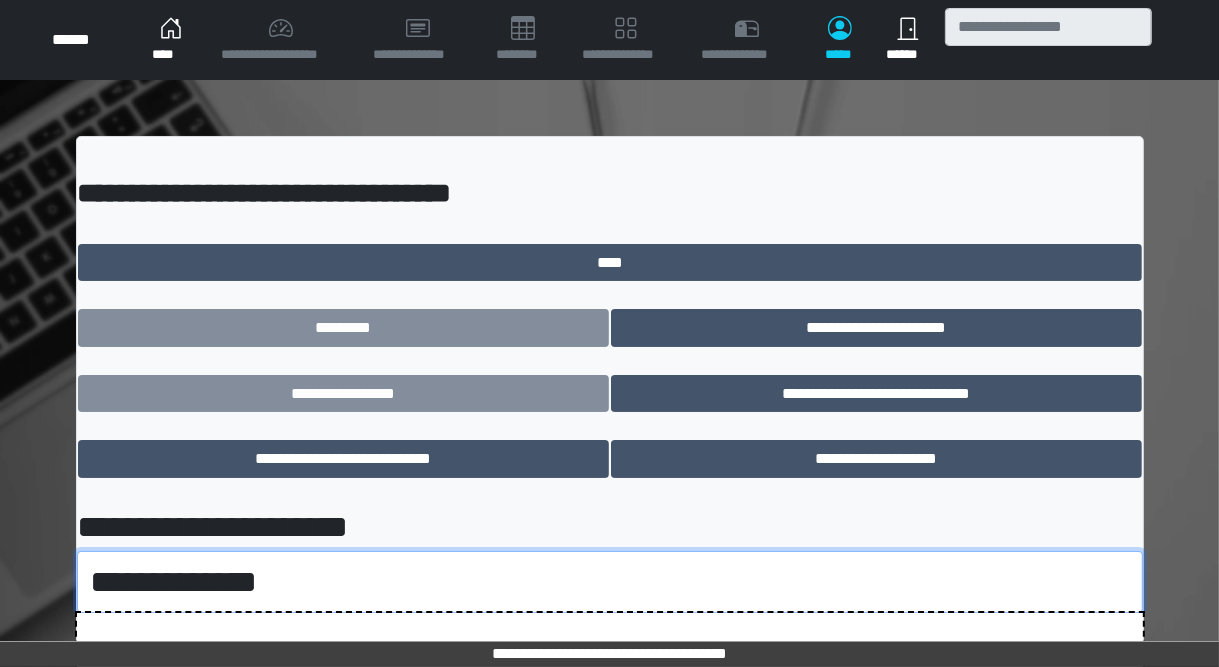 click on "**********" at bounding box center [610, 582] 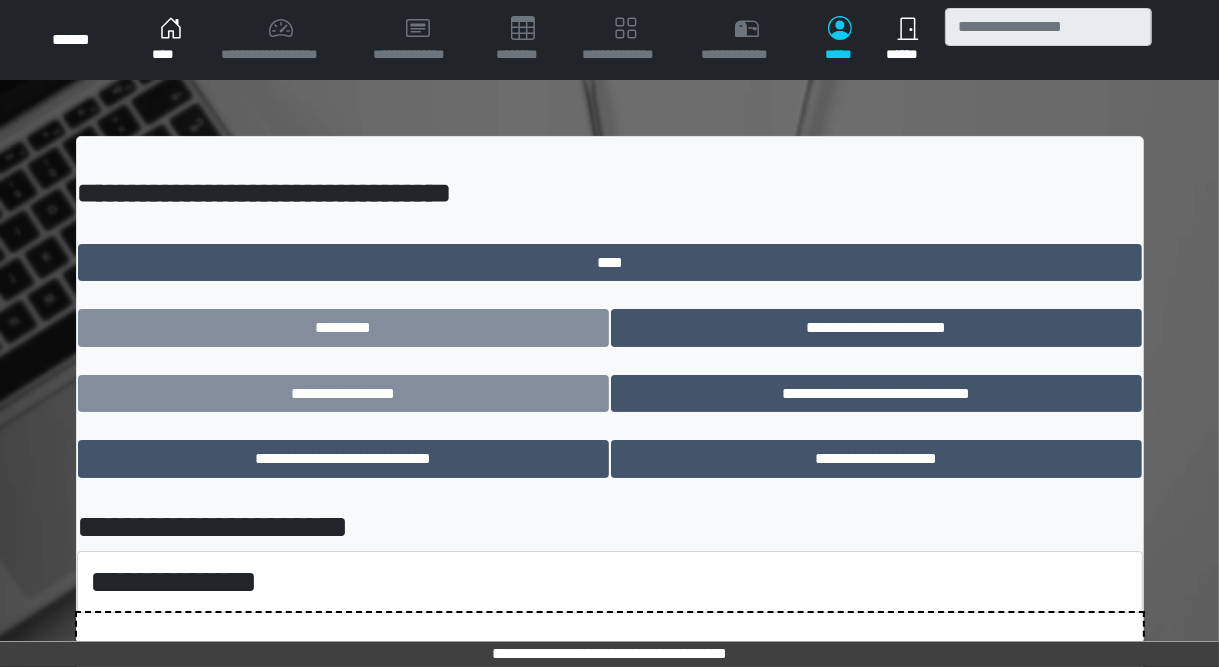 click on "**********" at bounding box center (610, 40) 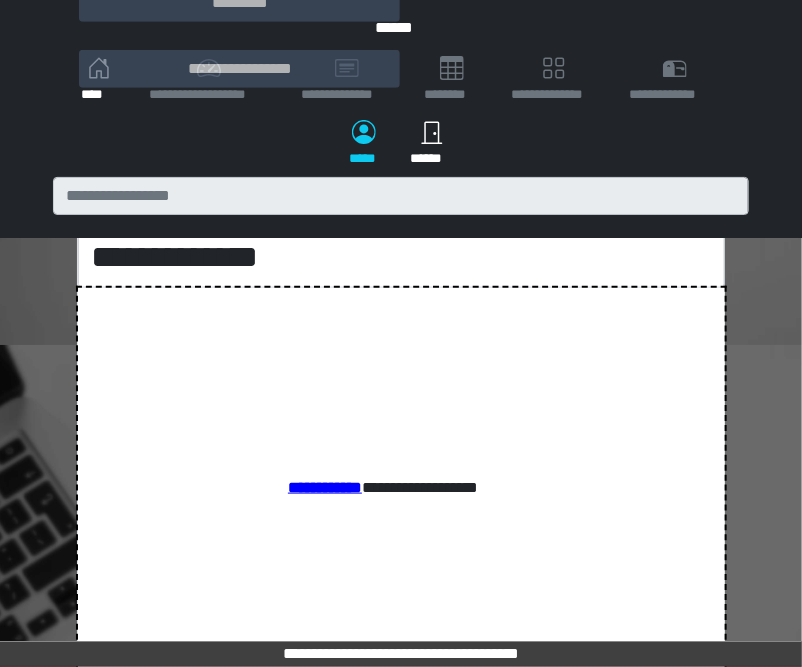 scroll, scrollTop: 400, scrollLeft: 0, axis: vertical 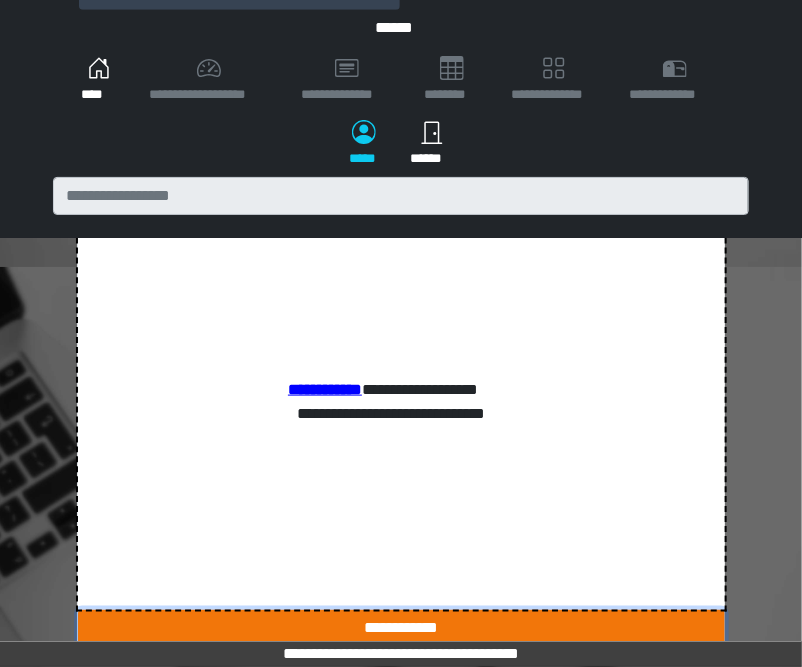click on "**********" at bounding box center [401, 629] 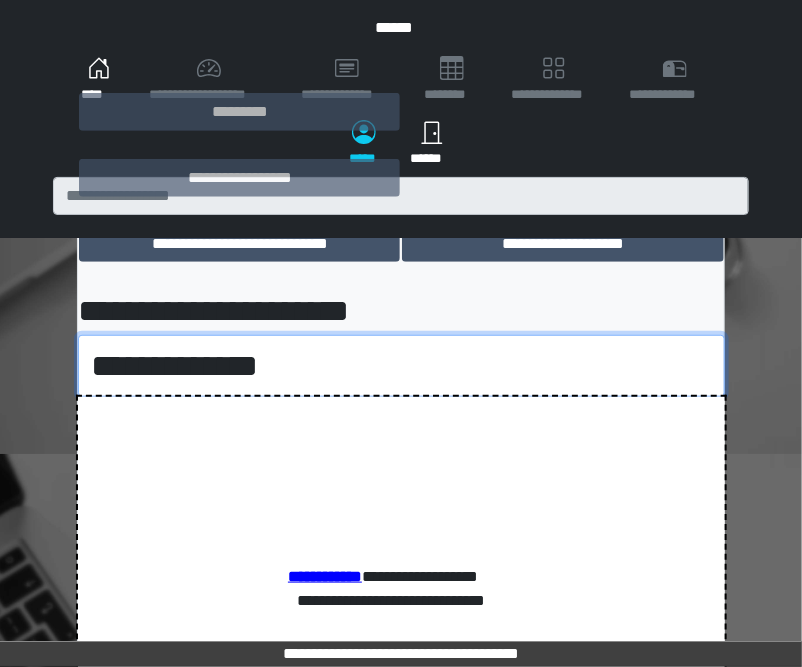 scroll, scrollTop: 160, scrollLeft: 0, axis: vertical 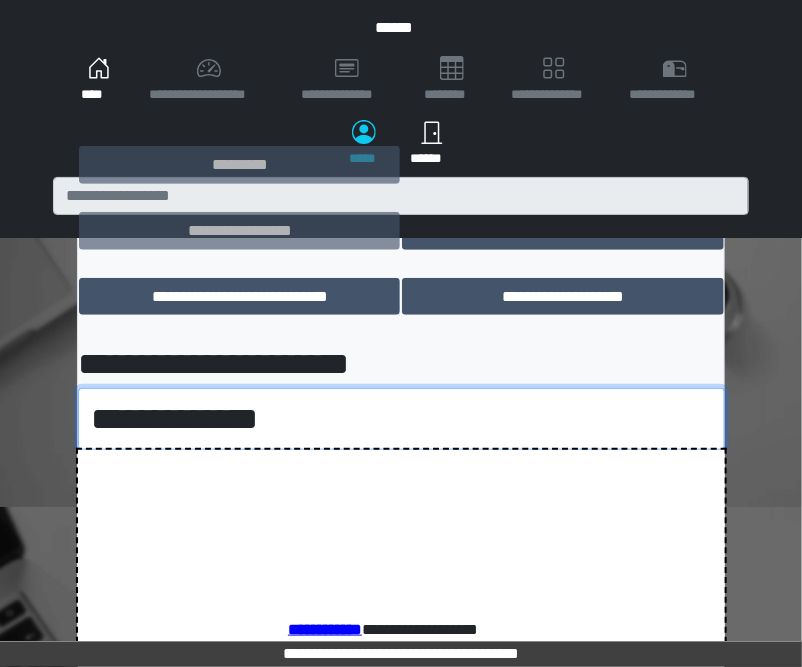 click on "**********" at bounding box center [401, 419] 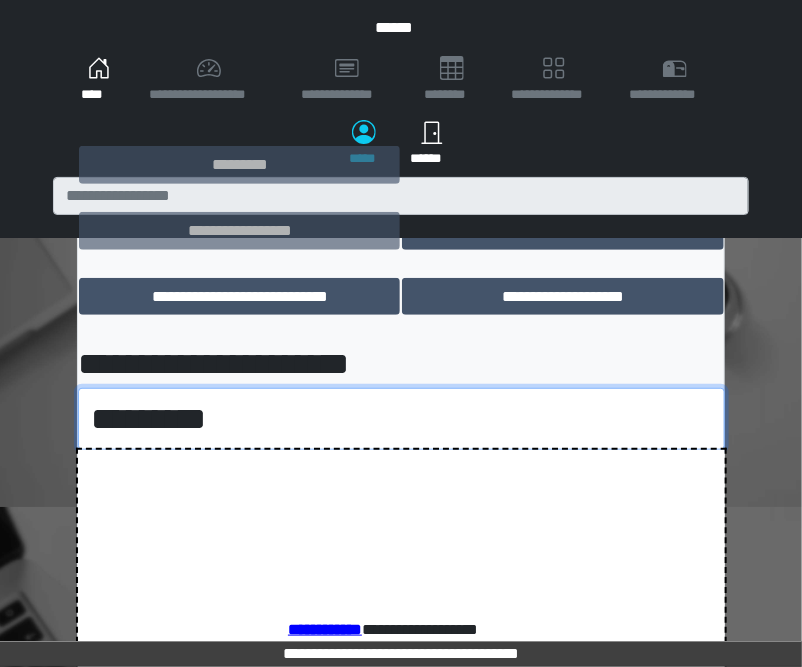 click on "**********" at bounding box center (401, 419) 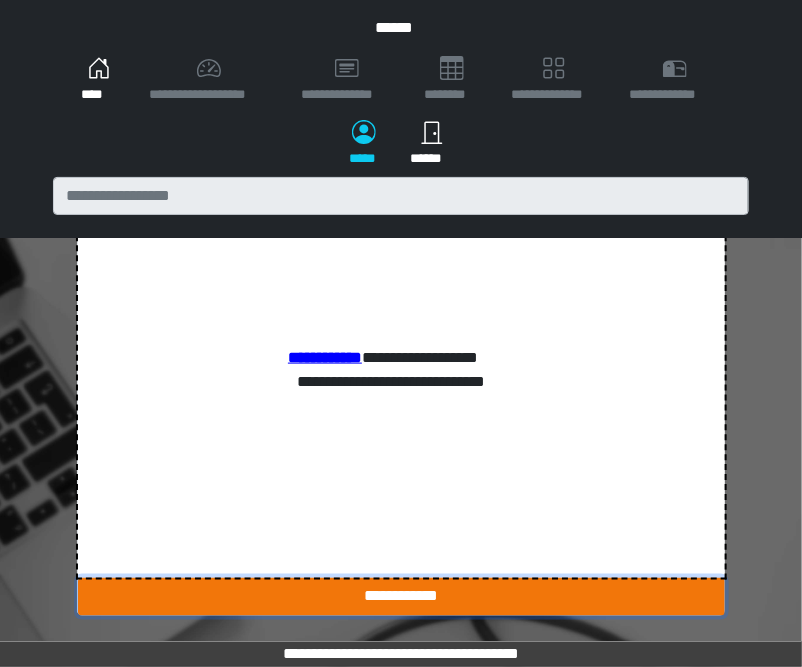 click on "**********" at bounding box center (401, 597) 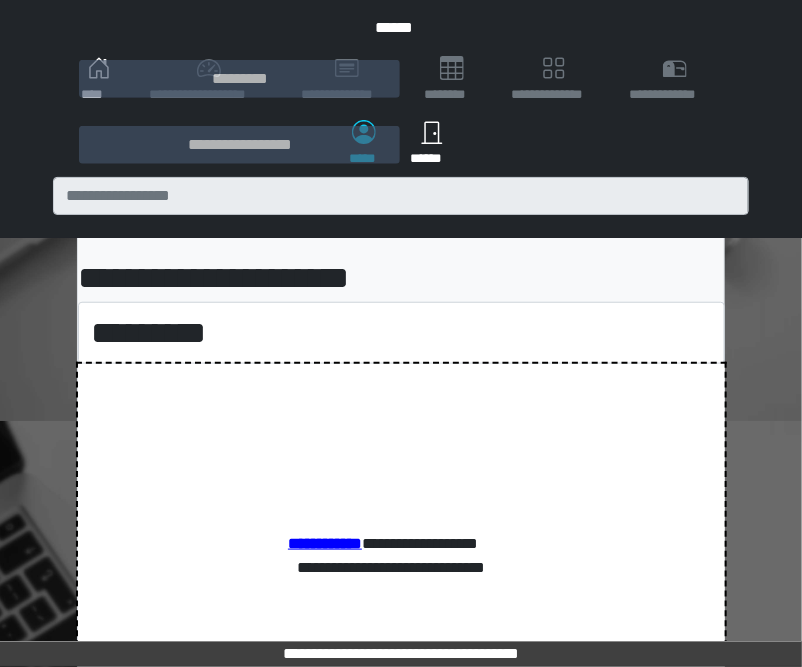 scroll, scrollTop: 115, scrollLeft: 0, axis: vertical 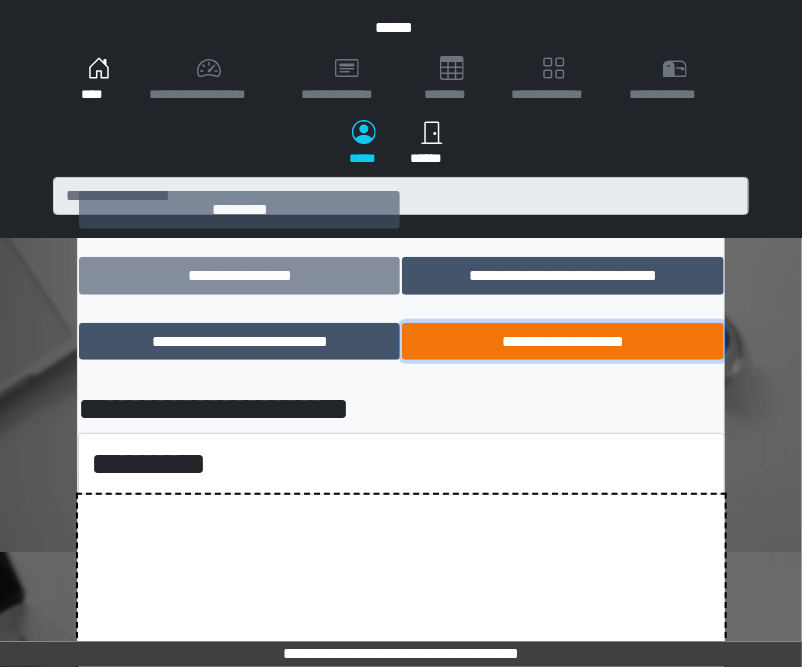 click on "**********" at bounding box center [562, 342] 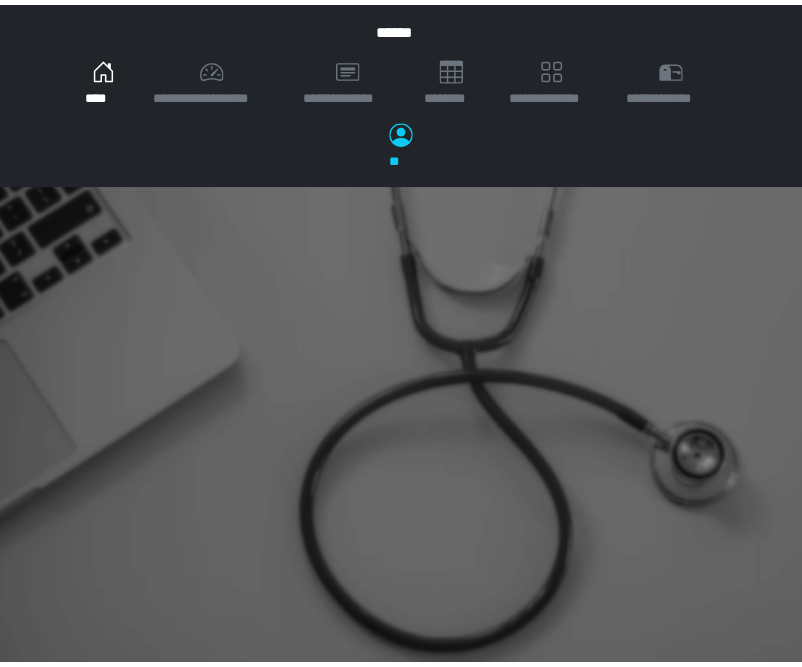 scroll, scrollTop: 0, scrollLeft: 0, axis: both 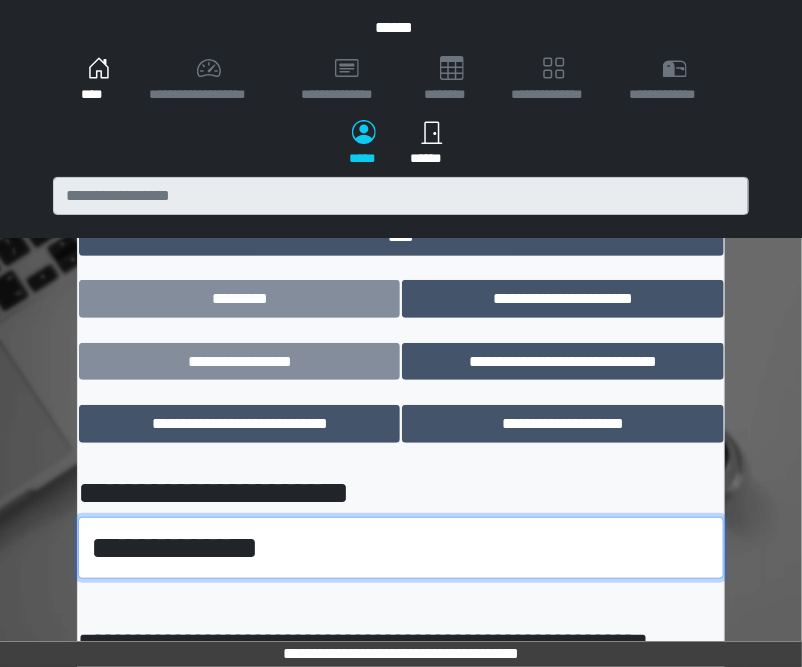 click on "**********" at bounding box center [401, 548] 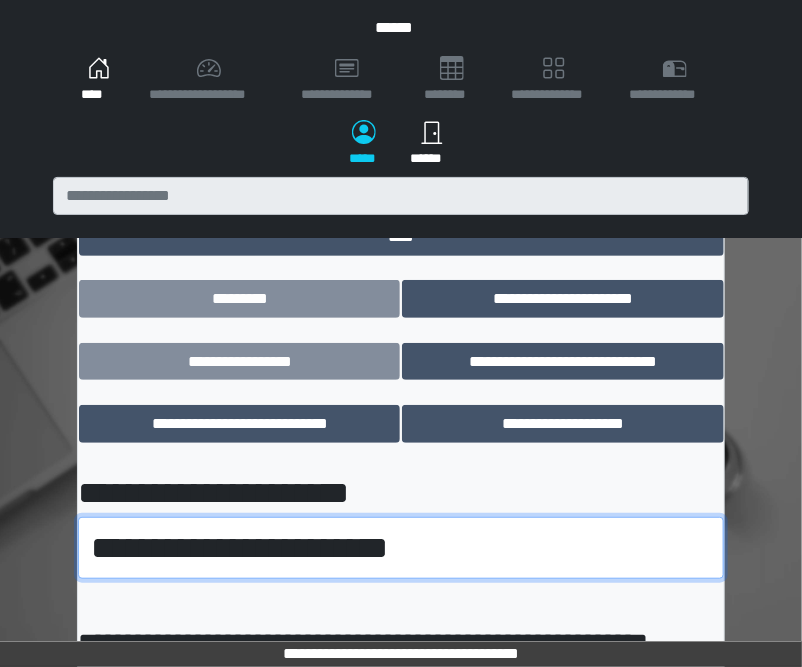 click on "**********" at bounding box center (401, 548) 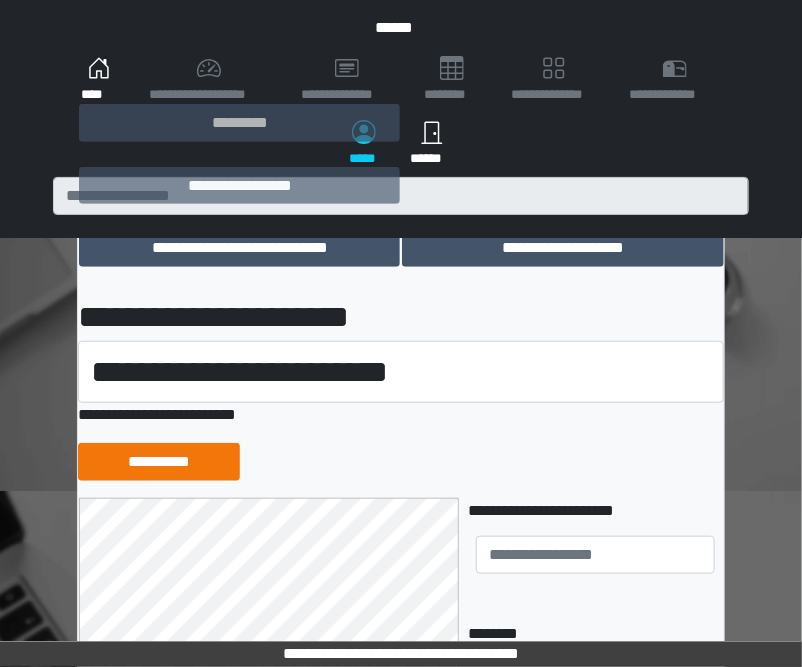 scroll, scrollTop: 240, scrollLeft: 0, axis: vertical 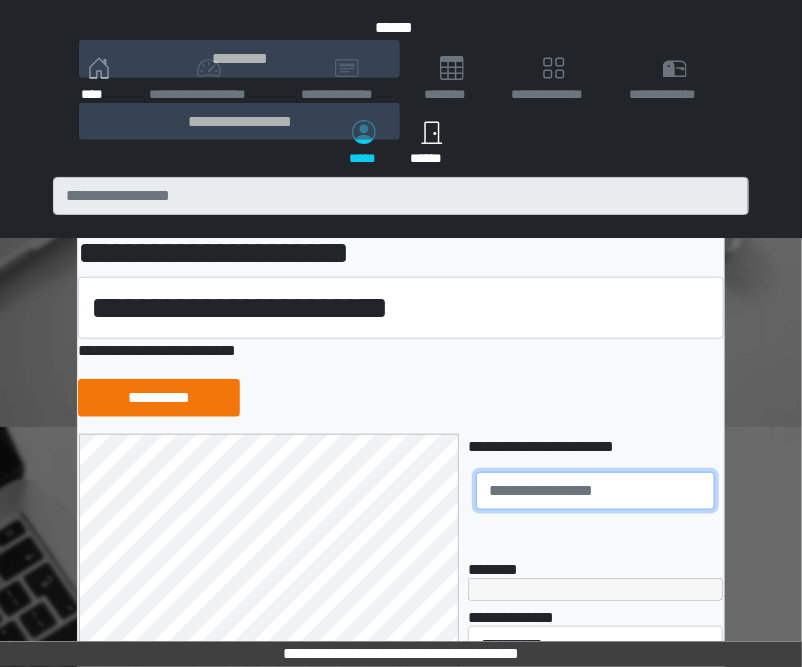 click at bounding box center (595, 491) 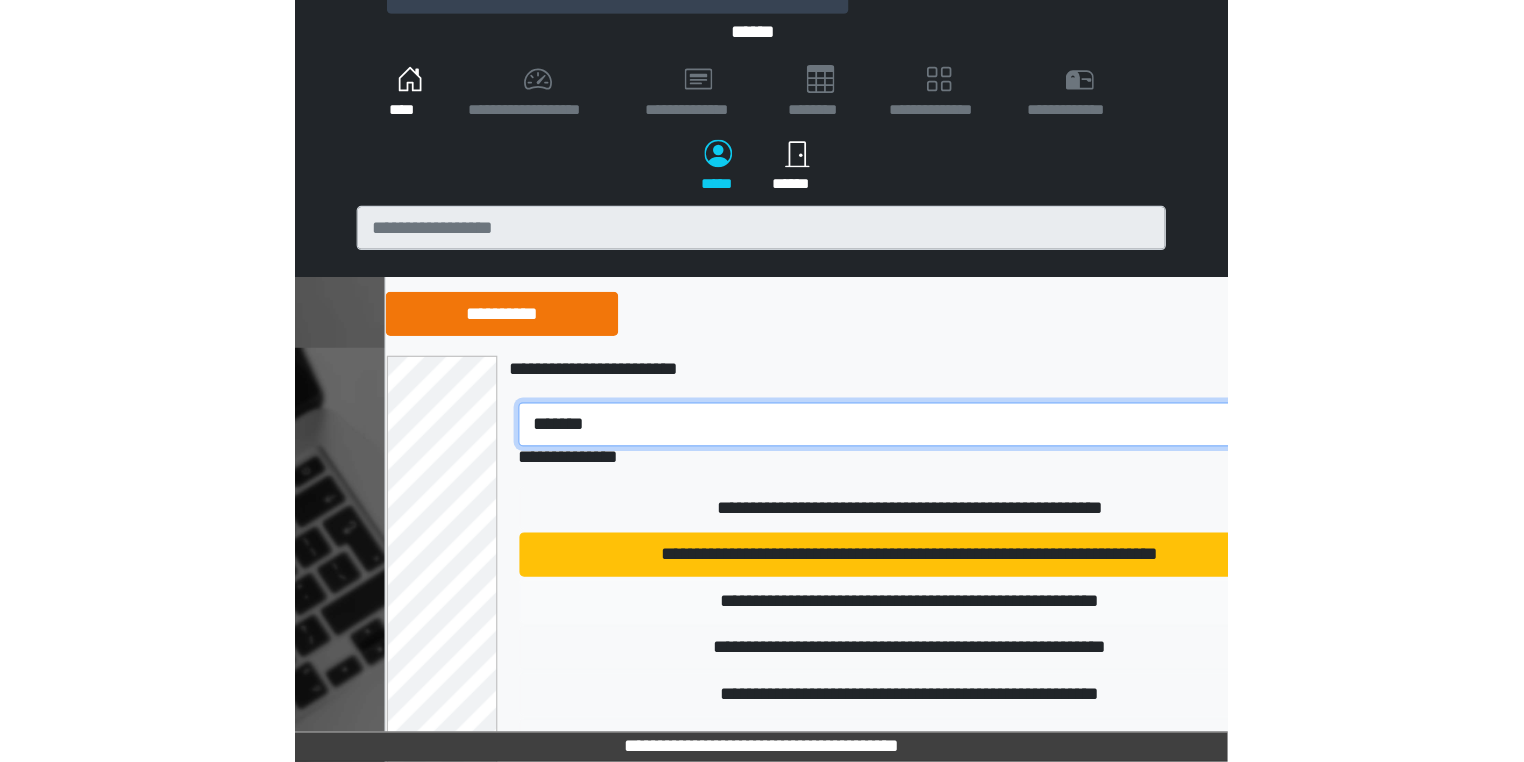 scroll, scrollTop: 369, scrollLeft: 0, axis: vertical 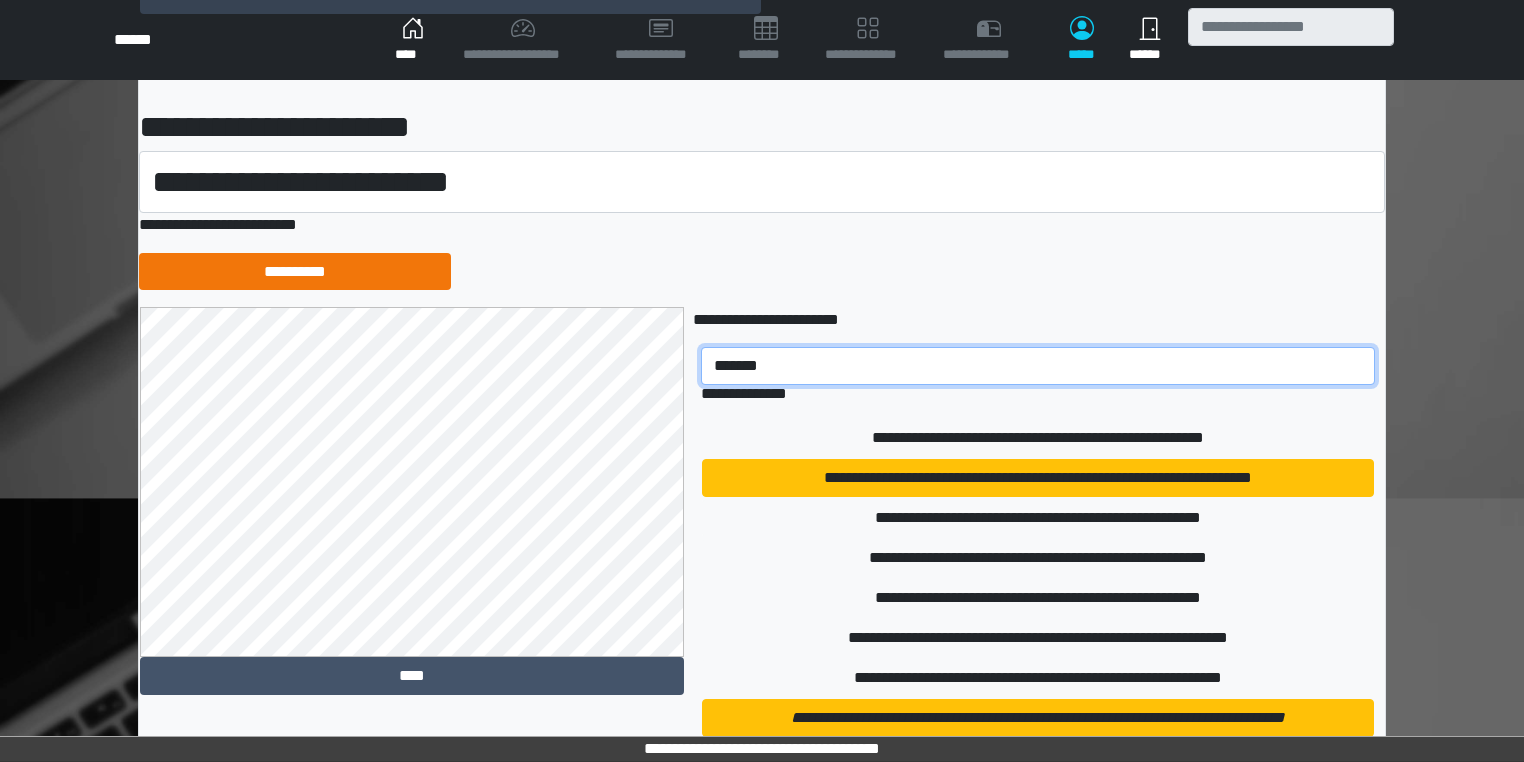 drag, startPoint x: 744, startPoint y: 344, endPoint x: 464, endPoint y: 302, distance: 283.13248 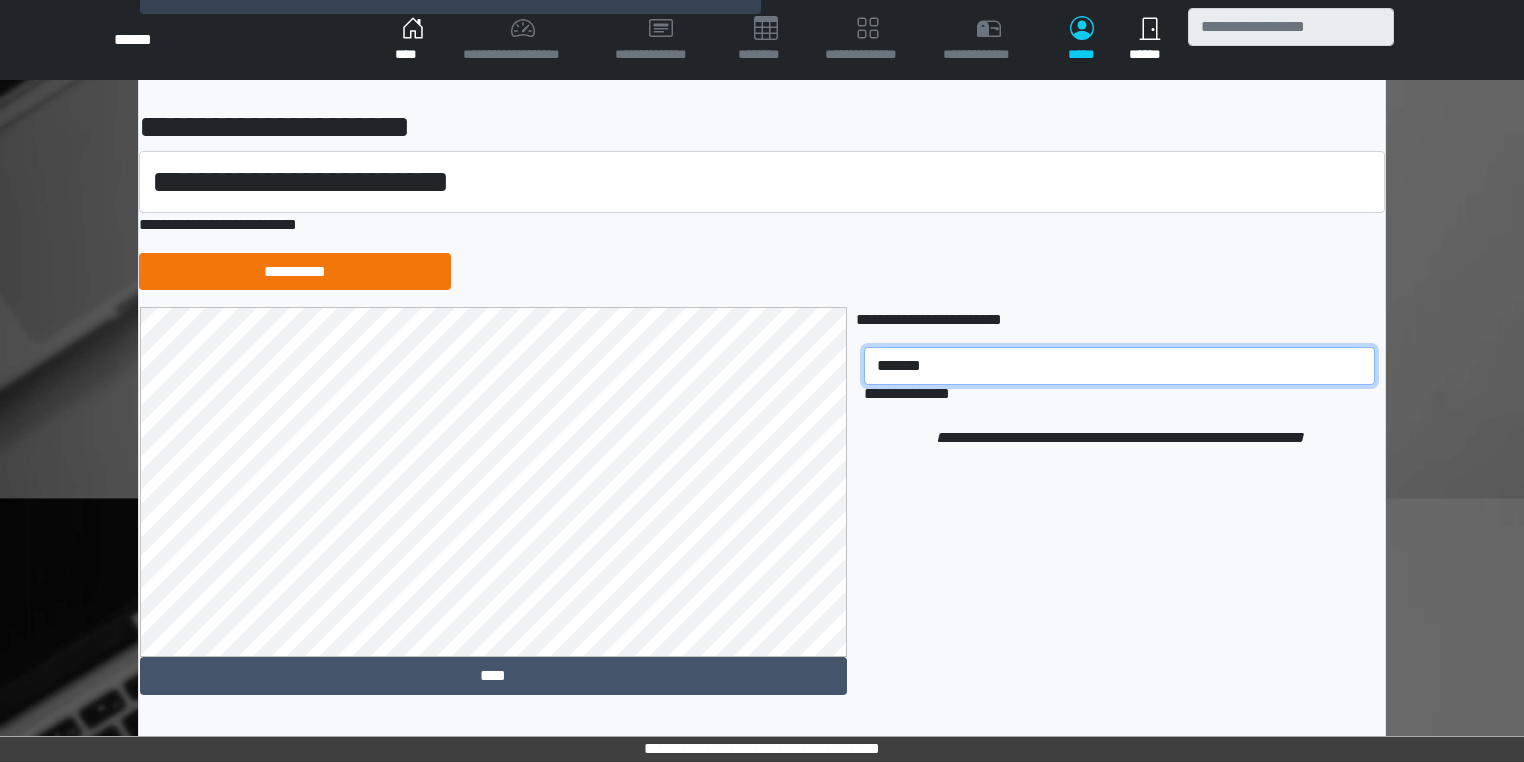 type on "*******" 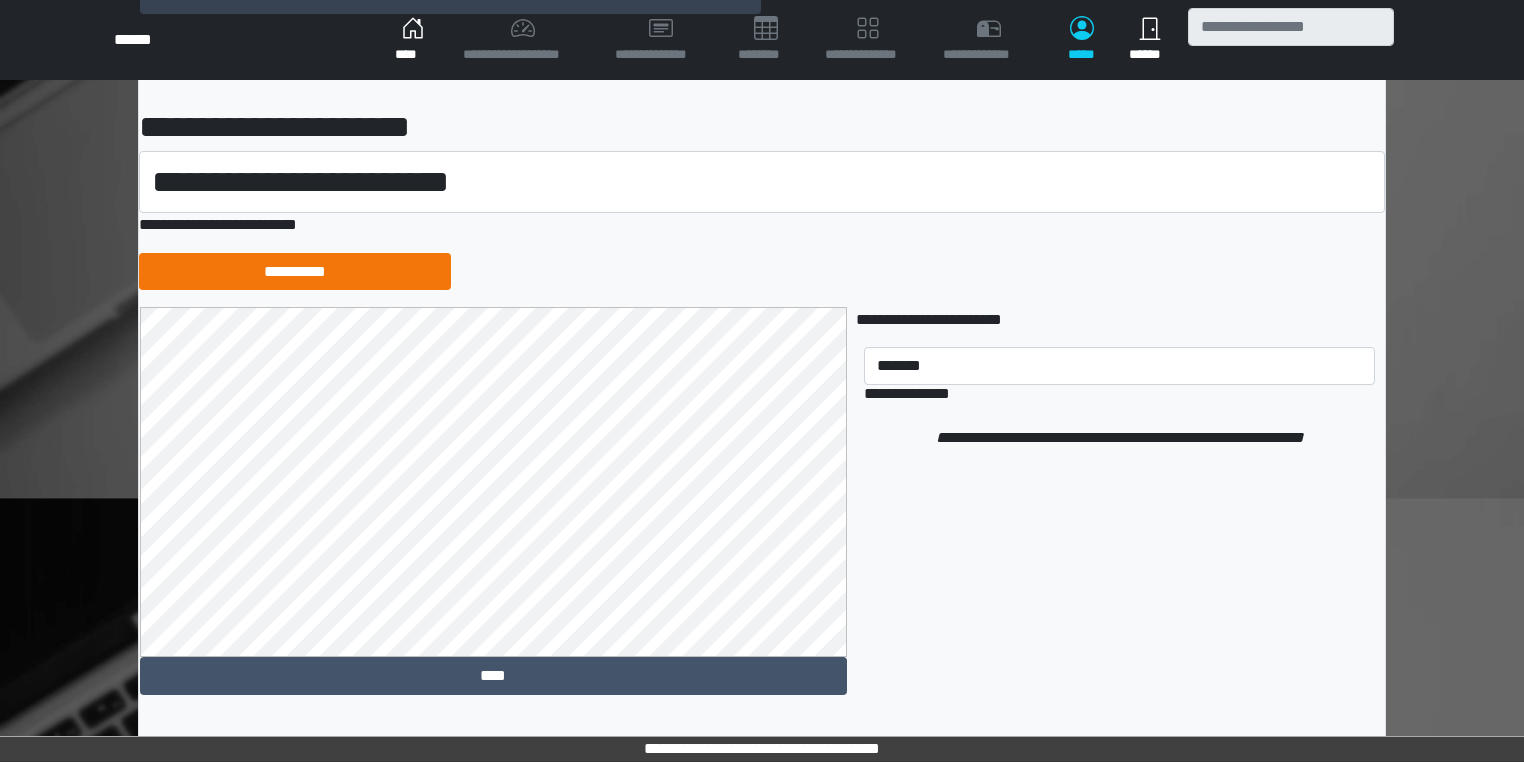 click on "**********" at bounding box center (1119, 438) 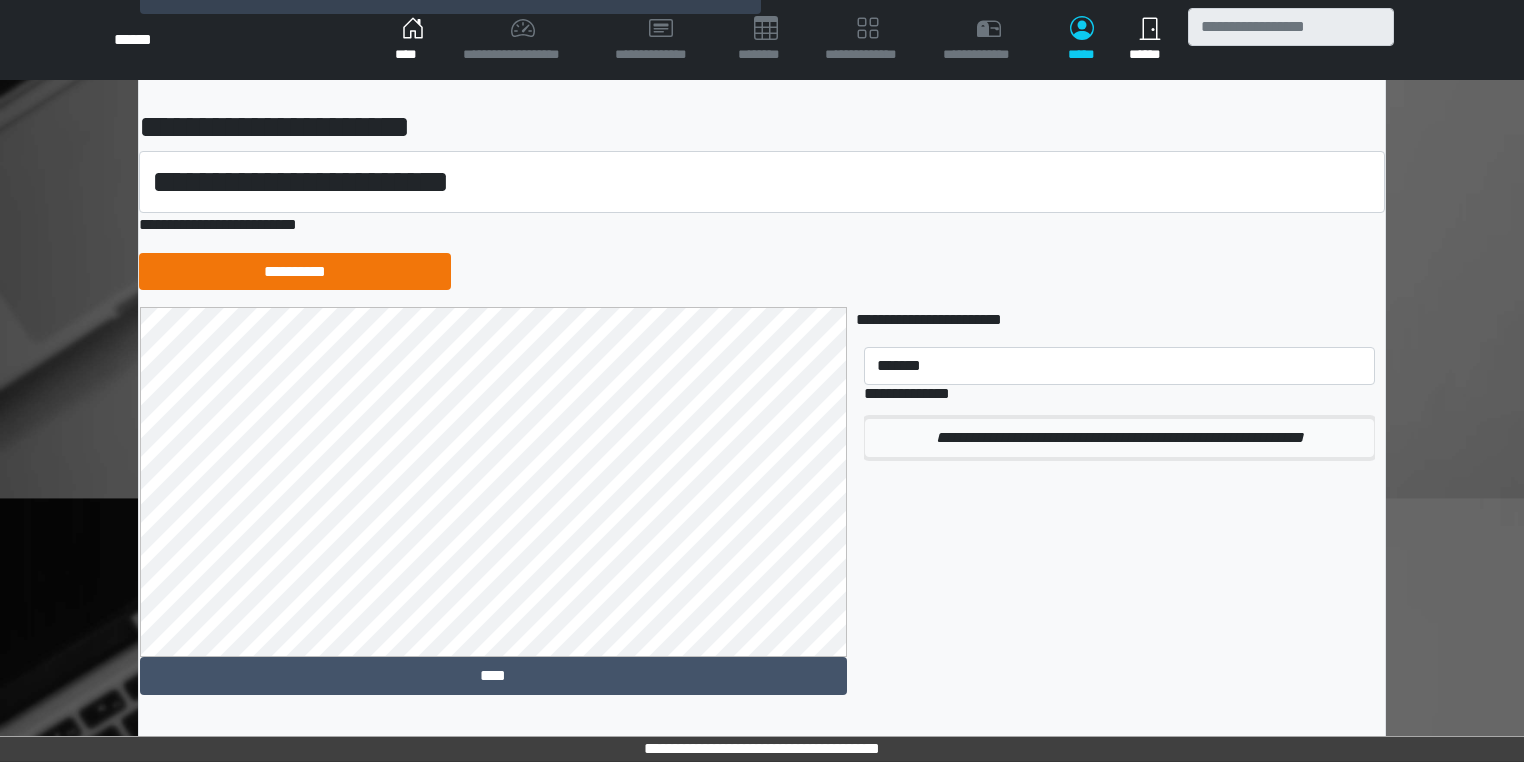 click on "**********" at bounding box center (1119, 438) 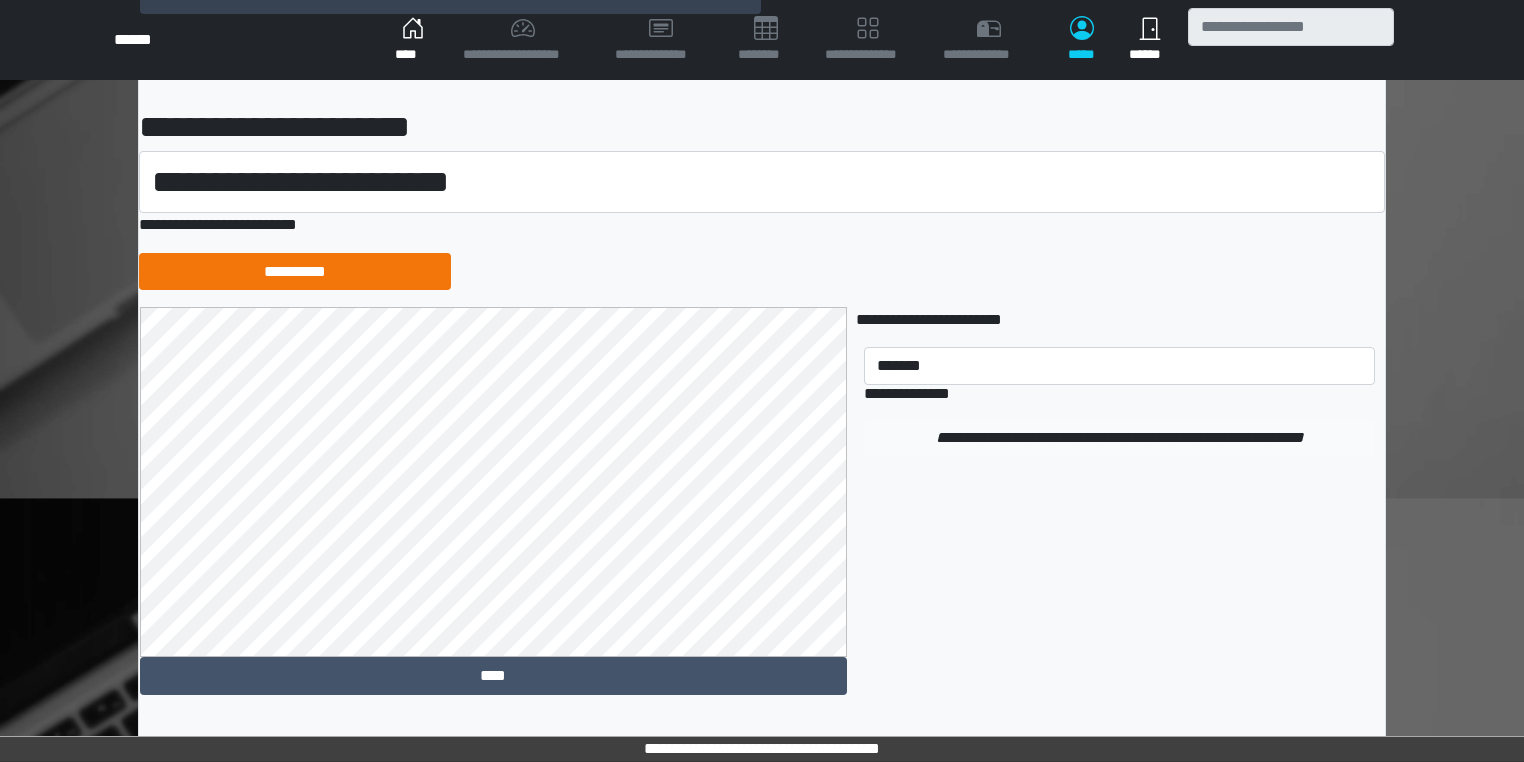 type 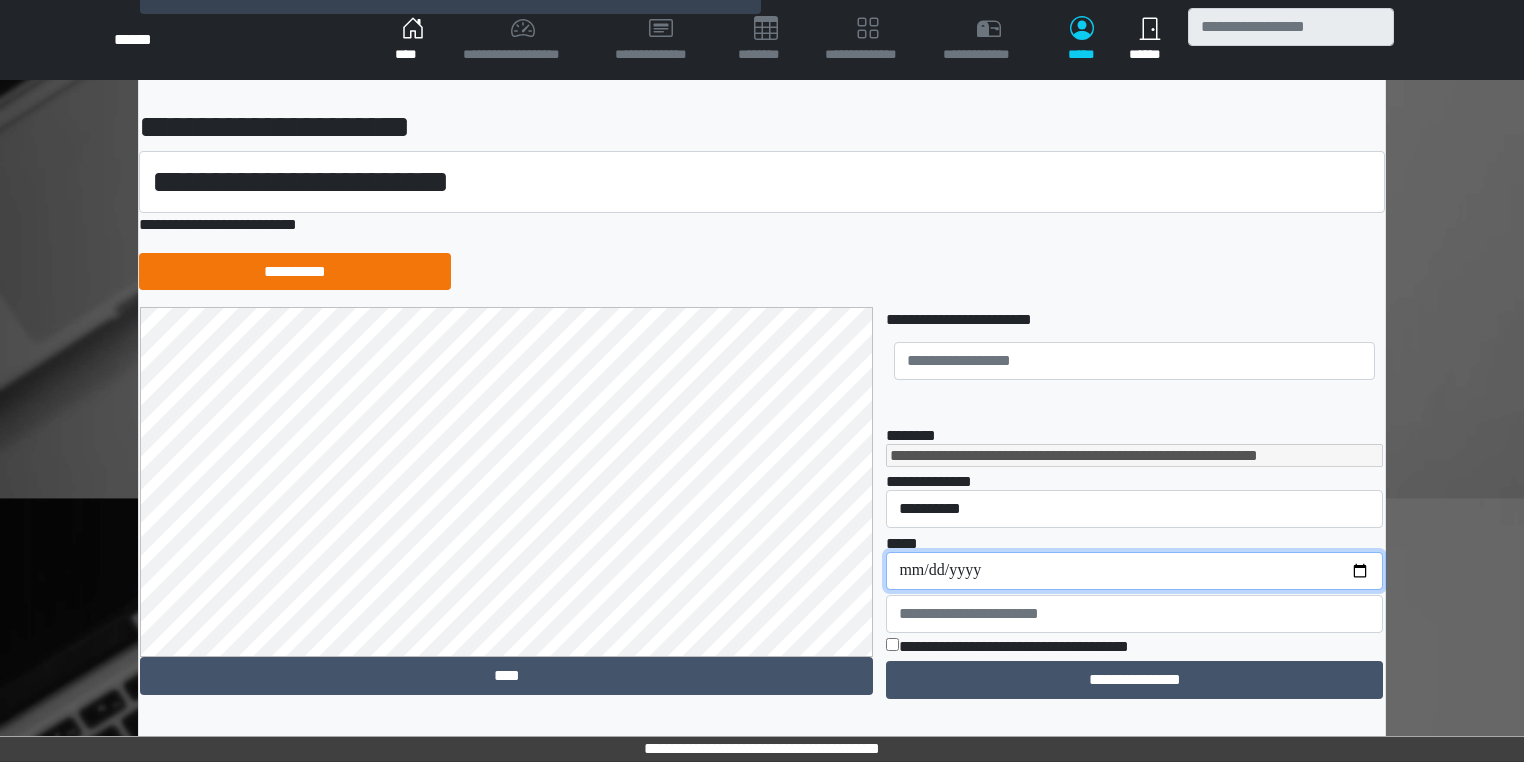 drag, startPoint x: 916, startPoint y: 572, endPoint x: 899, endPoint y: 572, distance: 17 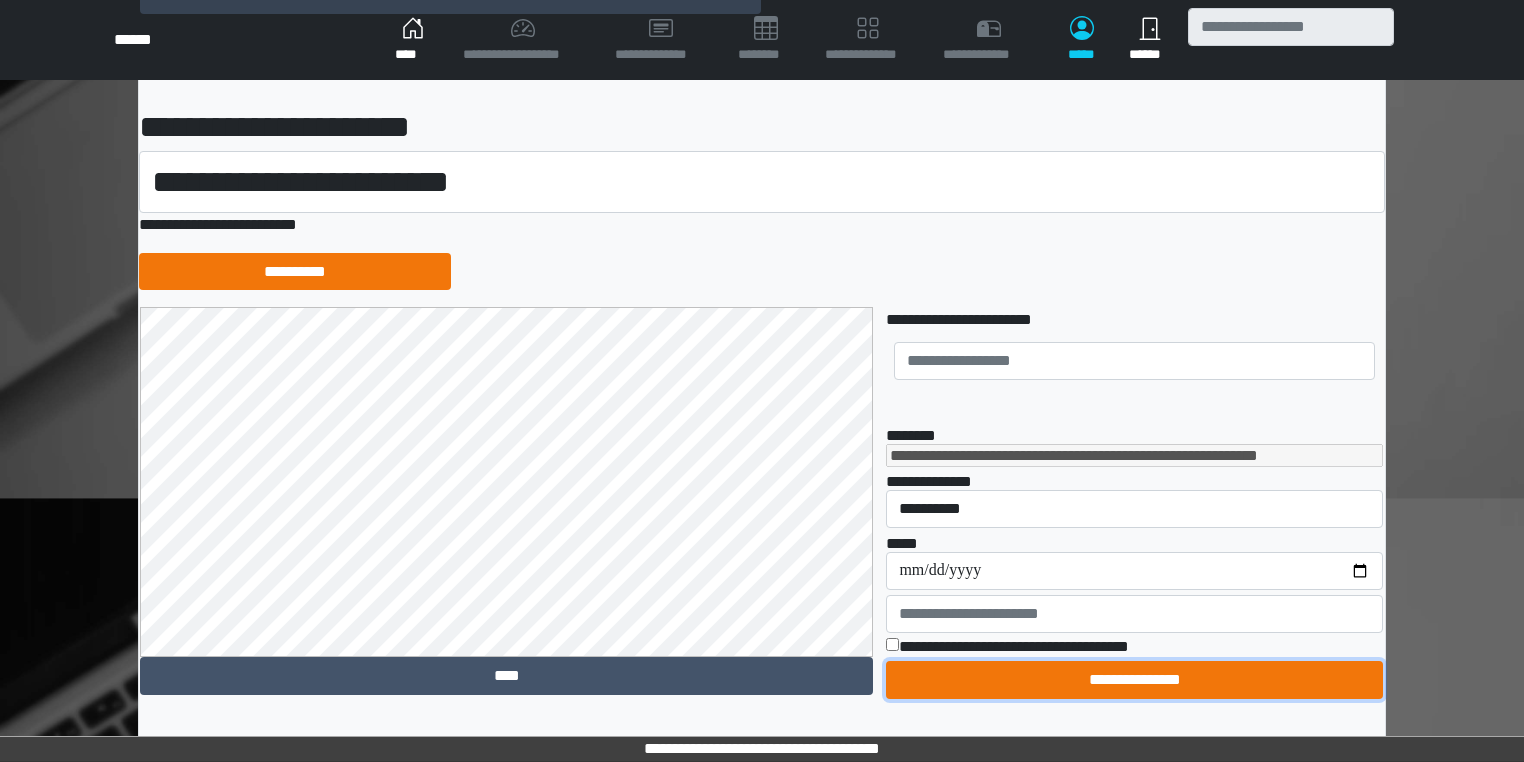 click on "**********" at bounding box center (1134, 680) 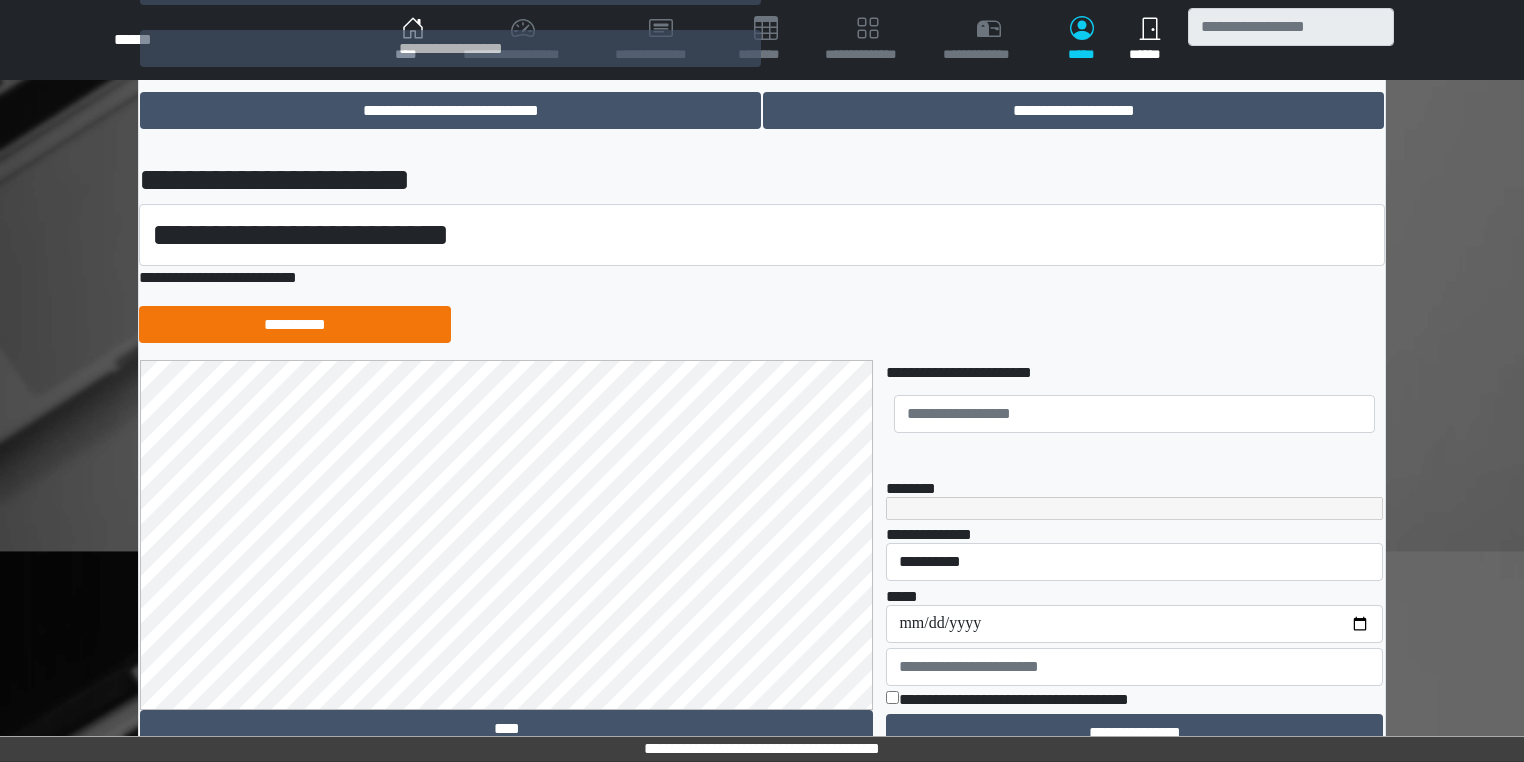 scroll, scrollTop: 320, scrollLeft: 0, axis: vertical 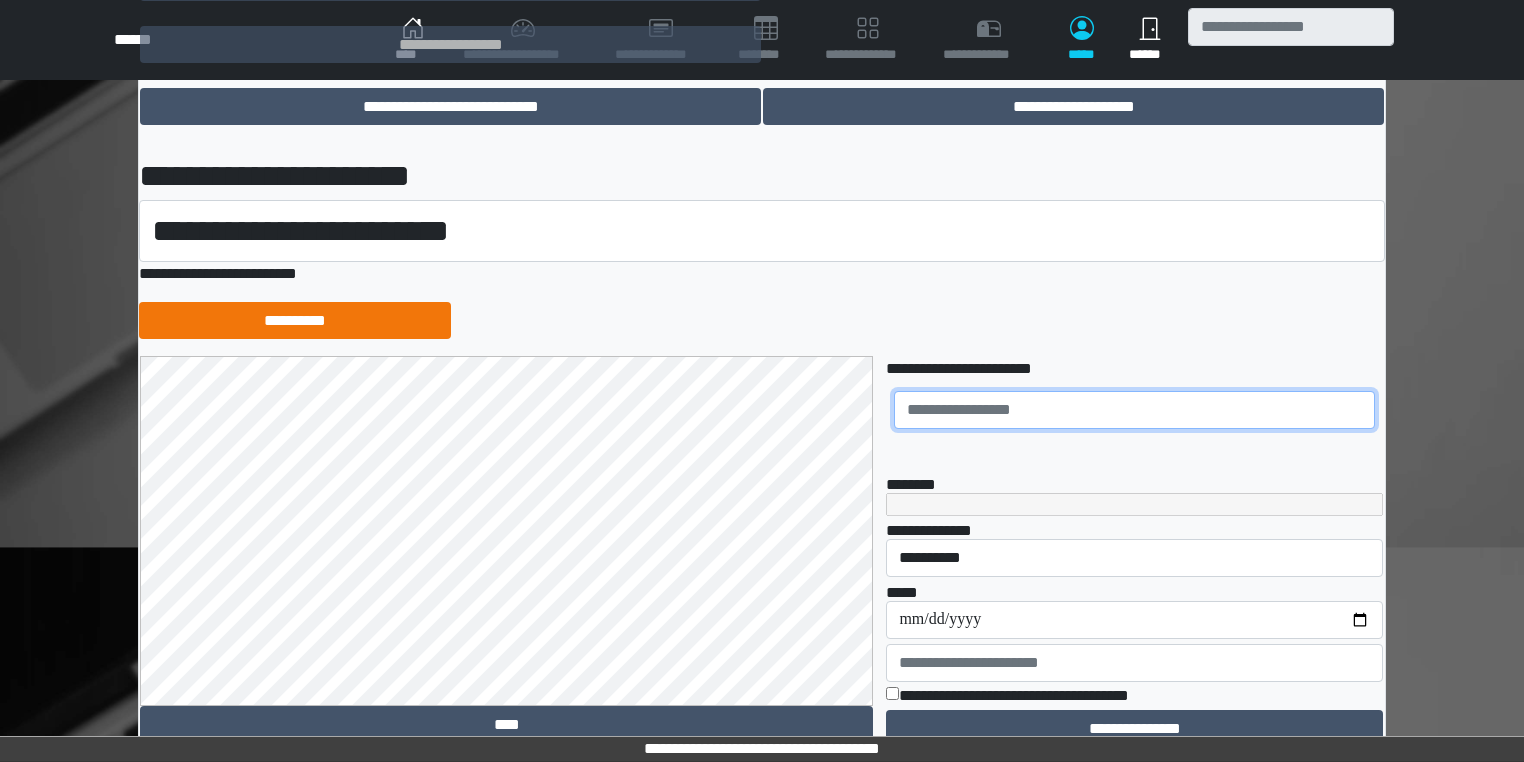 click at bounding box center [1134, 410] 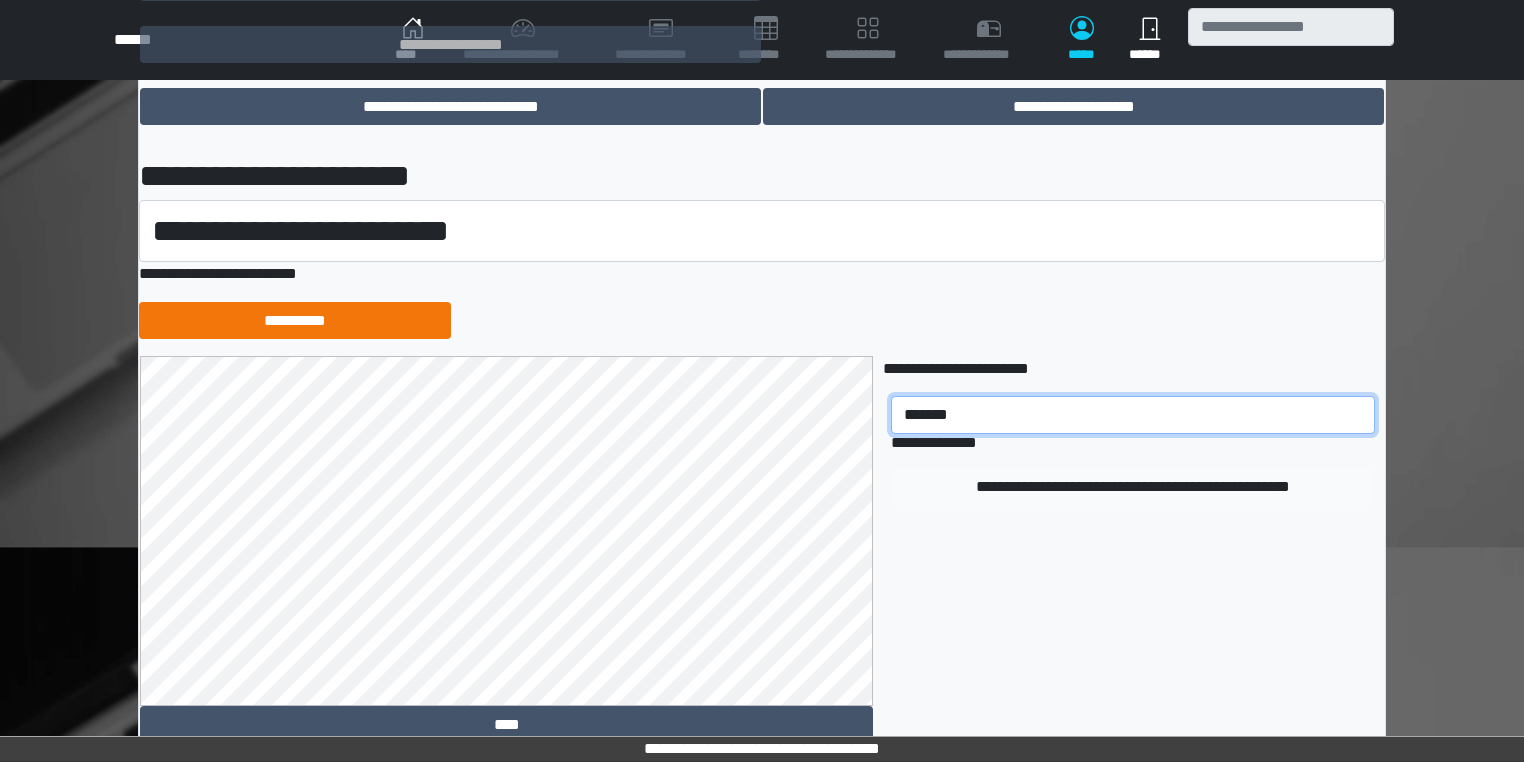 type on "*******" 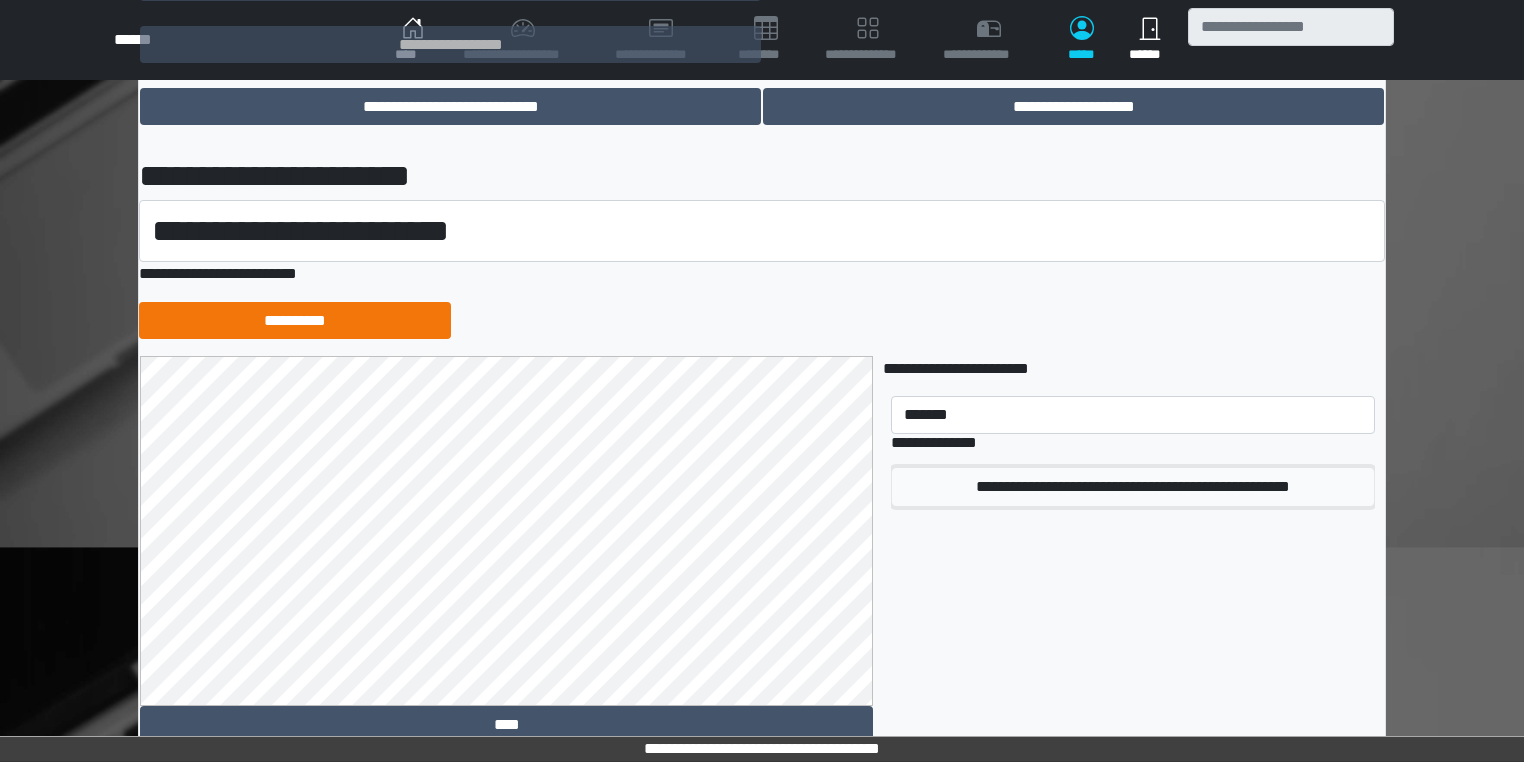 click on "**********" at bounding box center [1133, 487] 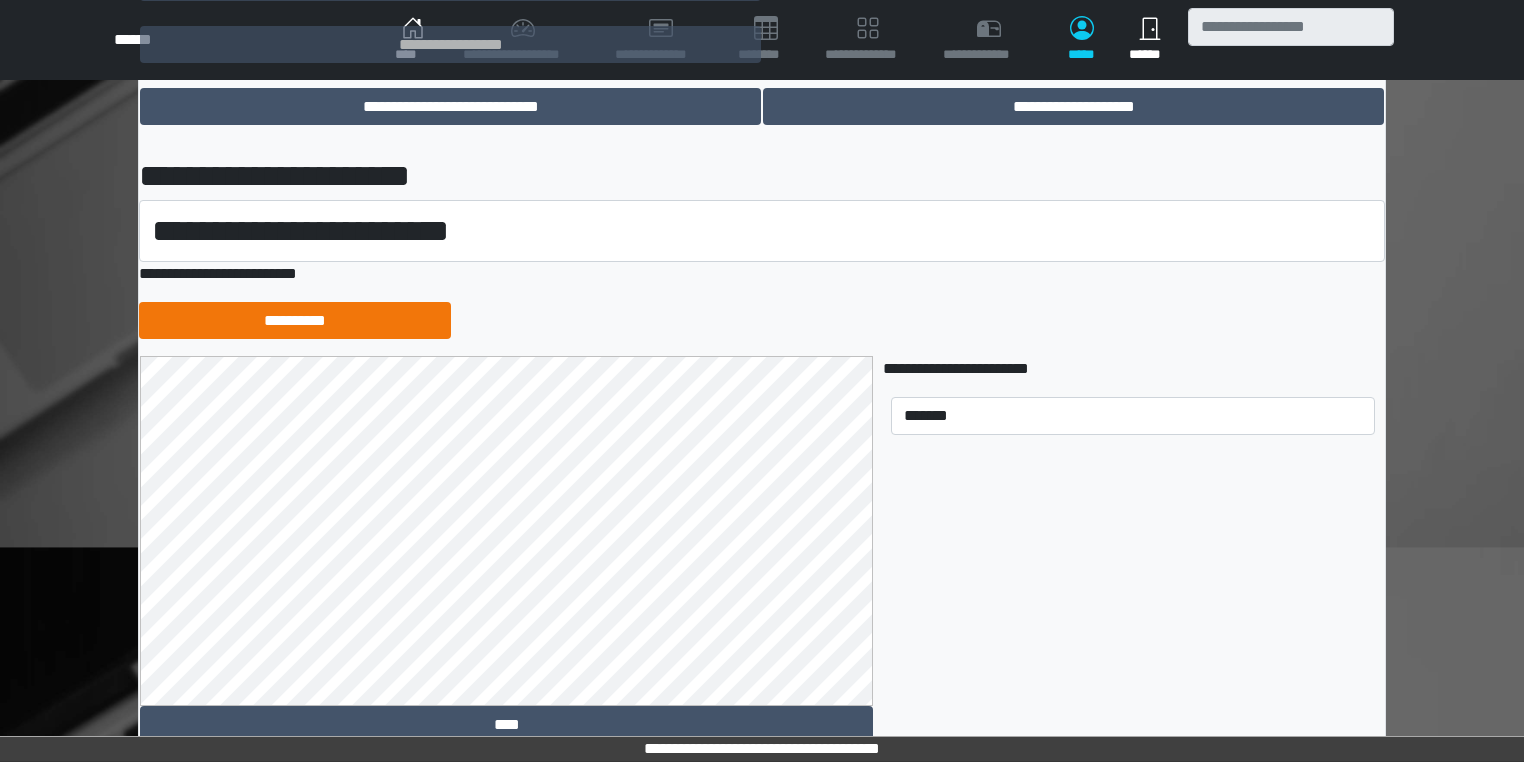 type 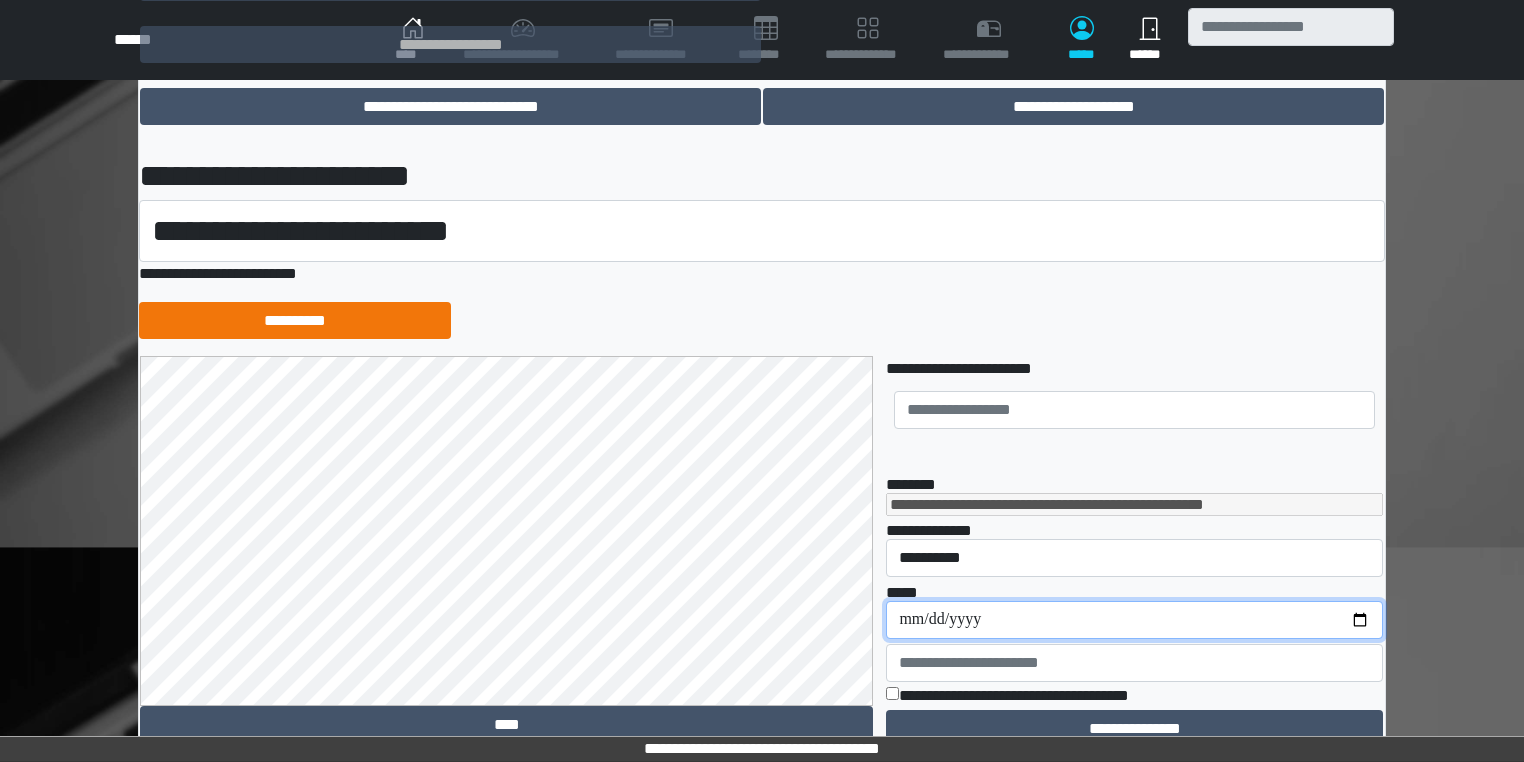 click on "**********" at bounding box center [1134, 620] 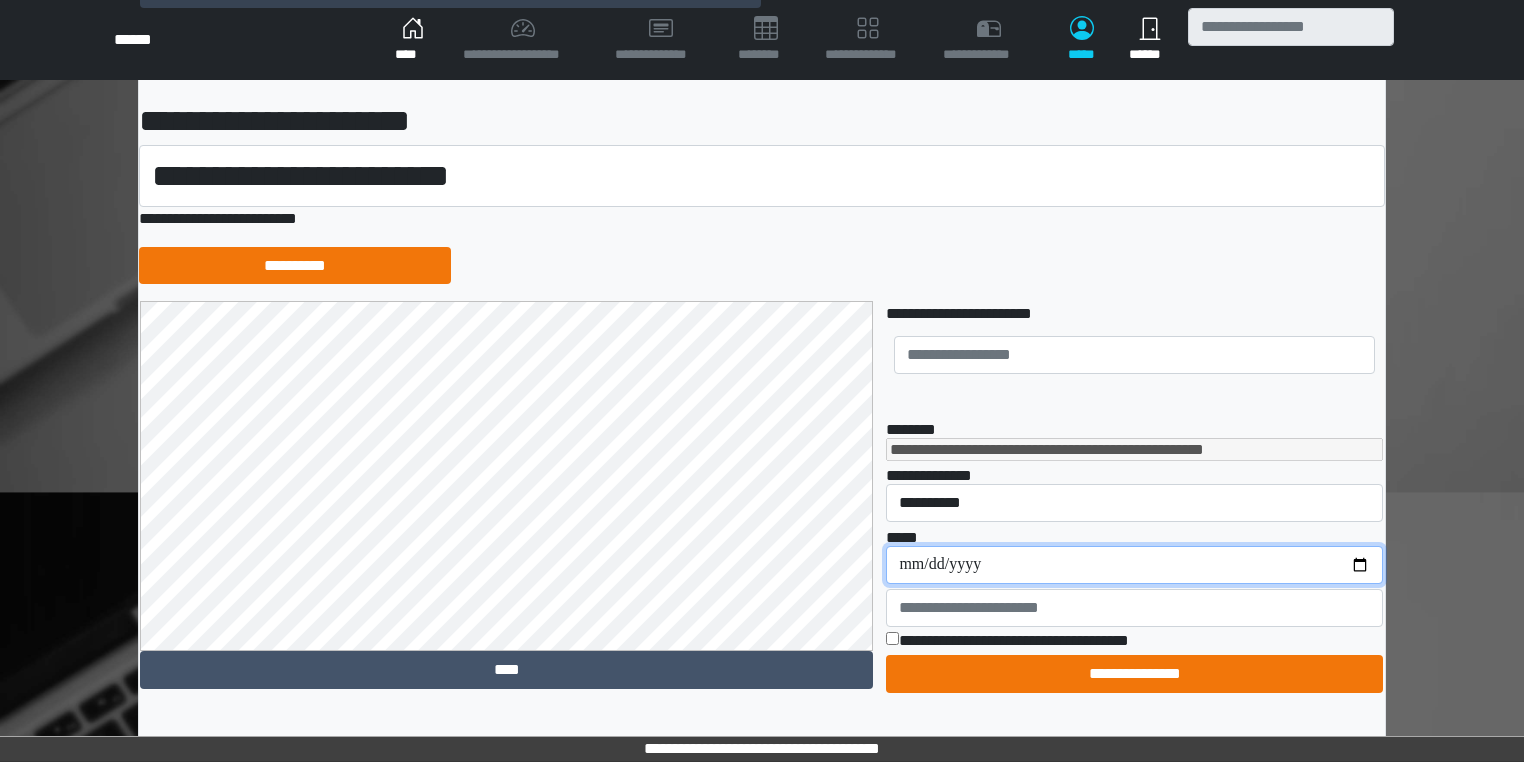 scroll, scrollTop: 400, scrollLeft: 0, axis: vertical 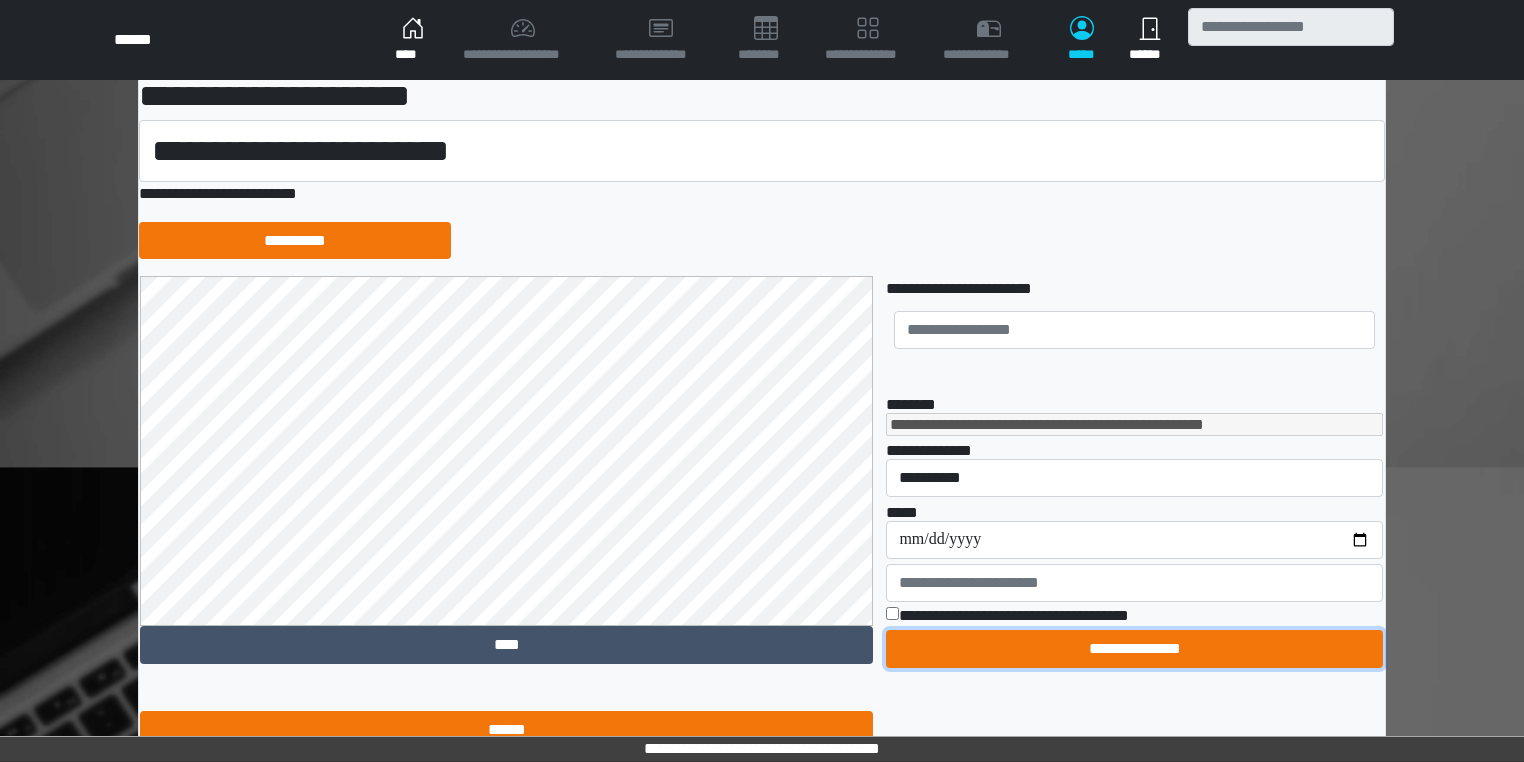 click on "**********" at bounding box center [1134, 649] 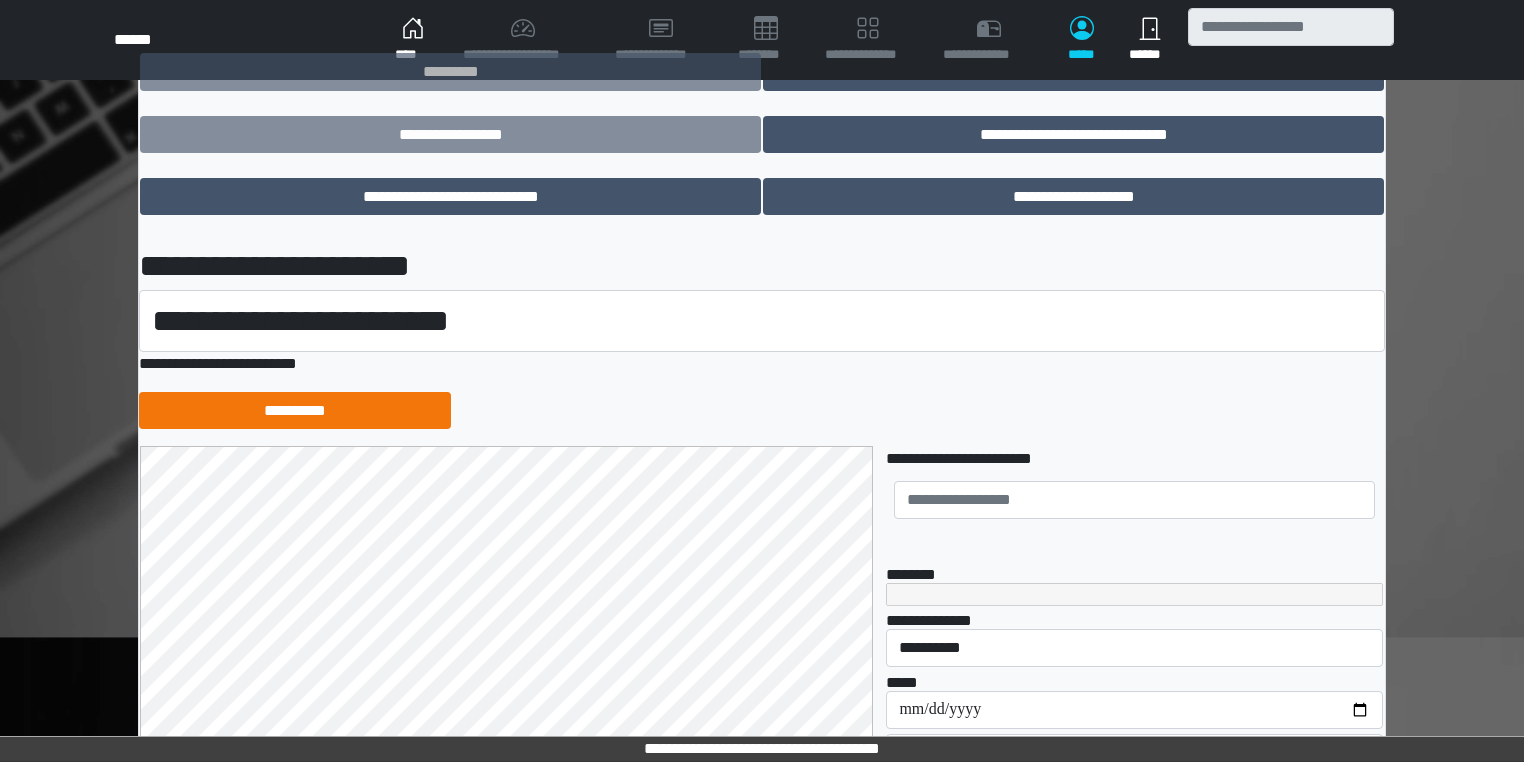 scroll, scrollTop: 240, scrollLeft: 0, axis: vertical 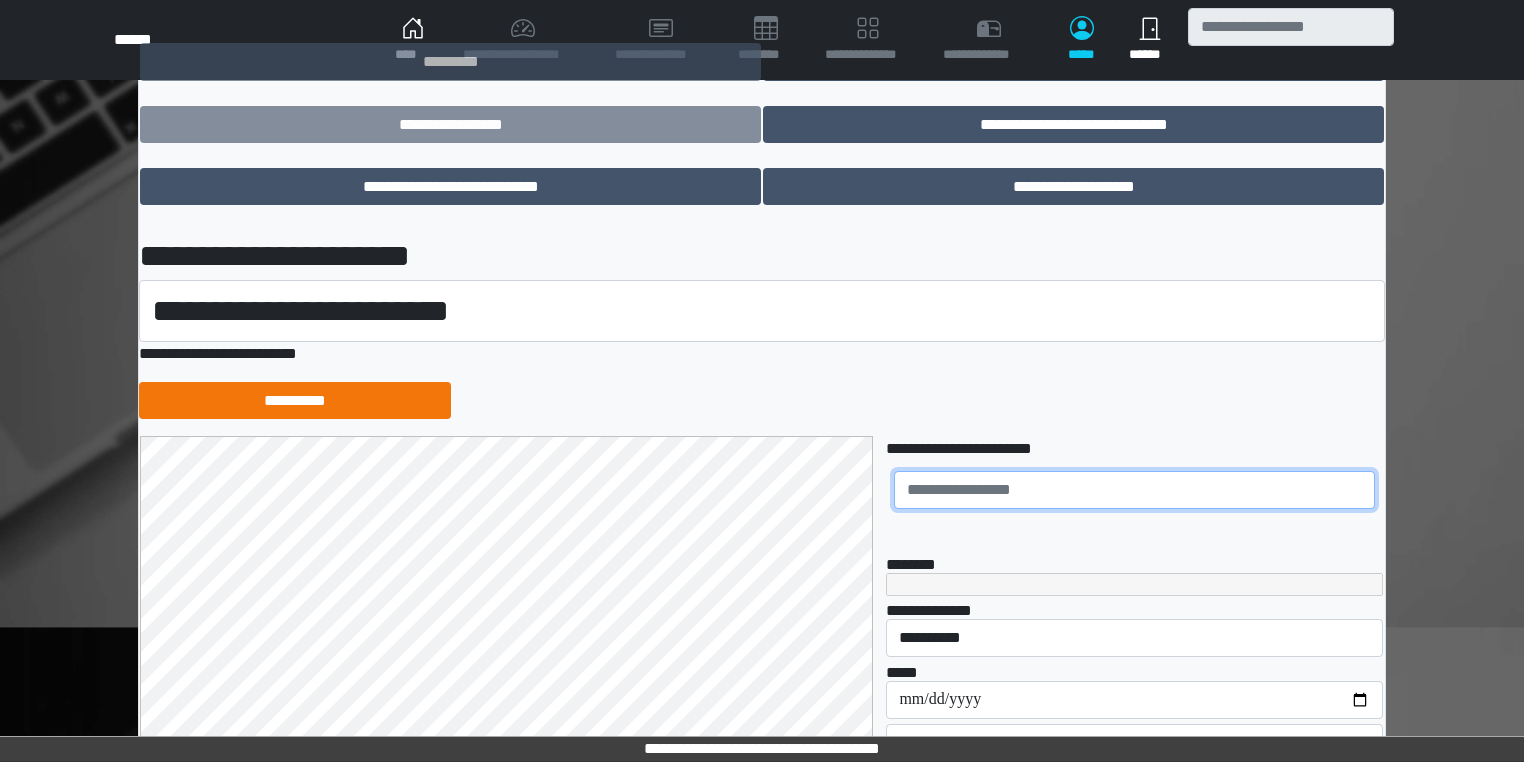 click at bounding box center [1134, 490] 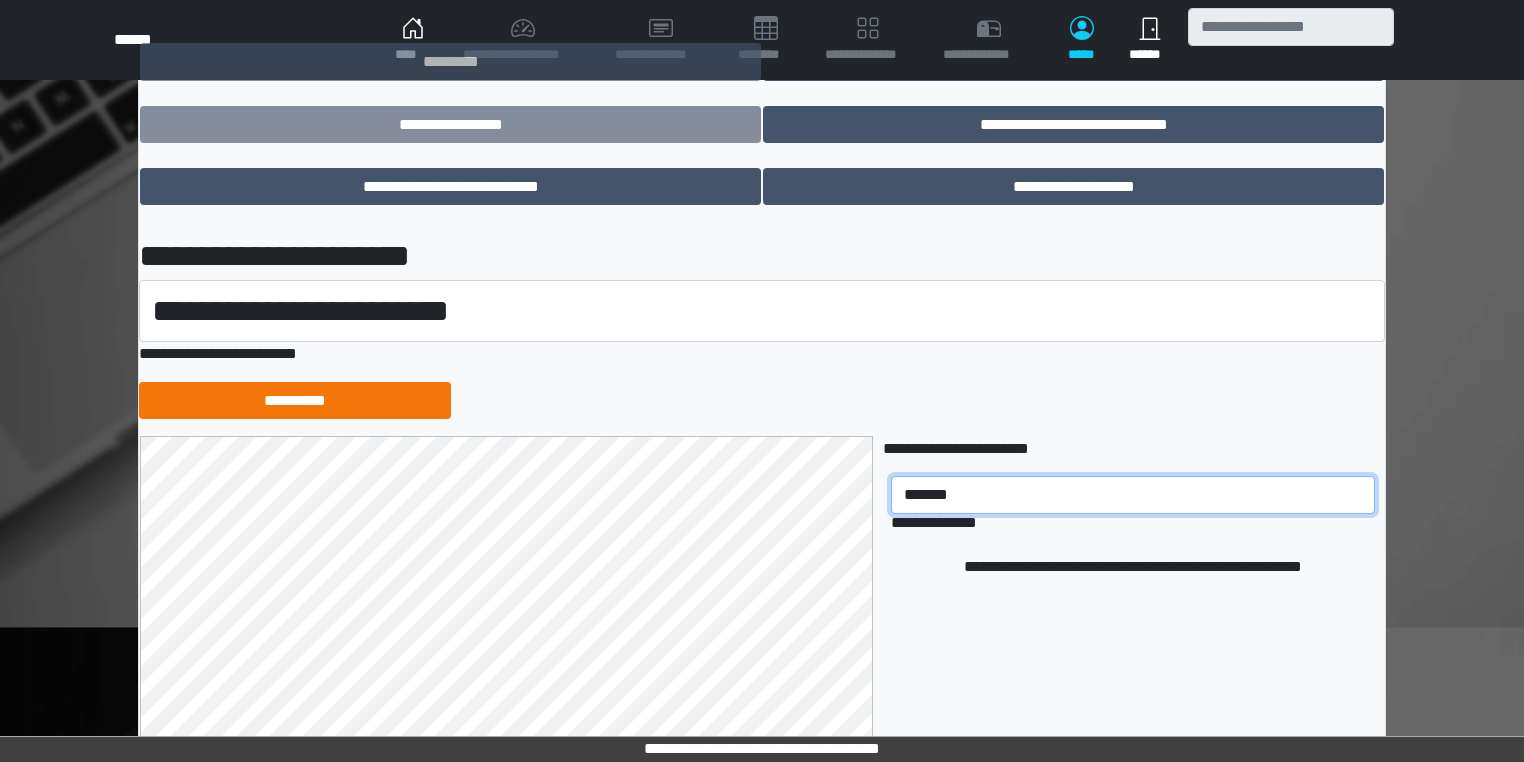 type on "*******" 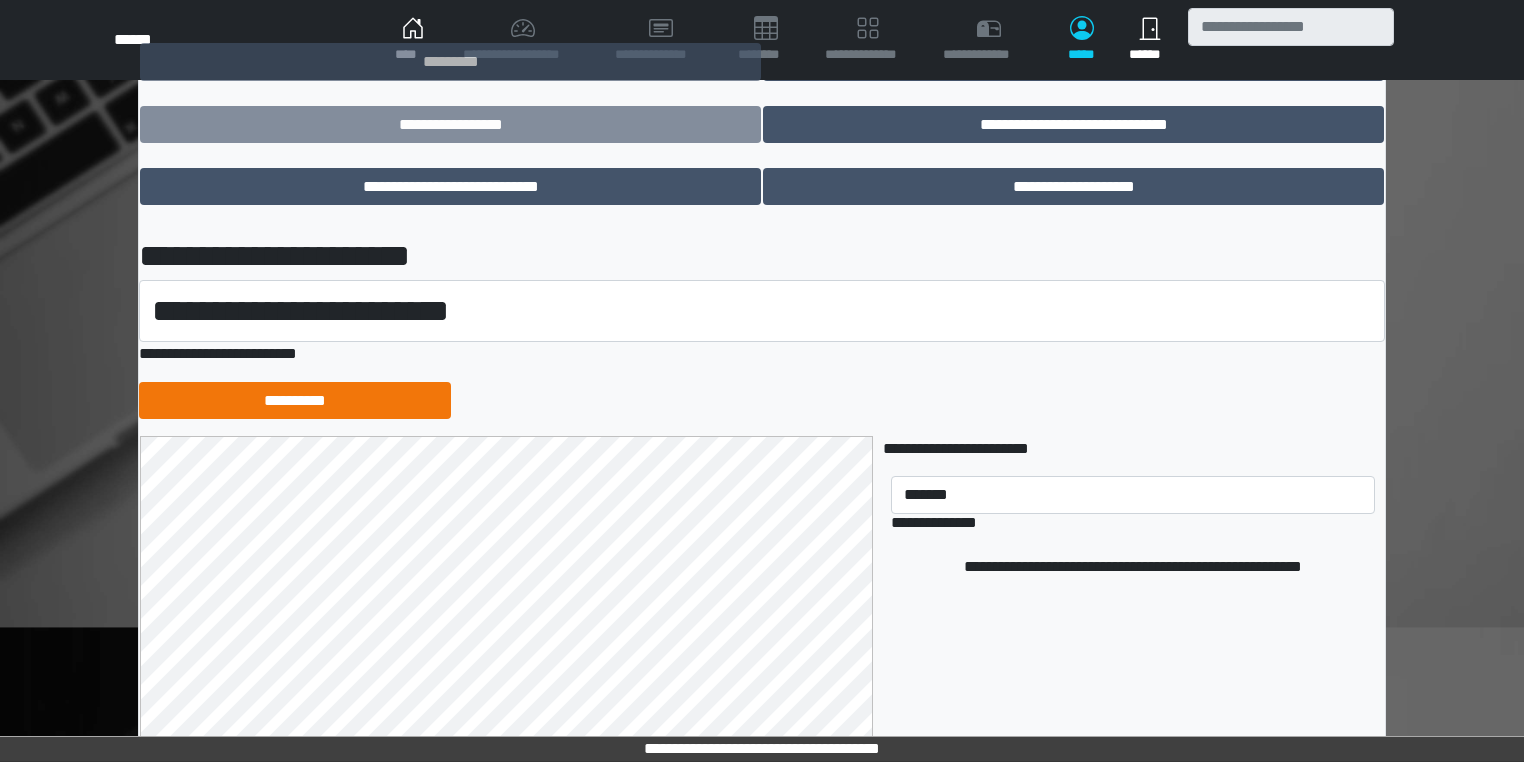 click on "**********" at bounding box center (1133, 714) 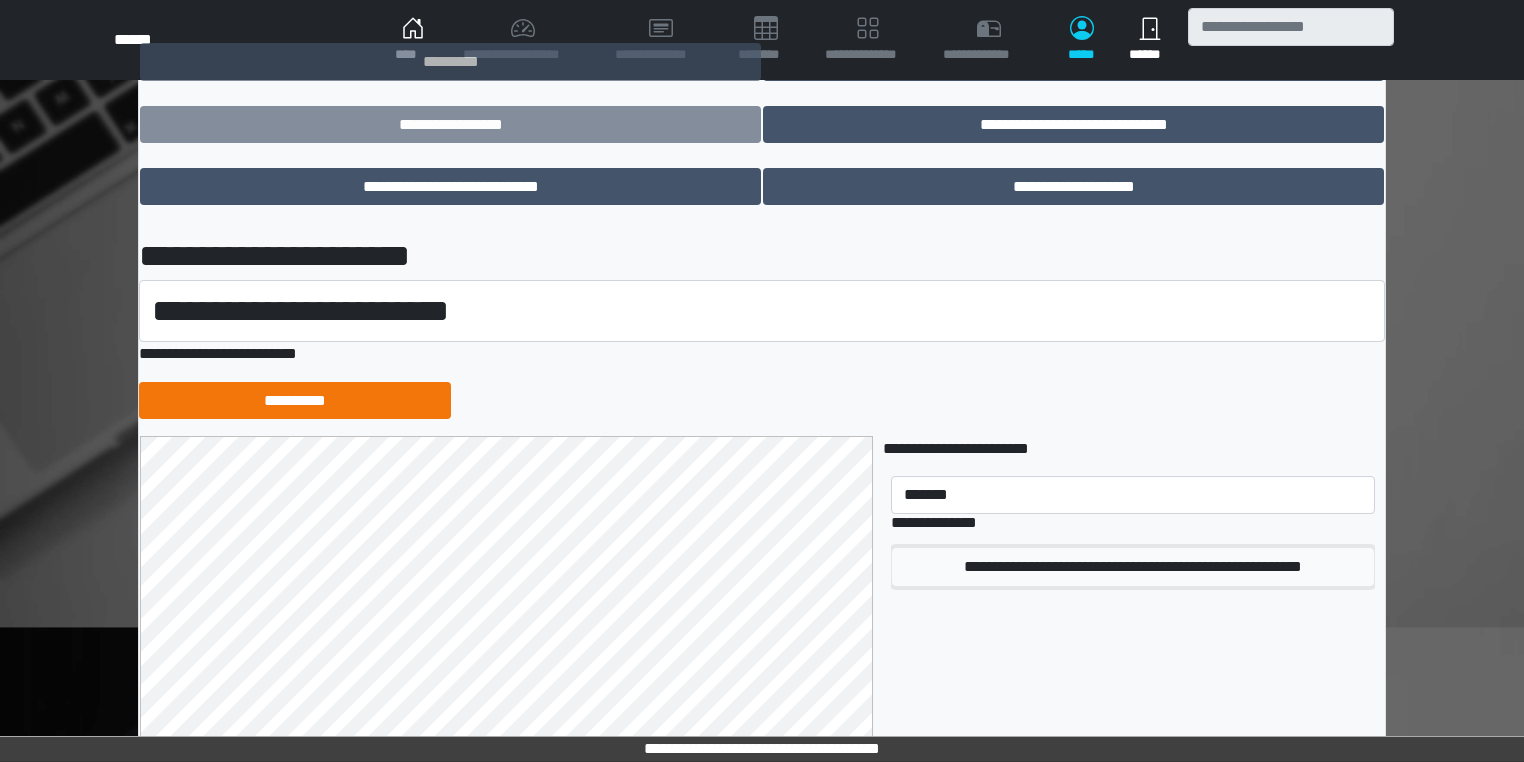 click on "**********" at bounding box center (1133, 567) 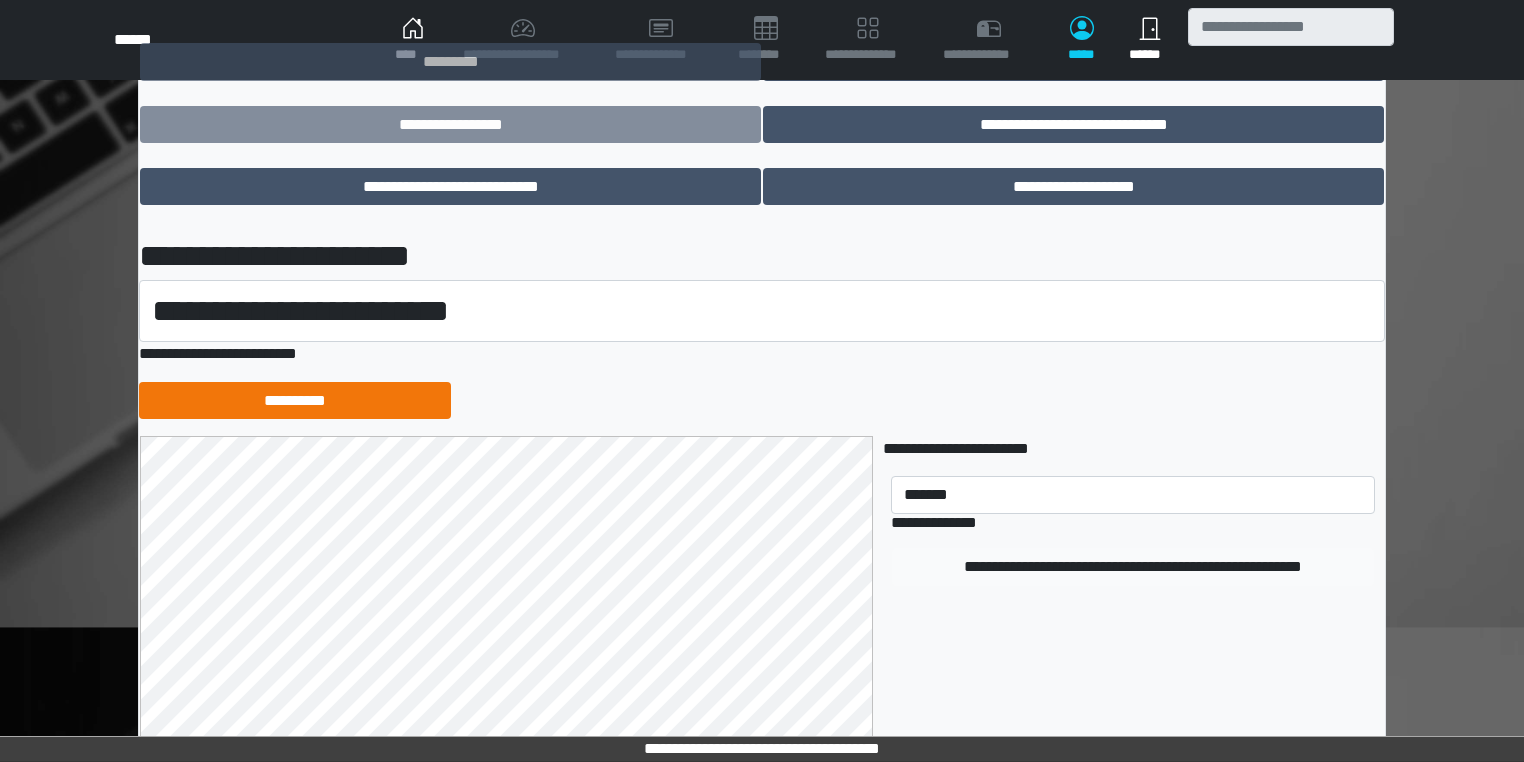 type 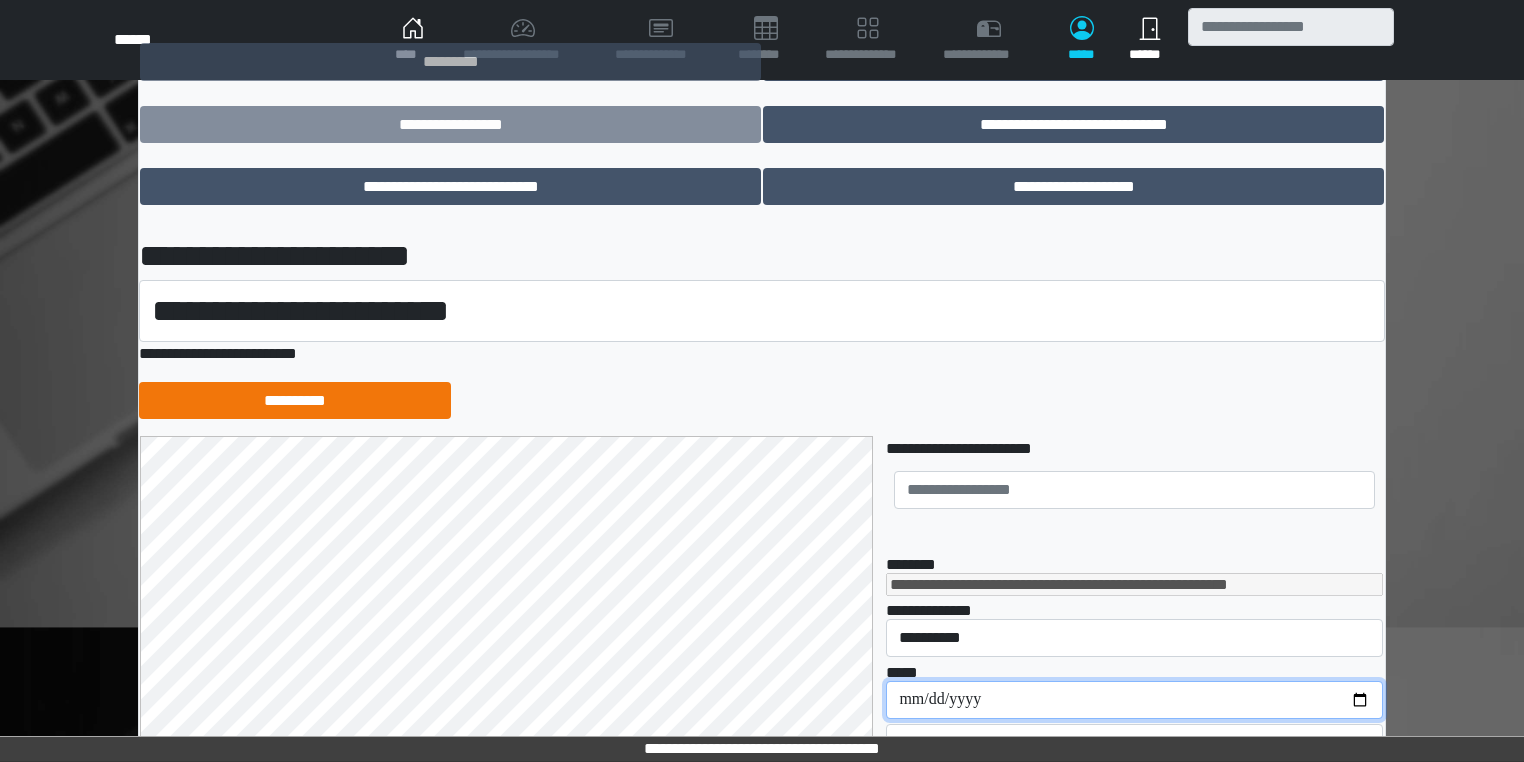 click on "**********" at bounding box center [1134, 700] 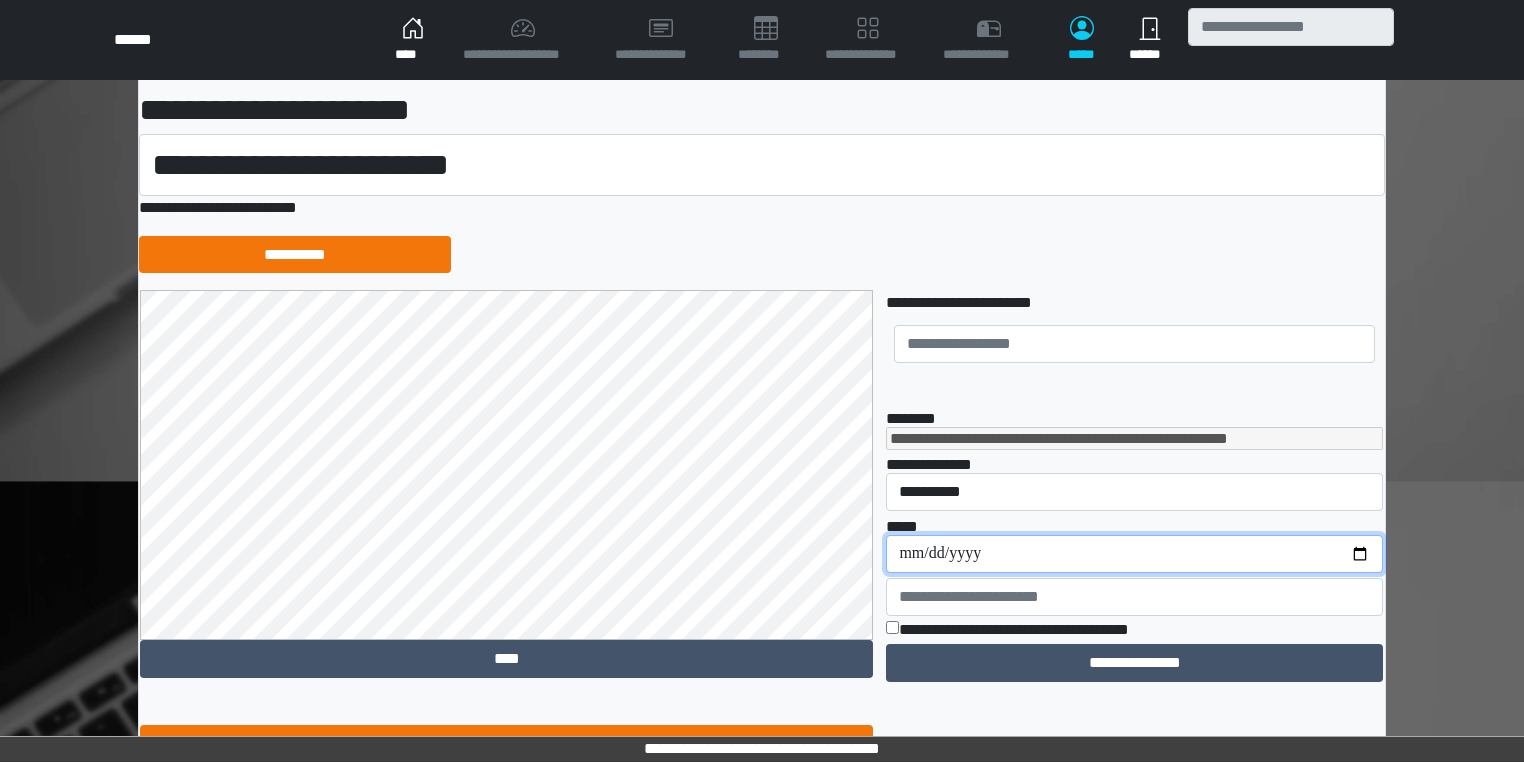 scroll, scrollTop: 400, scrollLeft: 0, axis: vertical 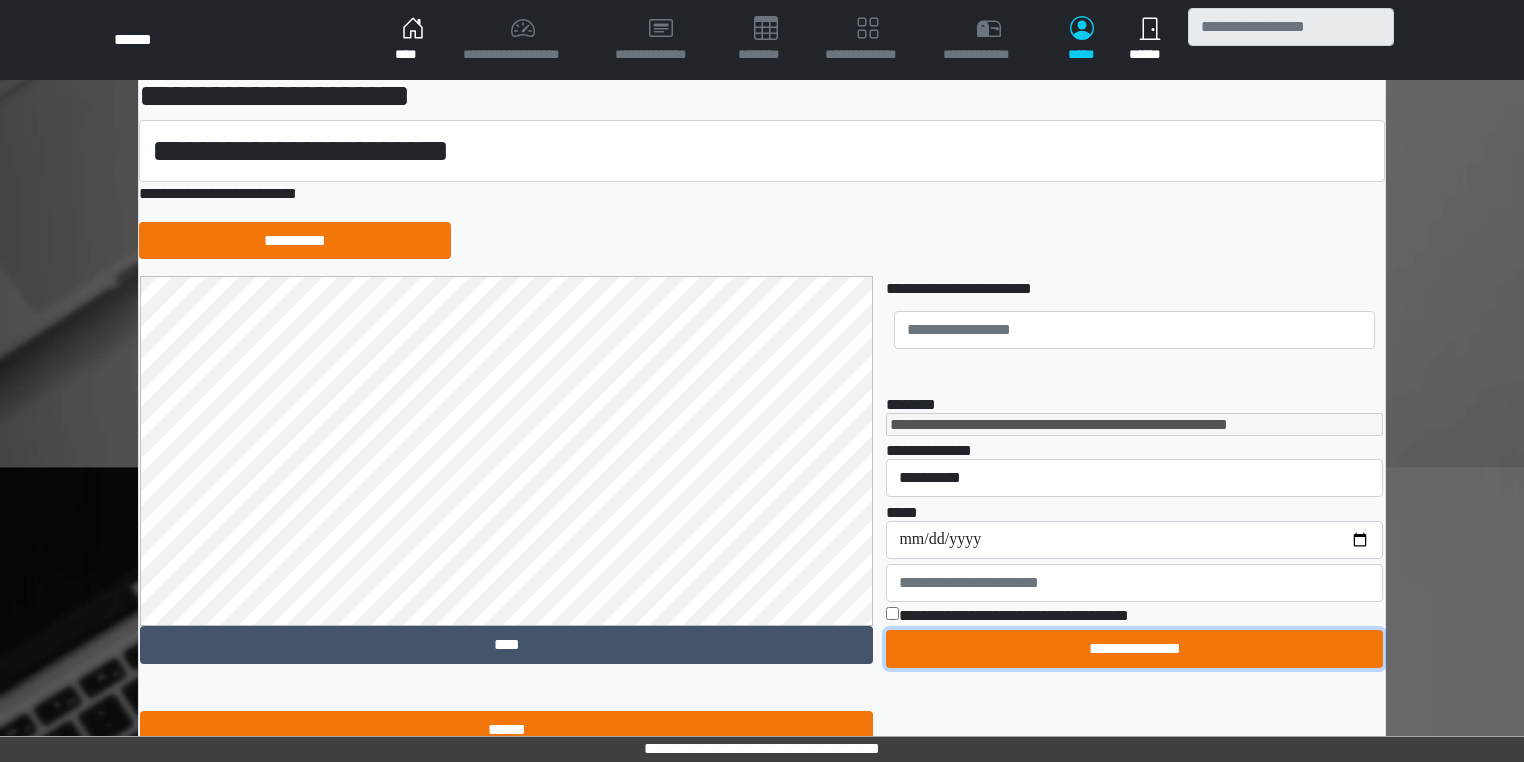 click on "**********" at bounding box center [1134, 649] 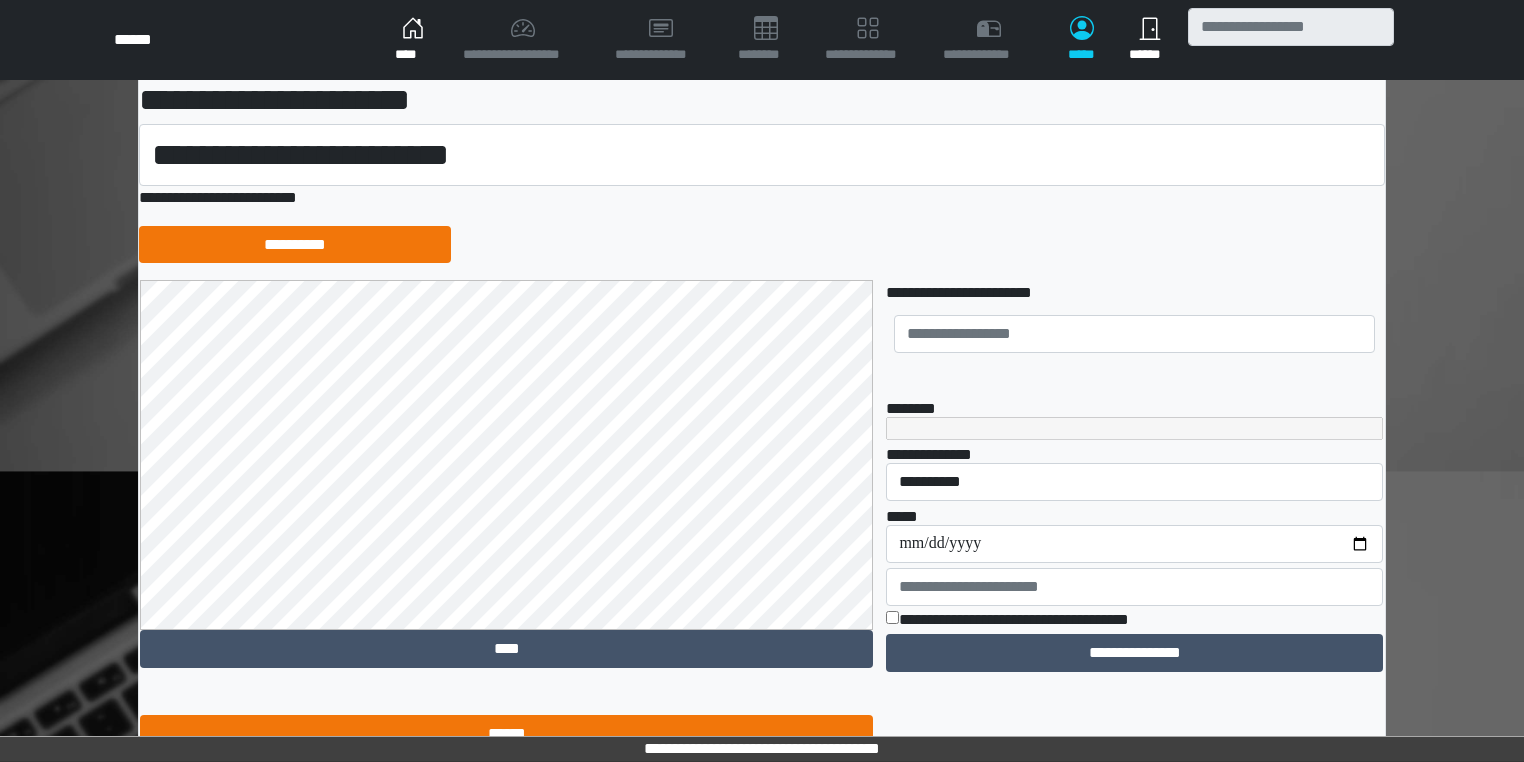 scroll, scrollTop: 400, scrollLeft: 0, axis: vertical 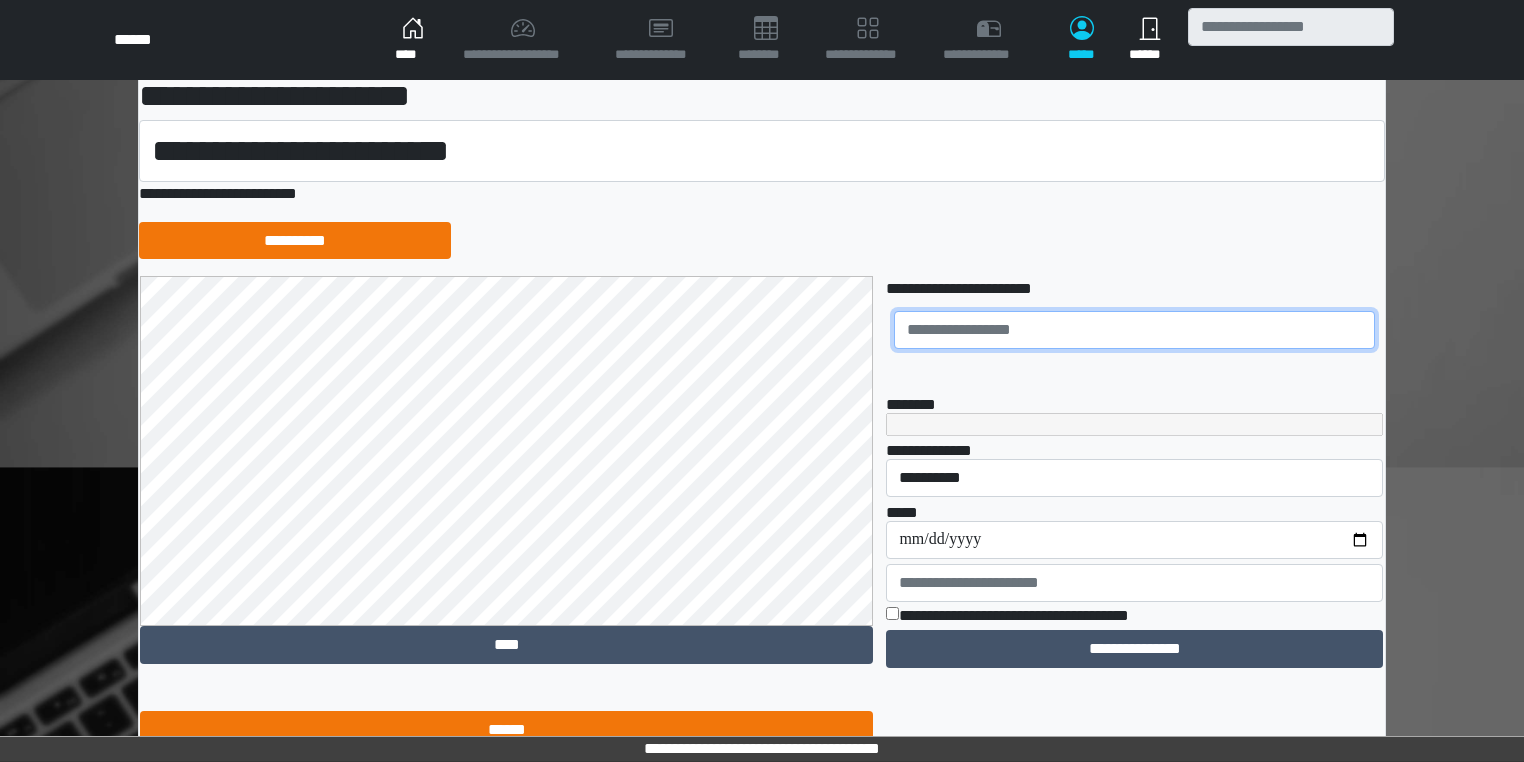 click at bounding box center (1134, 330) 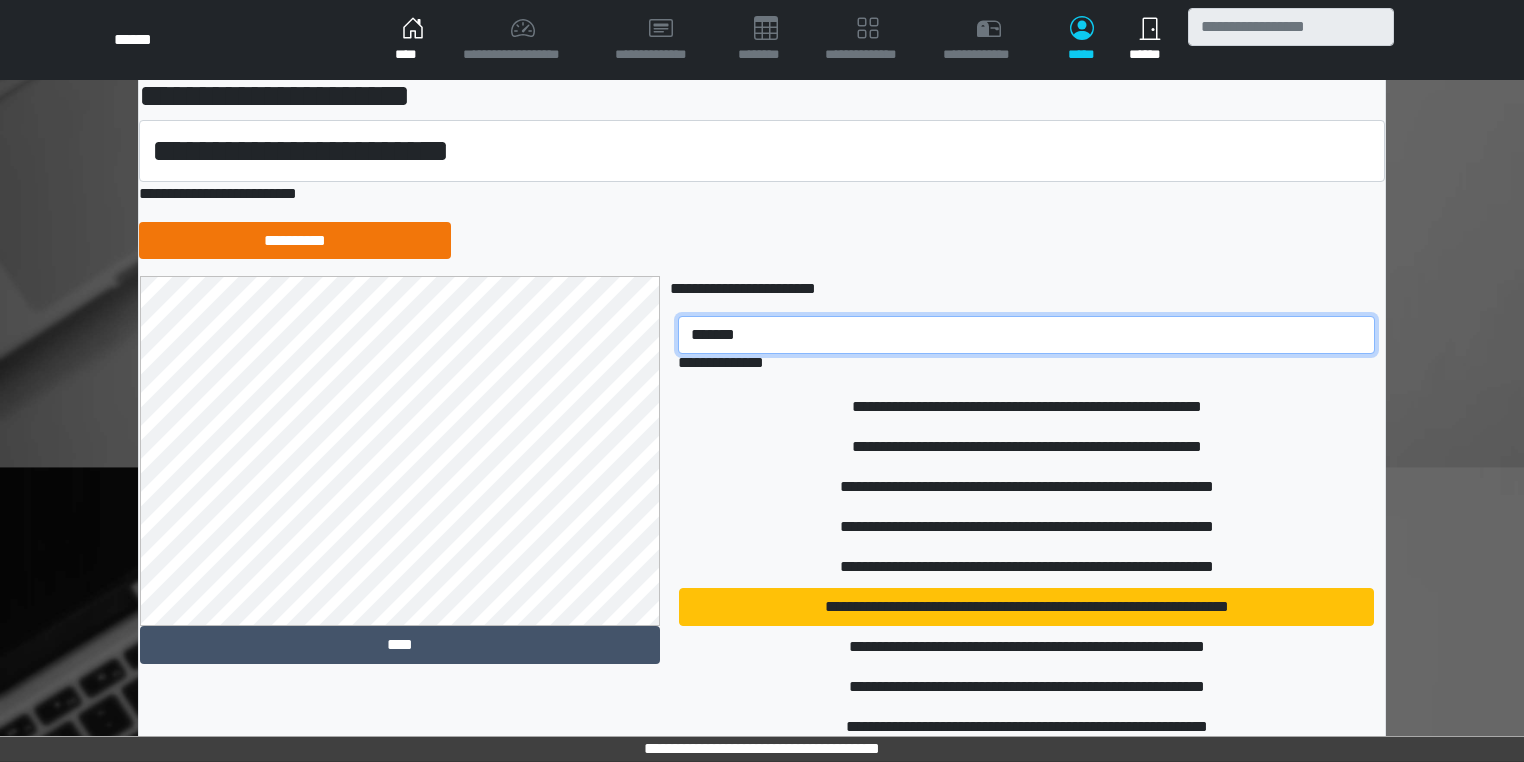 drag, startPoint x: 791, startPoint y: 332, endPoint x: 13, endPoint y: 82, distance: 817.18054 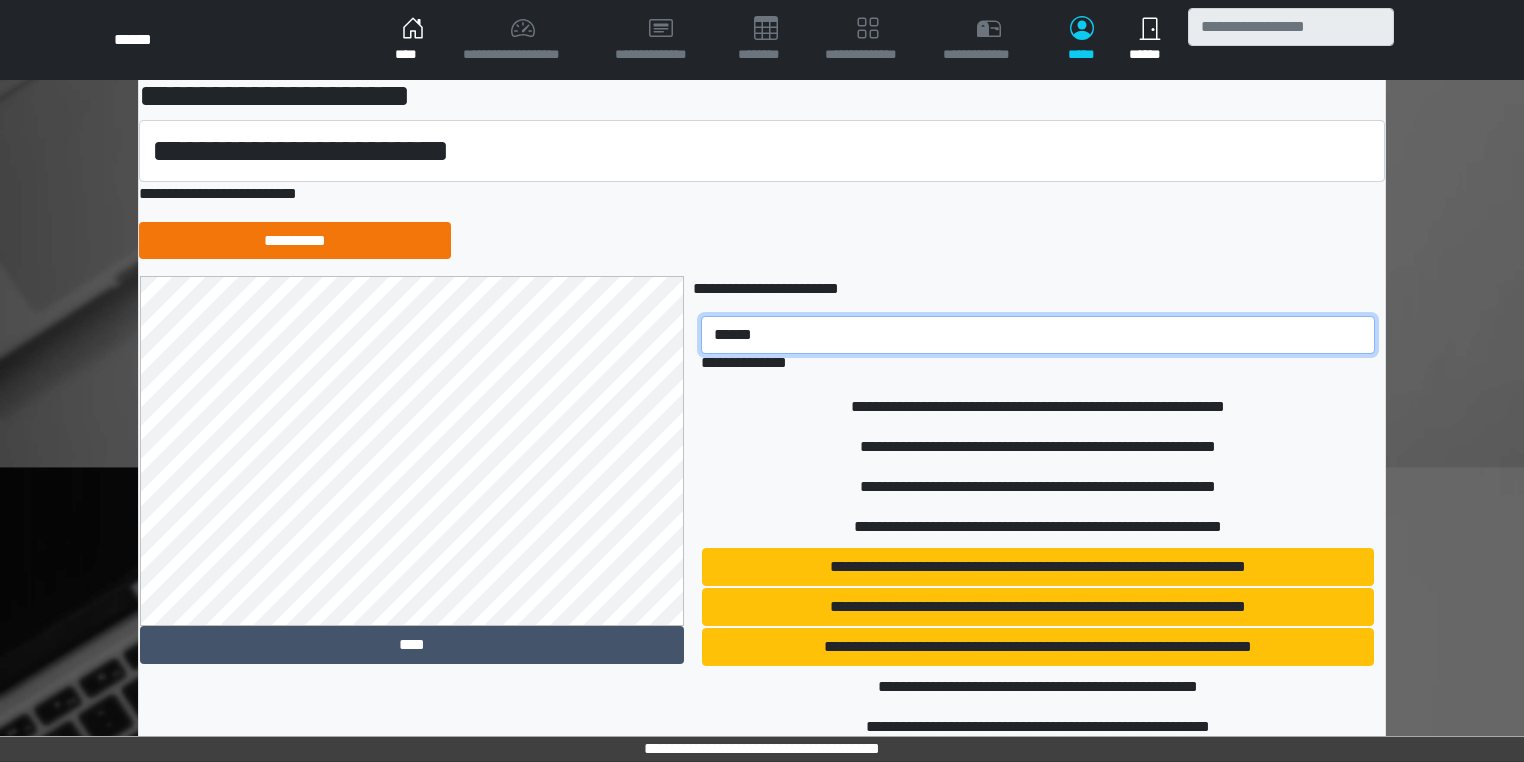 type on "*******" 